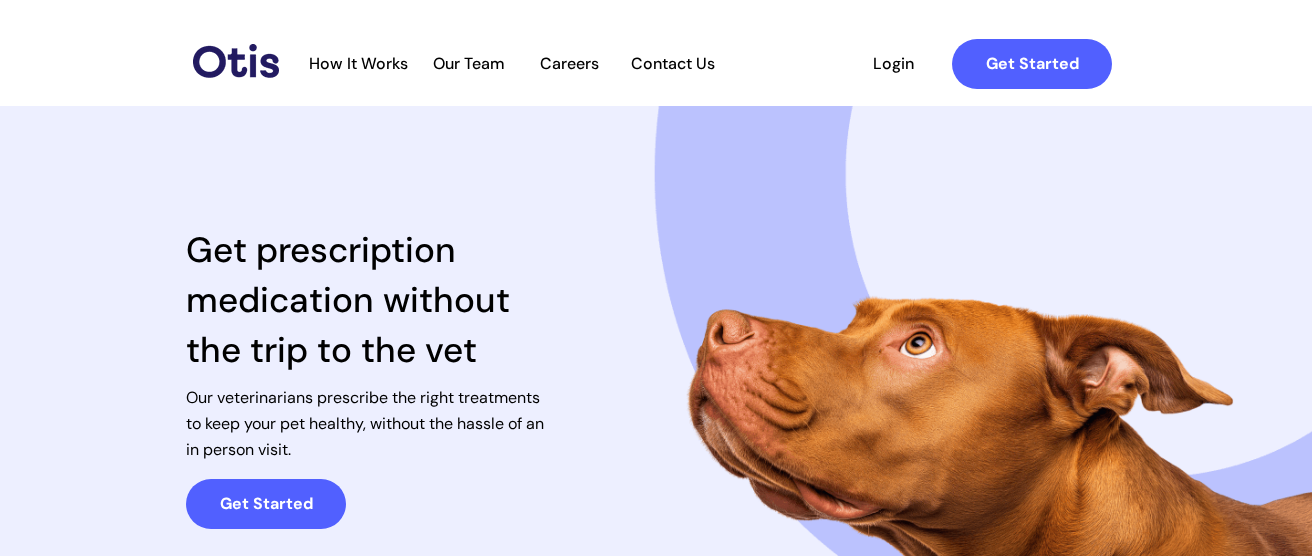 scroll, scrollTop: 0, scrollLeft: 0, axis: both 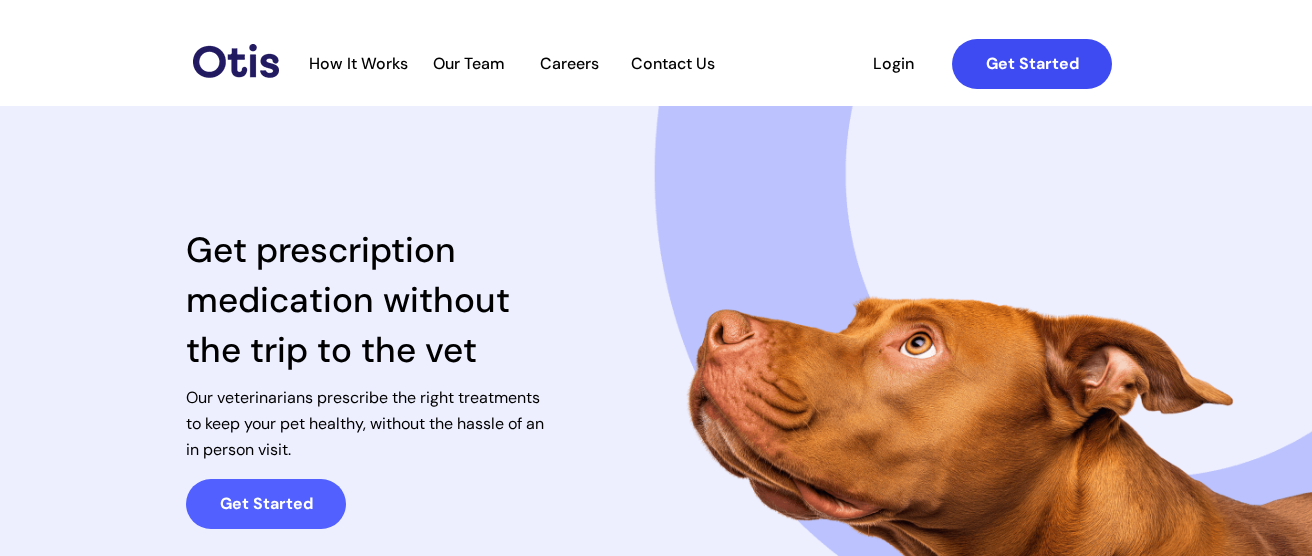click on "Get Started" at bounding box center [1032, 63] 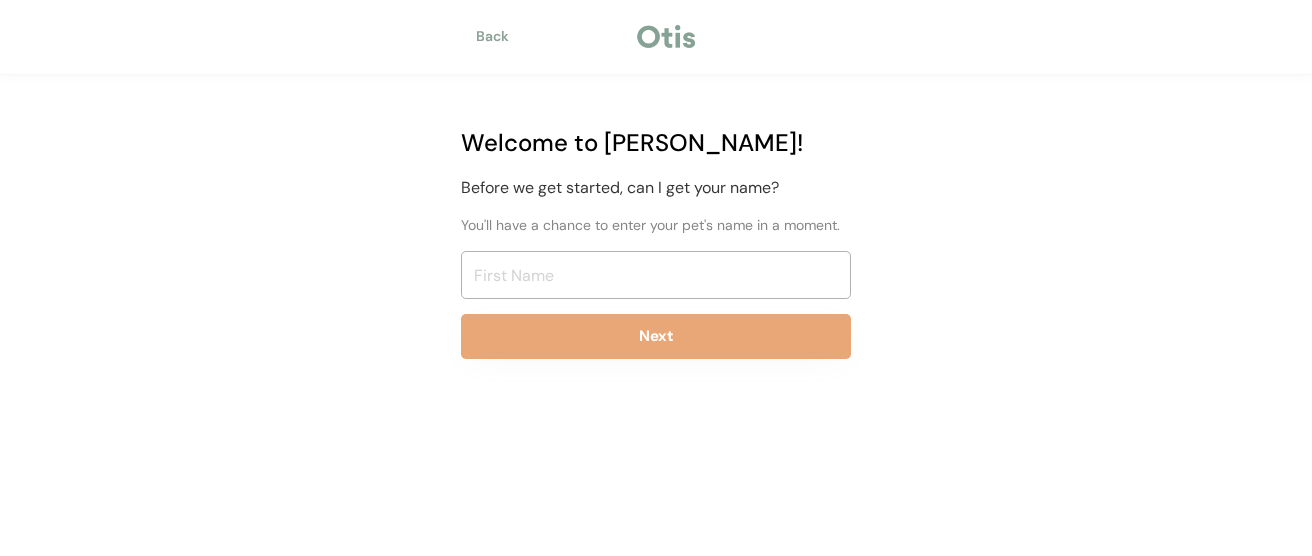 scroll, scrollTop: 0, scrollLeft: 0, axis: both 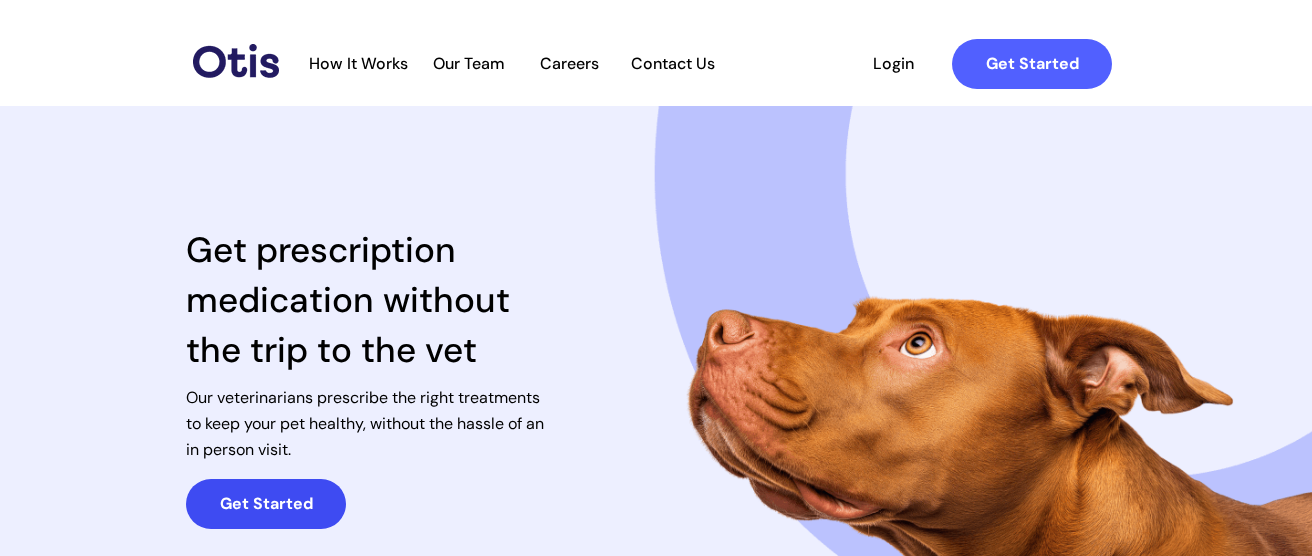 click on "Get Started" at bounding box center (266, 504) 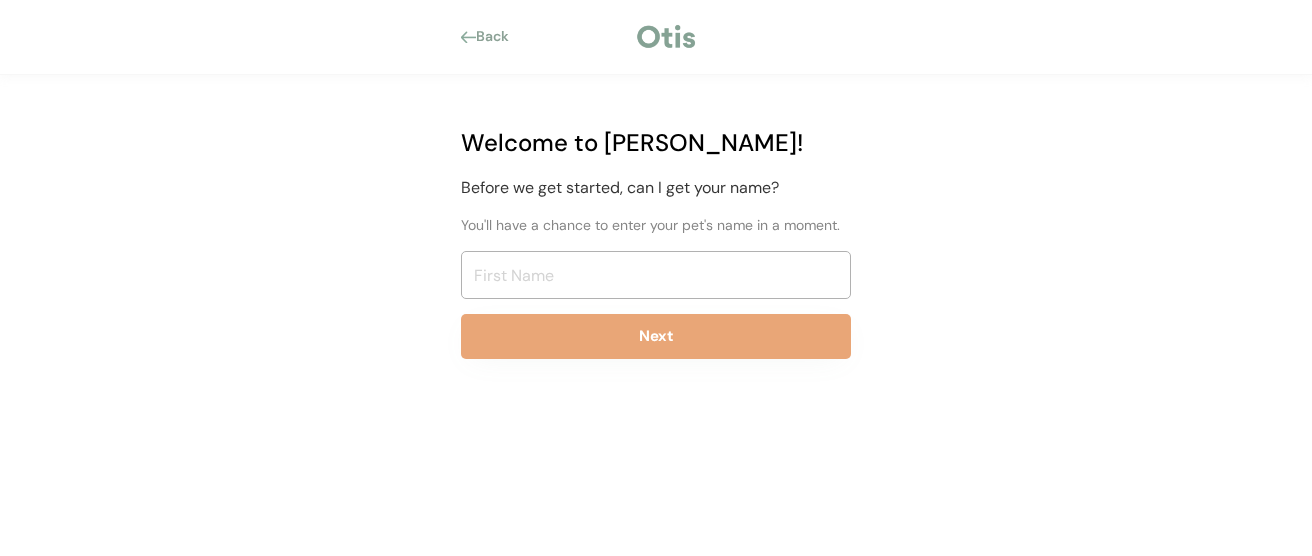 scroll, scrollTop: 0, scrollLeft: 0, axis: both 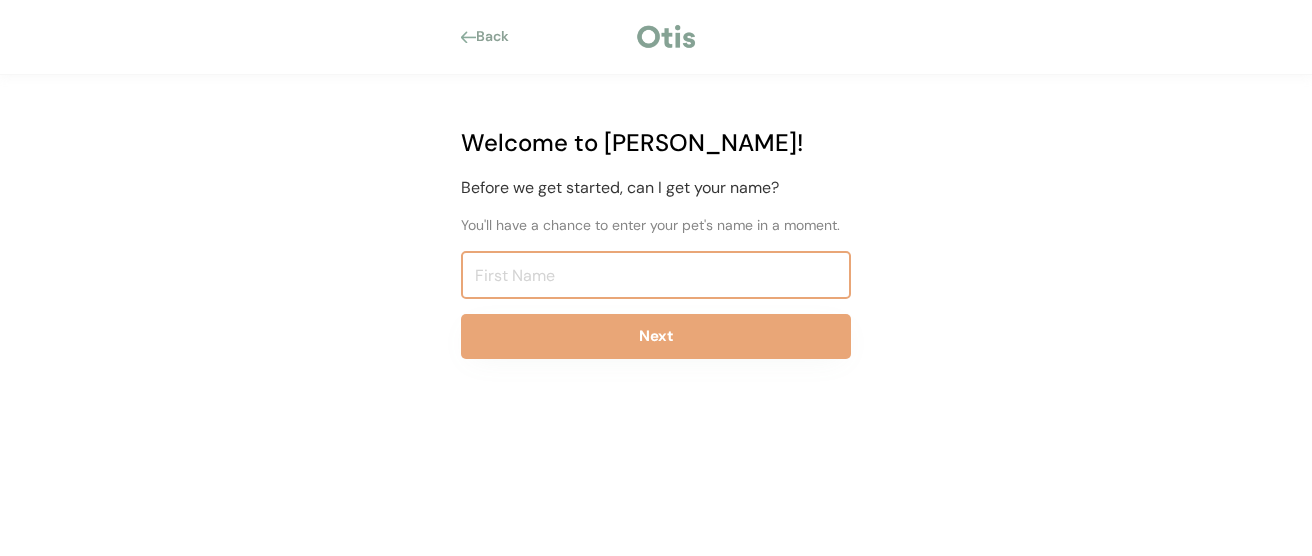 click at bounding box center (656, 275) 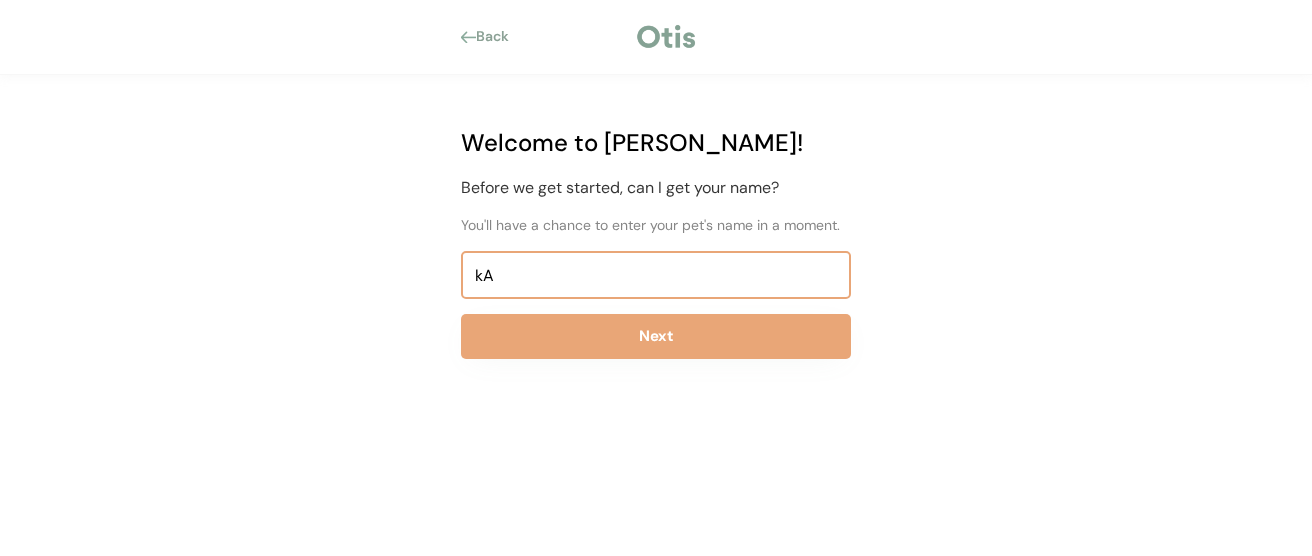 type on "k" 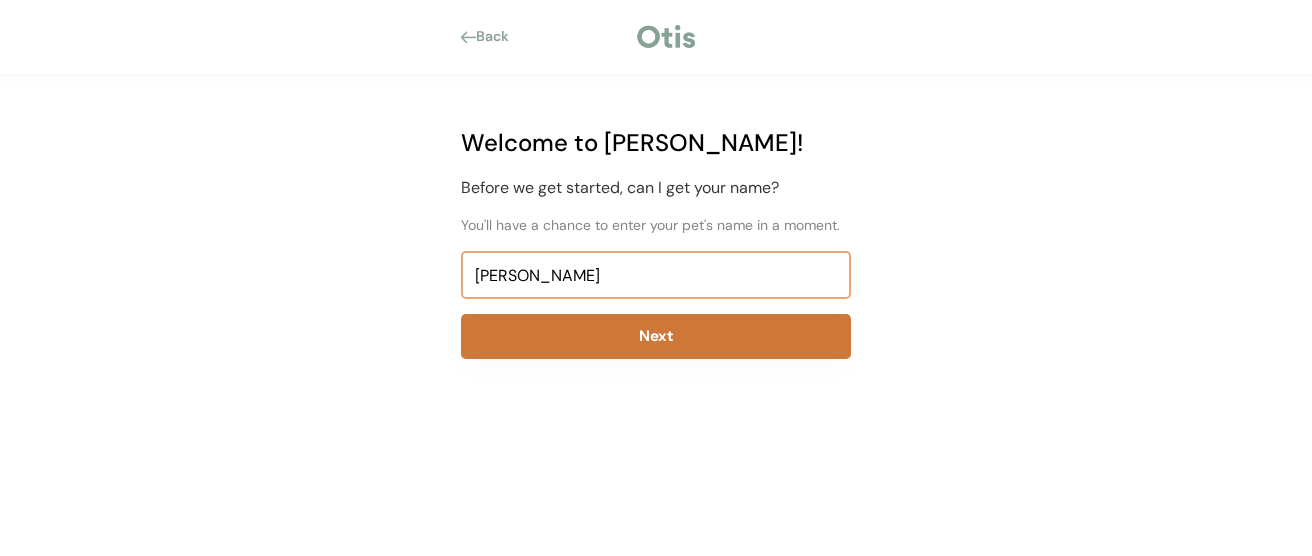 type on "KATHY" 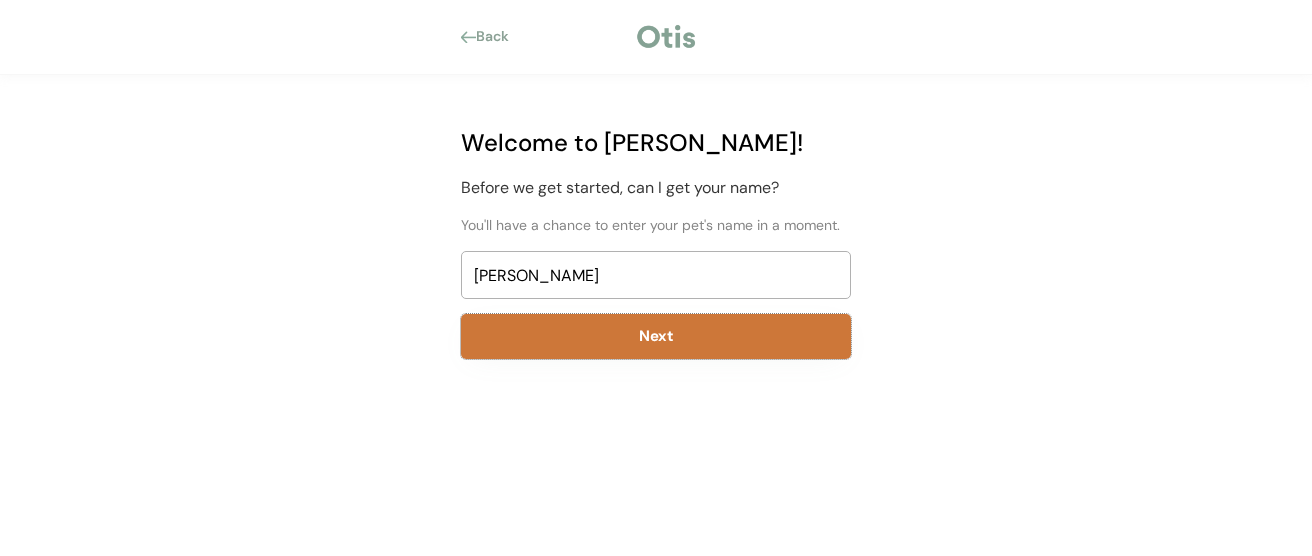 click on "Next" at bounding box center [656, 336] 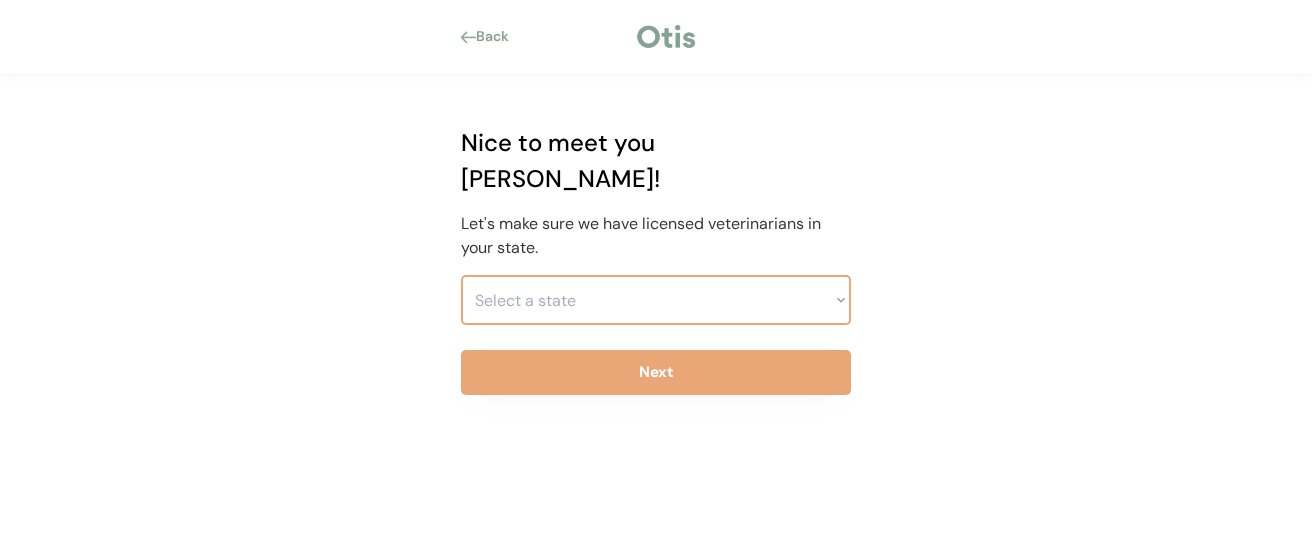 click on "Select a state Alabama Alaska American Samoa Arizona Arkansas California Colorado Connecticut Delaware District of Columbia Florida Georgia Hawaii Idaho Illinois Indiana Iowa Kansas Kentucky Louisiana Maine Maryland Massachusetts Michigan Minnesota Mississippi Missouri Montana Nebraska Nevada New Hampshire New Jersey New Mexico New York North Carolina North Dakota Ohio Oklahoma Oregon Pennsylvania Puerto Rico Rhode Island South Carolina South Dakota Tennessee Texas Utah Vermont Virginia Virgin Islands Washington West Virginia Wisconsin Wyoming" at bounding box center [656, 300] 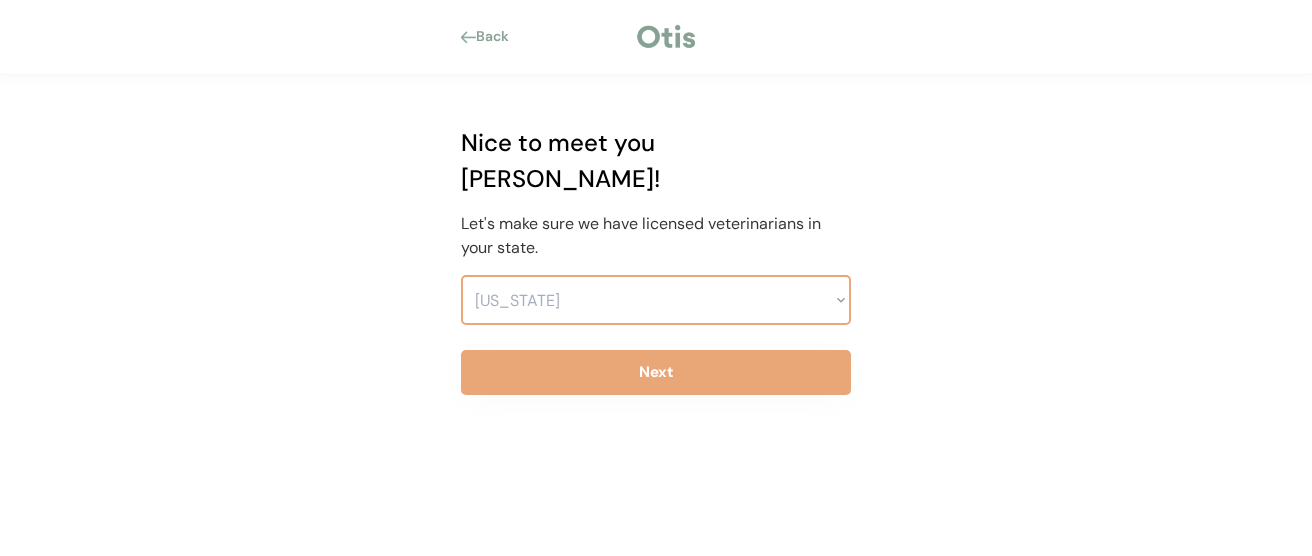 click on "Alabama" at bounding box center (0, 0) 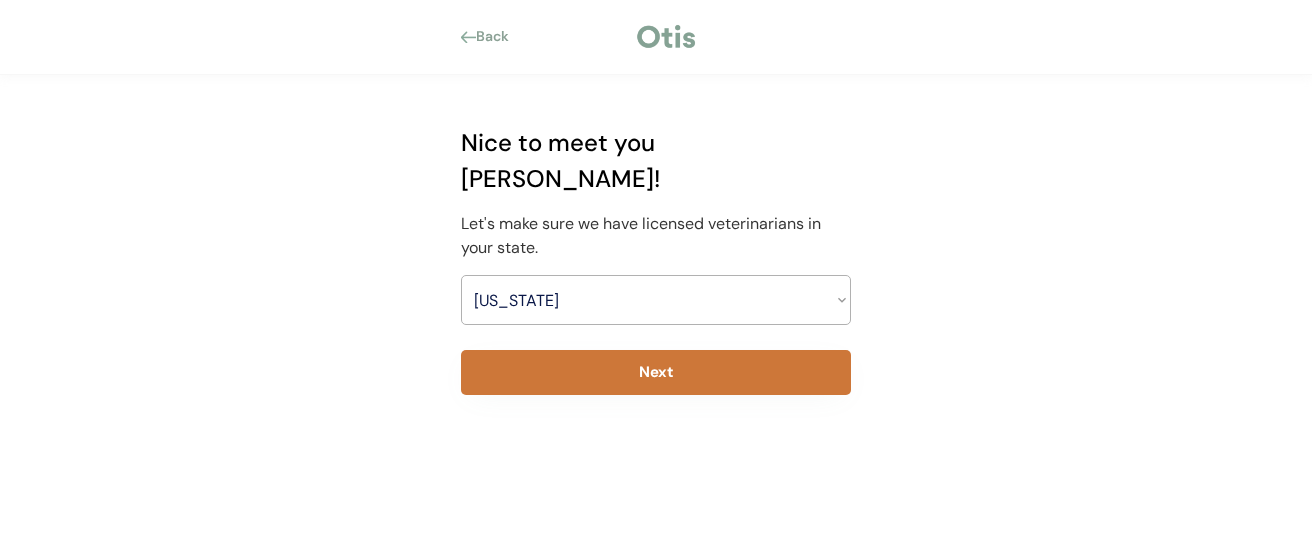 click on "Next" at bounding box center (656, 372) 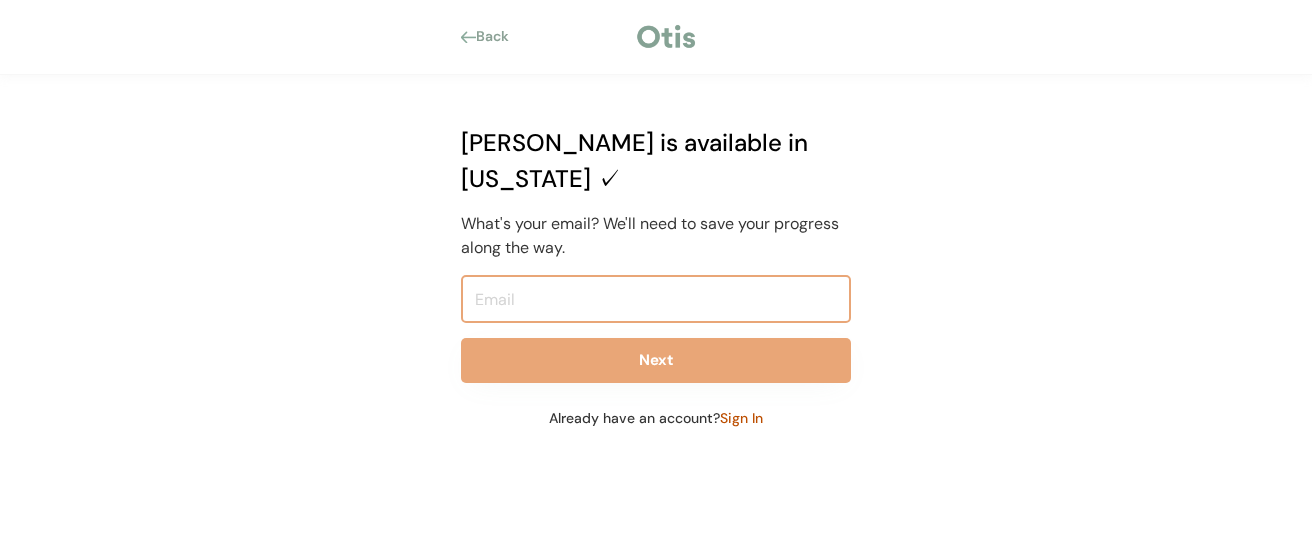 click at bounding box center (656, 299) 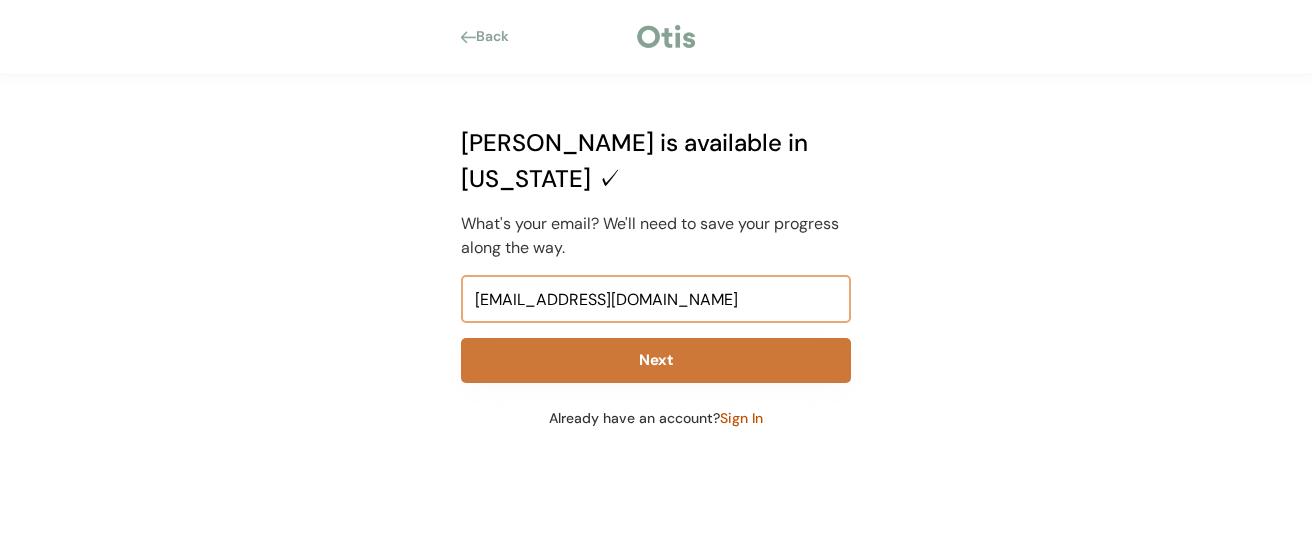 type on "ksulli53@aol.com" 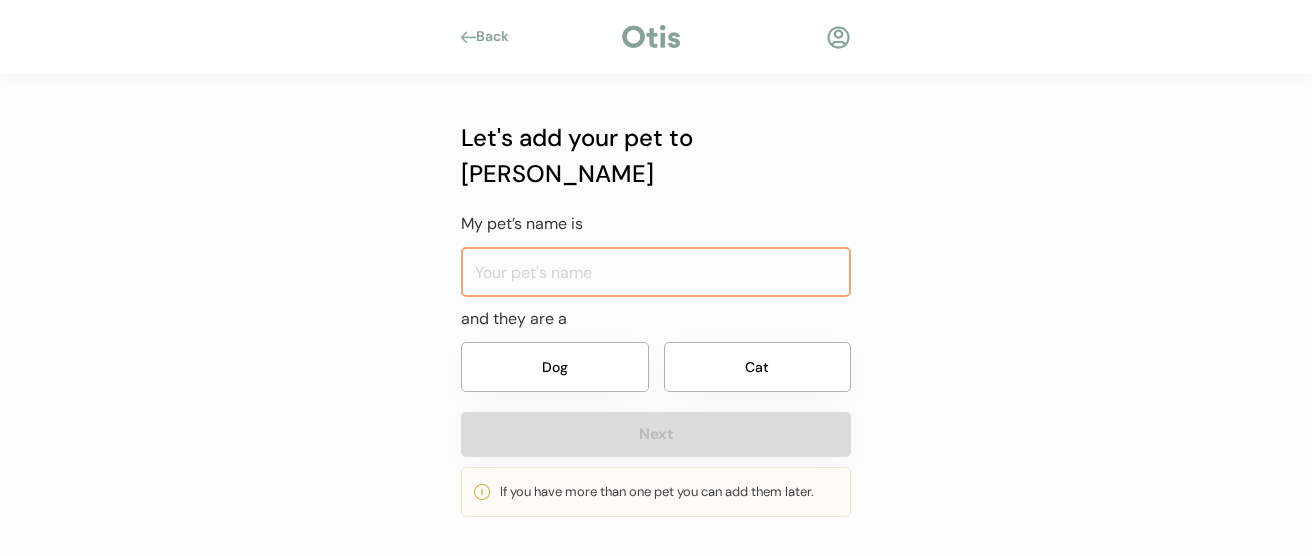 scroll, scrollTop: 0, scrollLeft: 0, axis: both 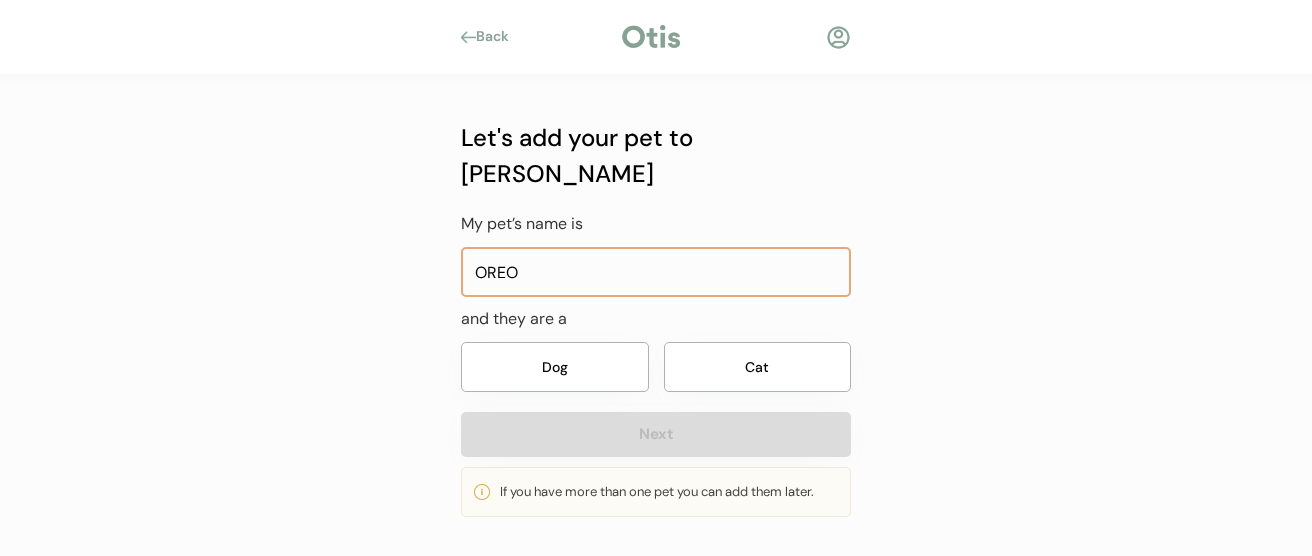 type on "OREO" 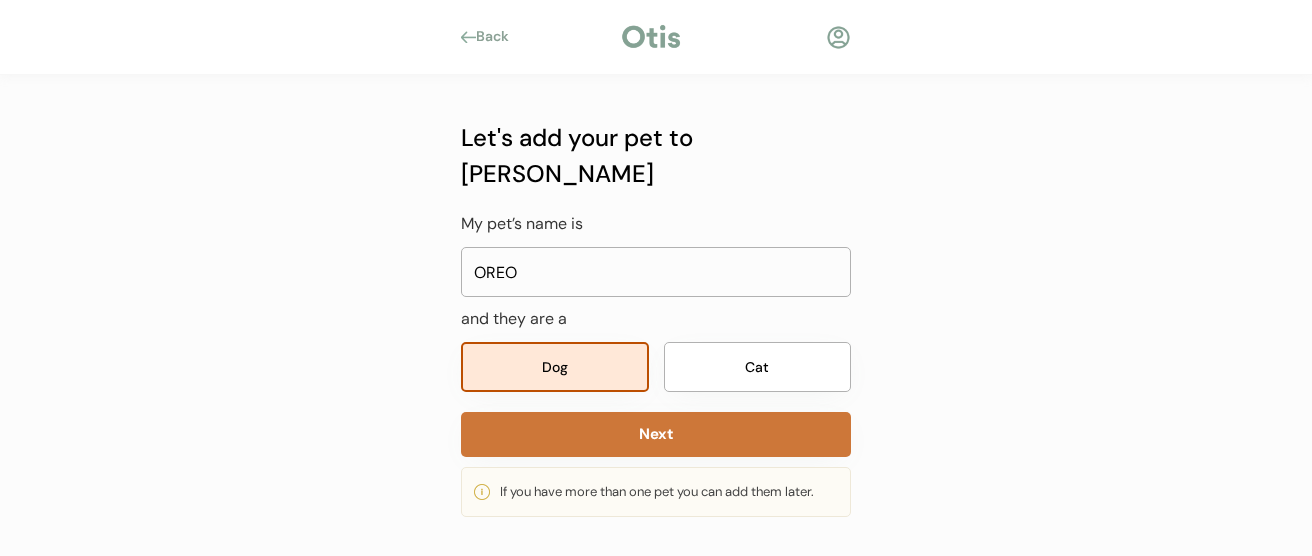 click on "Next" at bounding box center [656, 434] 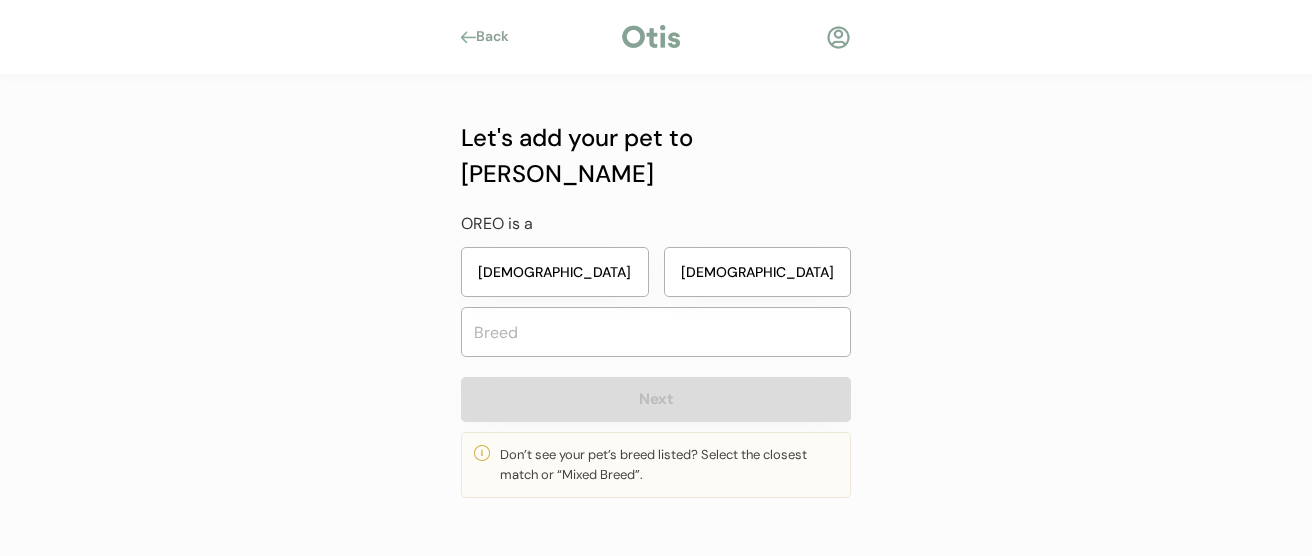 click on "[DEMOGRAPHIC_DATA]" at bounding box center (555, 272) 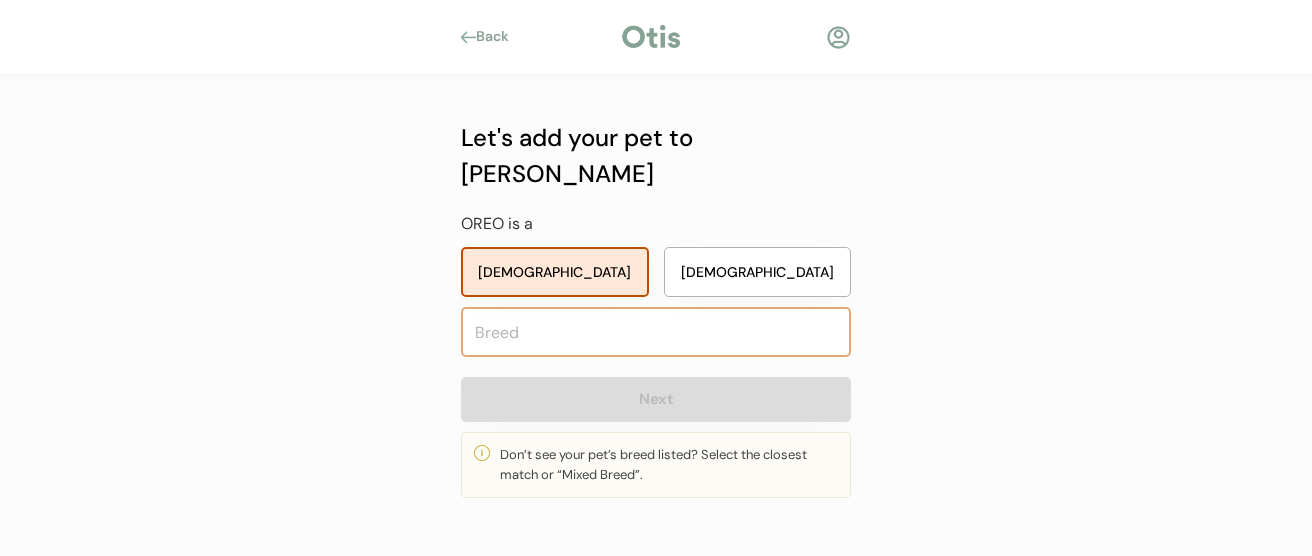 click at bounding box center [656, 332] 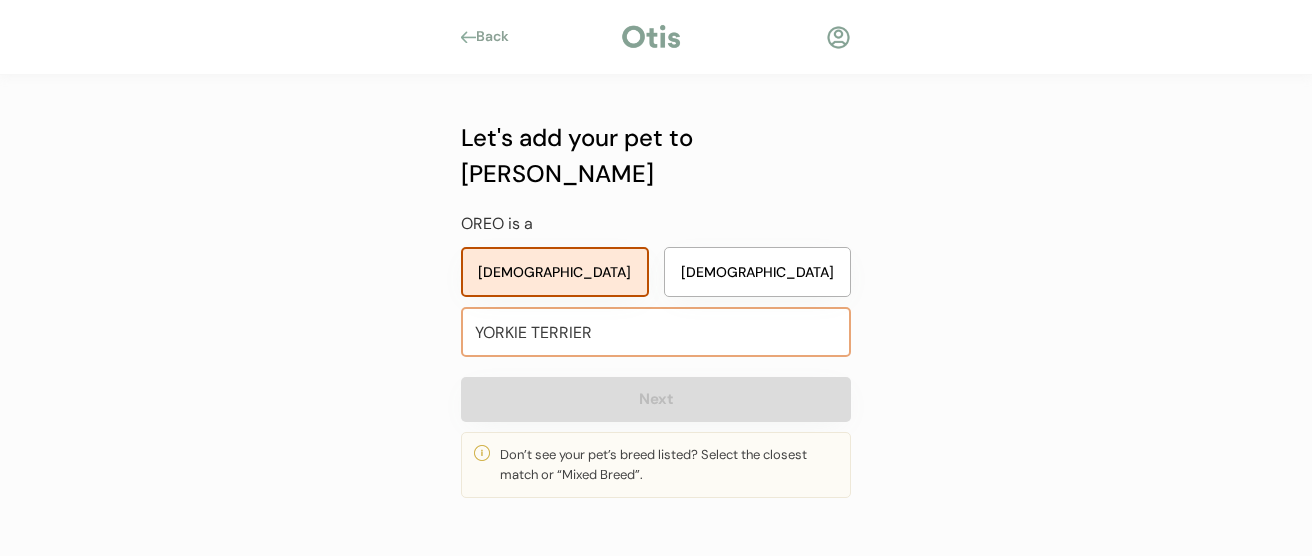 type on "YORKIE TERRIER" 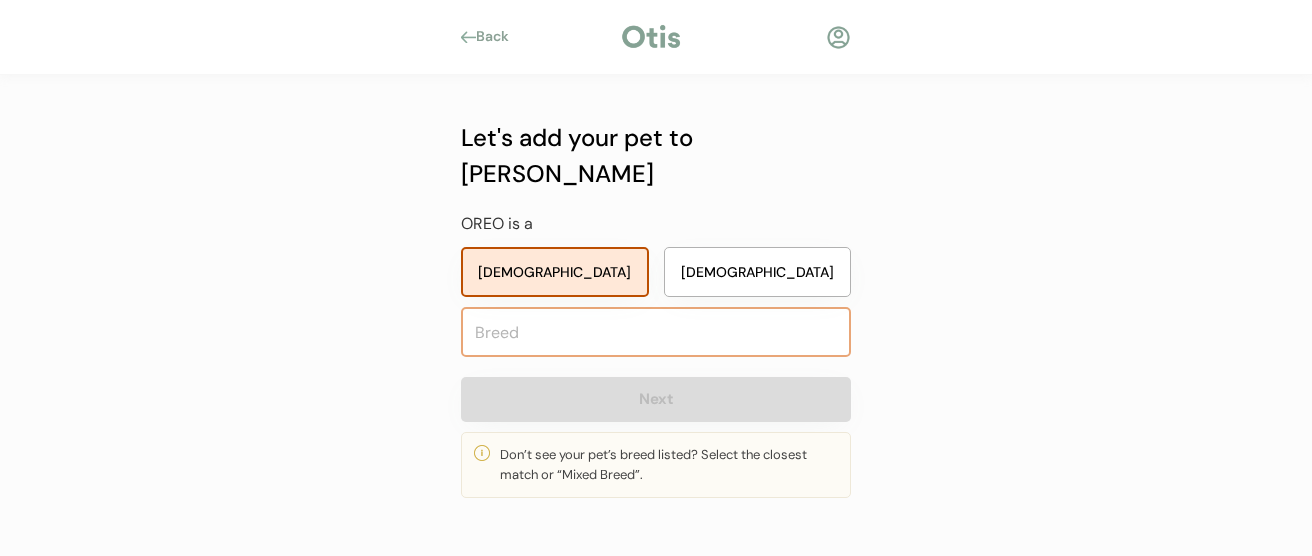 click on "Next" at bounding box center (656, 399) 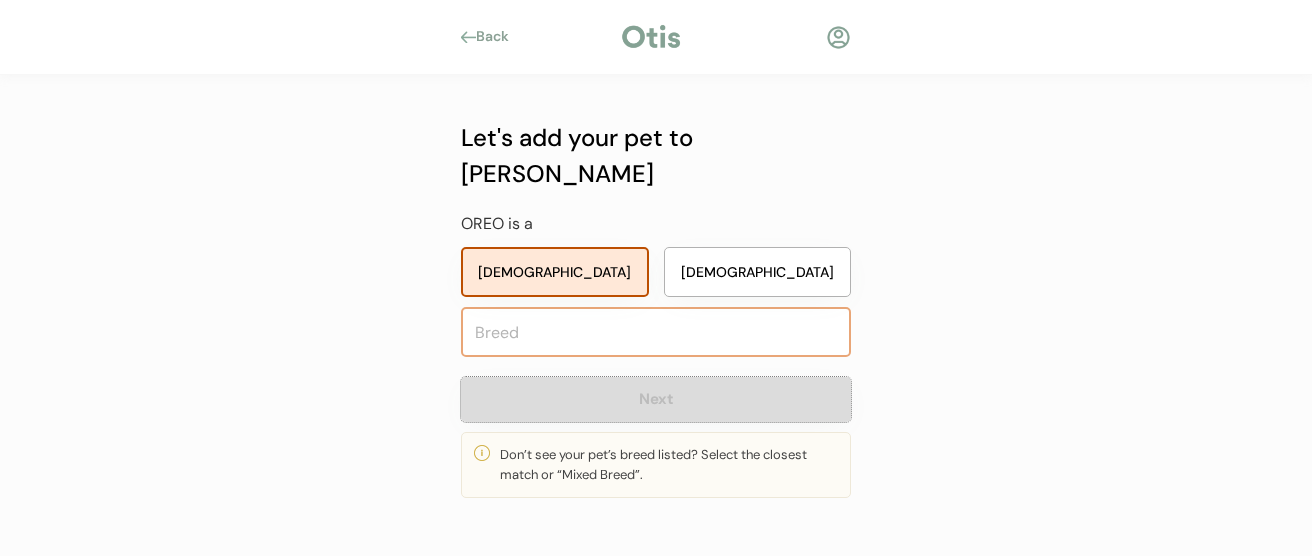 click at bounding box center (656, 332) 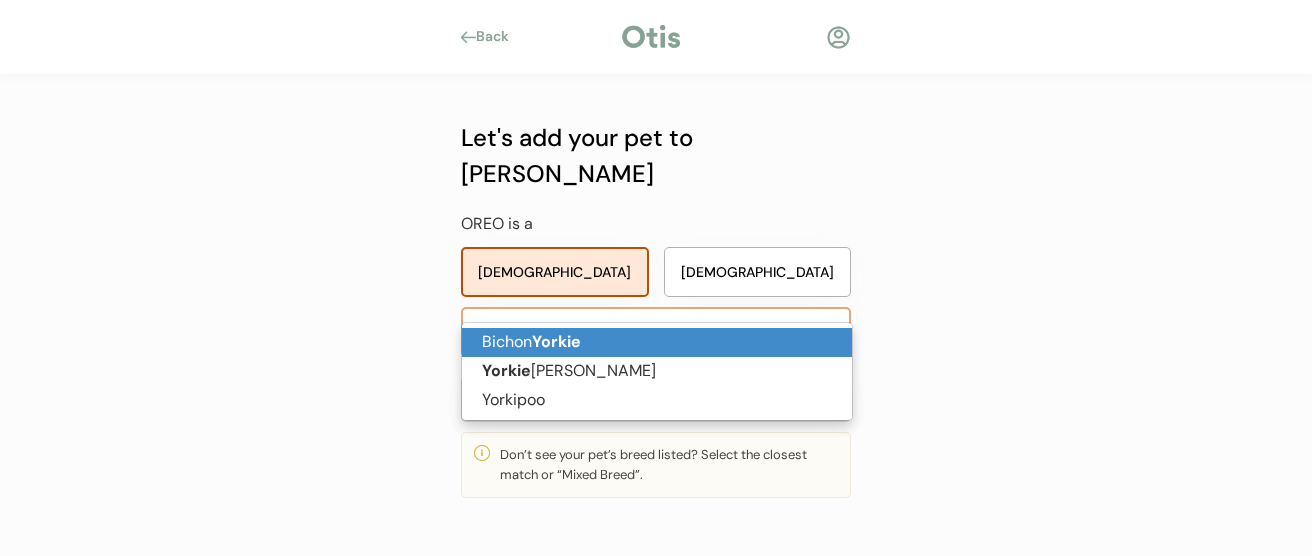 scroll, scrollTop: 43, scrollLeft: 0, axis: vertical 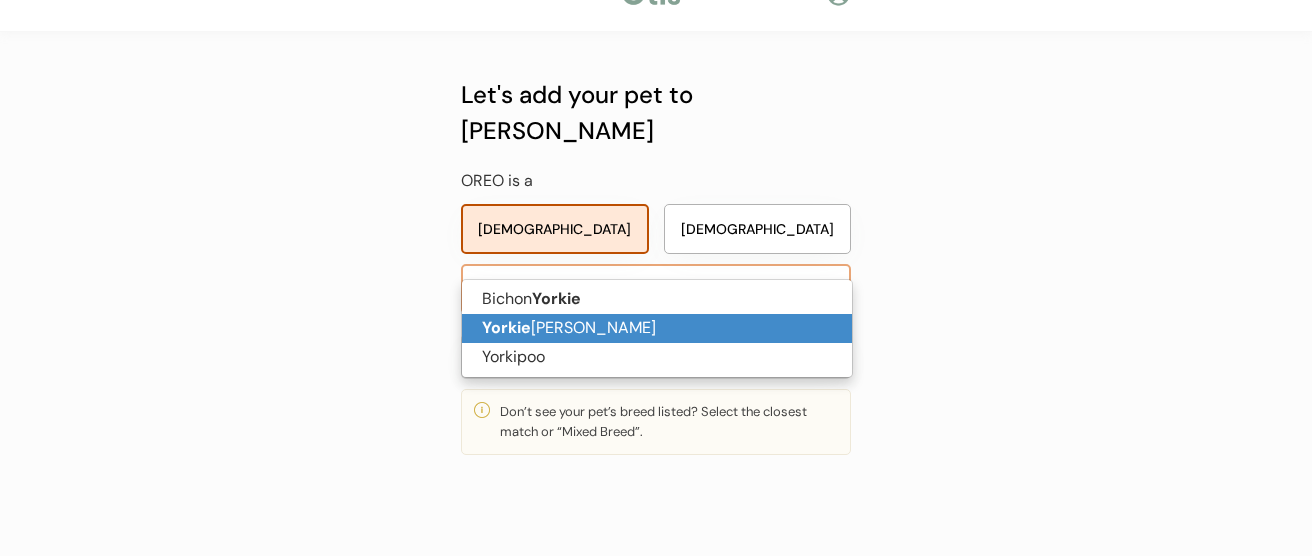 click on "[PERSON_NAME]" at bounding box center (657, 328) 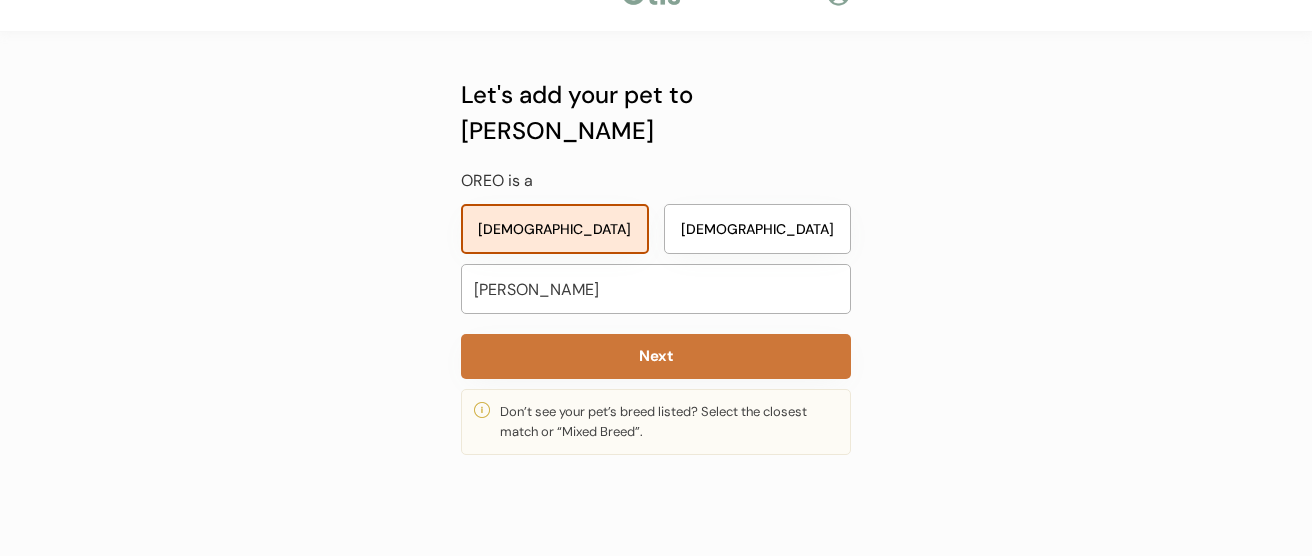 type on "[PERSON_NAME]" 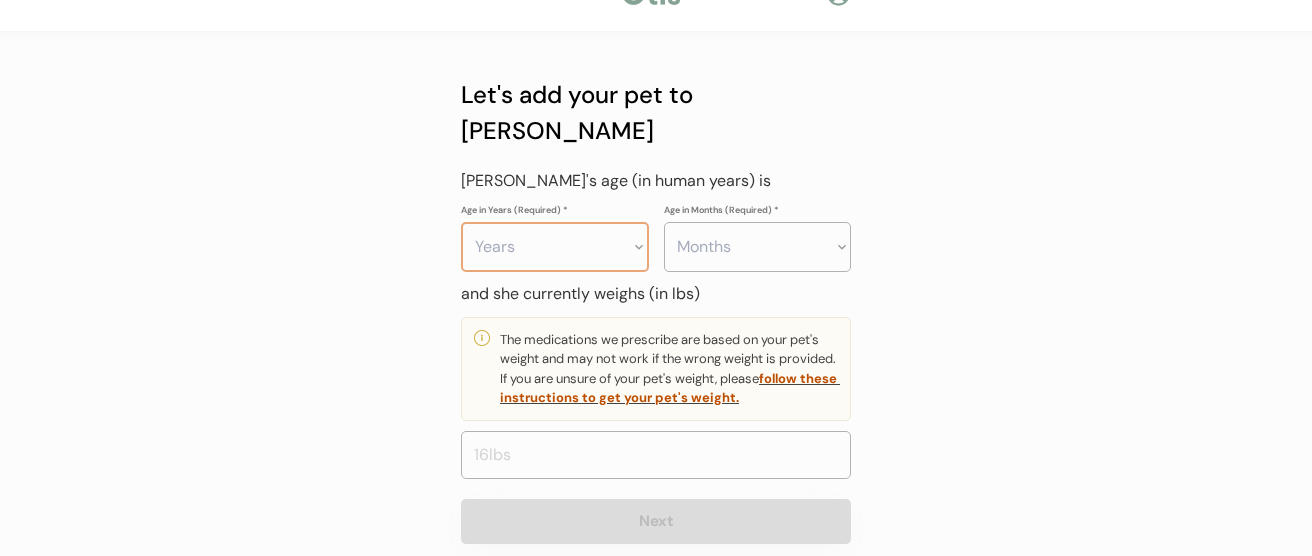 click on "Years 0 1 2 3 4 5 6 7 8 9 10 11 12 13 14 15 16 17 18 19 20" at bounding box center (555, 247) 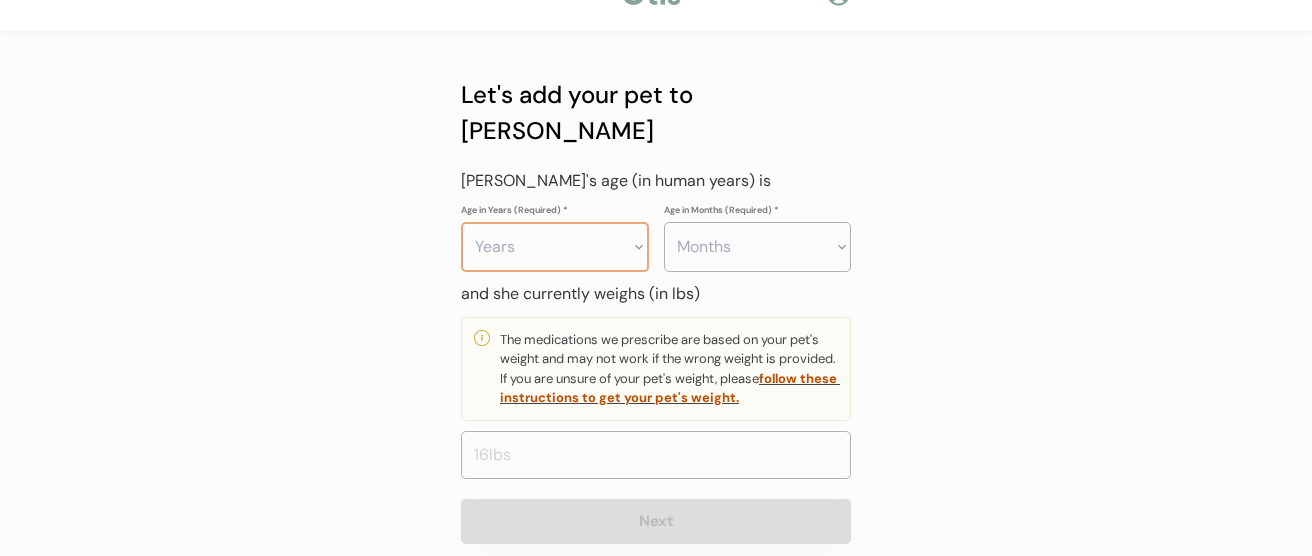 select on "3" 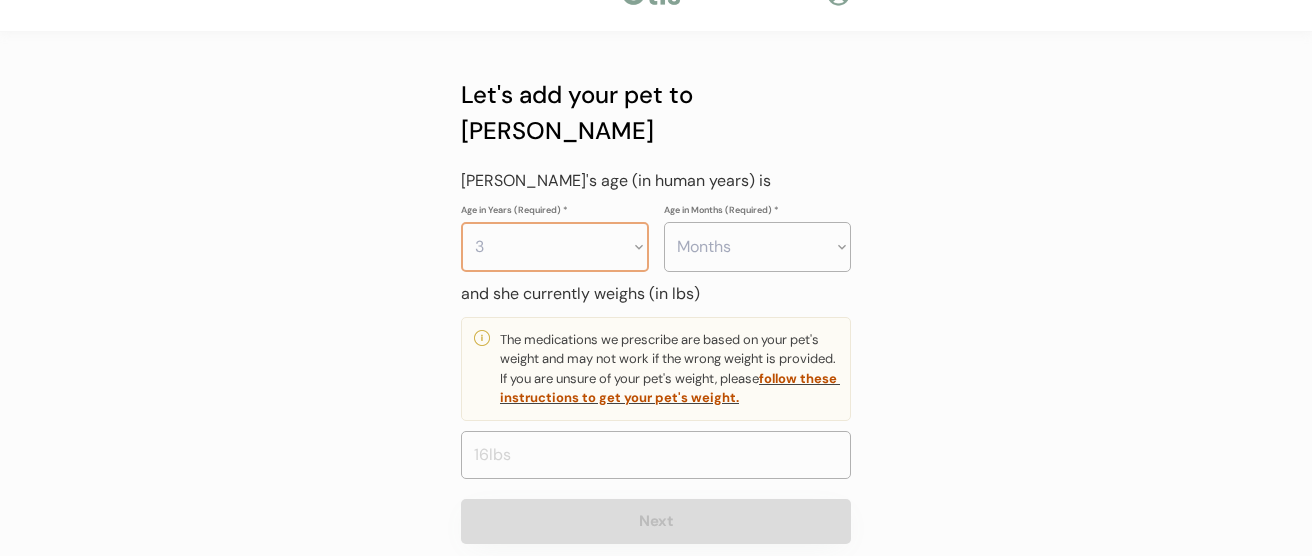 click on "3" at bounding box center (0, 0) 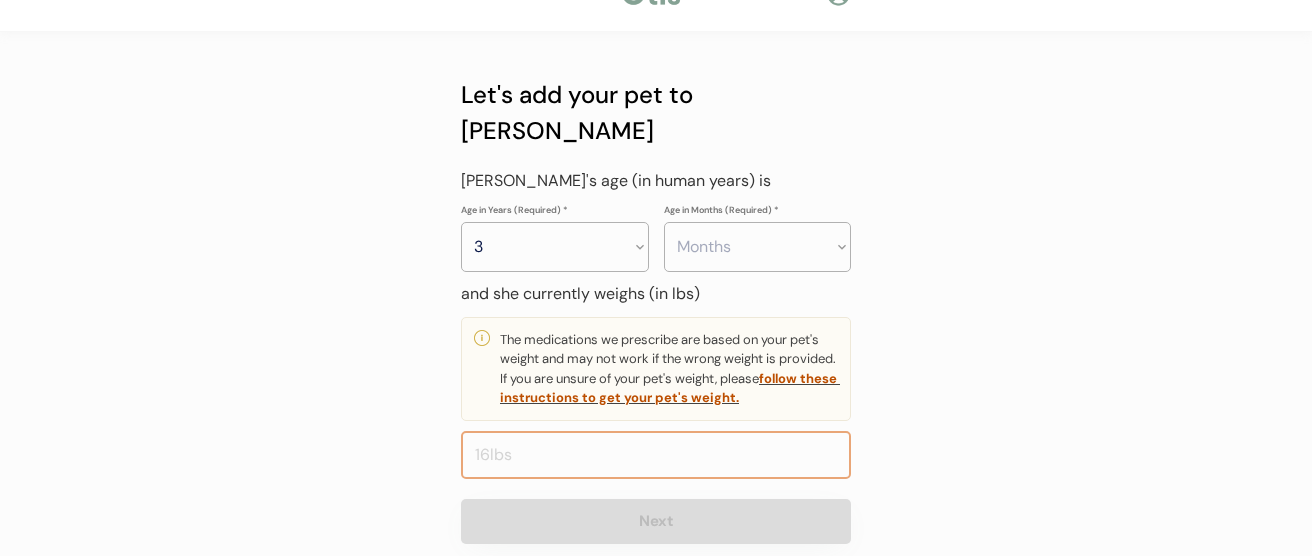 click at bounding box center (656, 455) 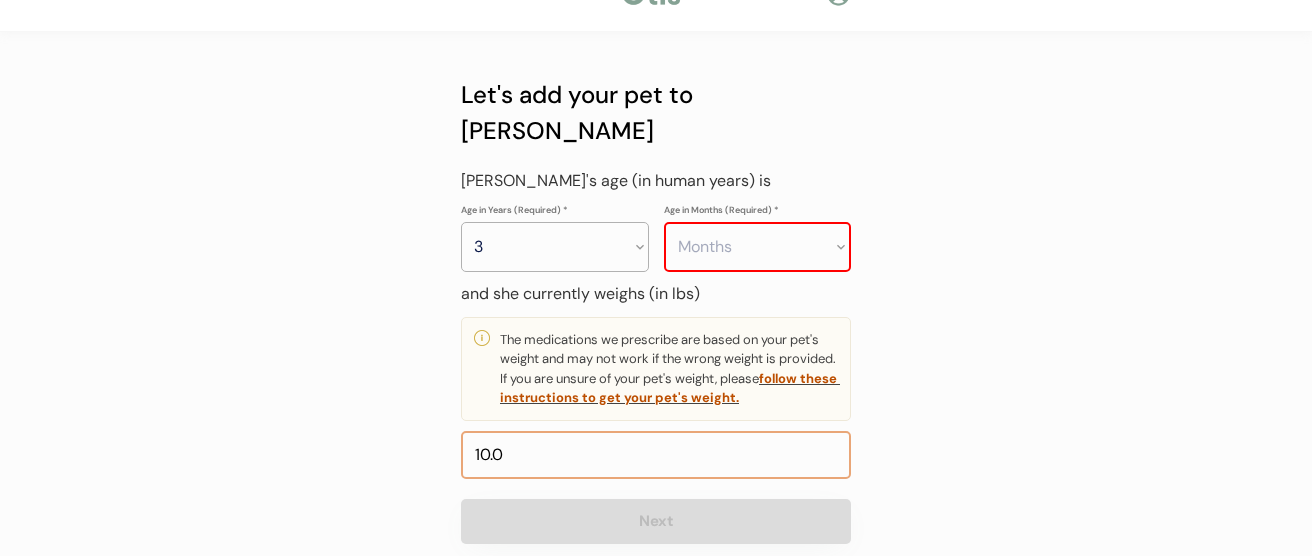 click at bounding box center [656, 455] 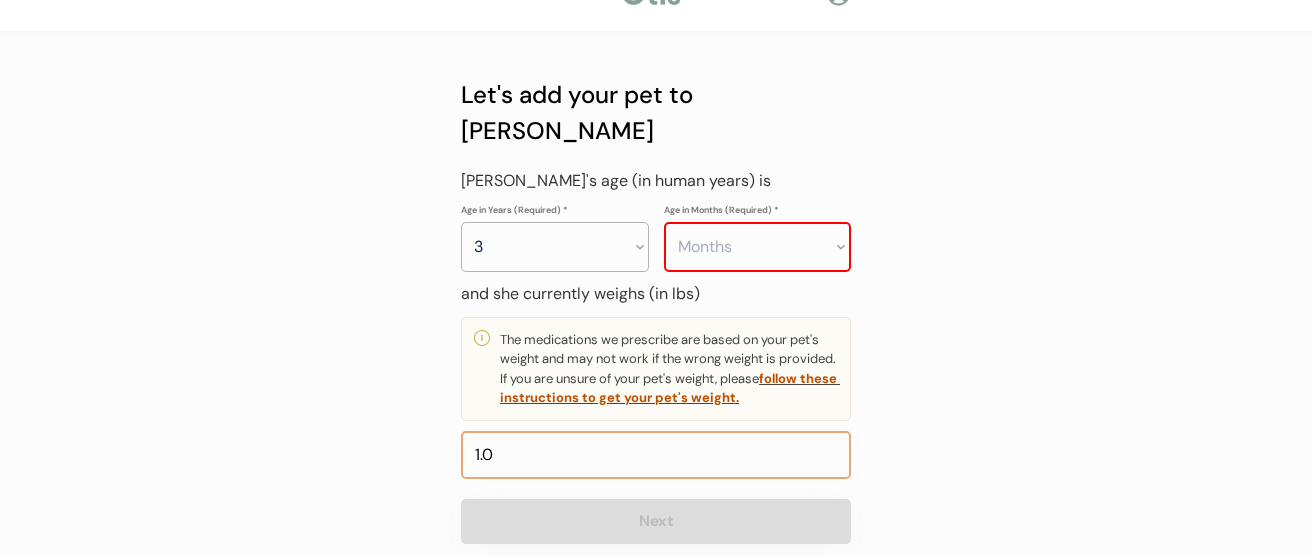 type on "0.0" 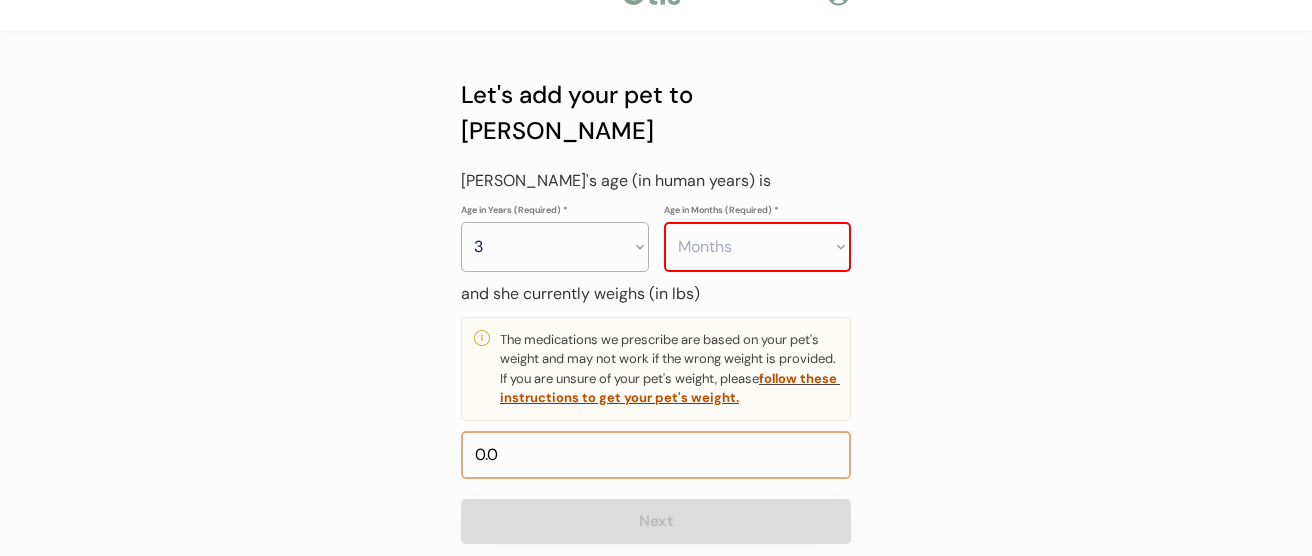click on "Months 0 1 2 3 4 5 6 7 8 9 10 11" at bounding box center (758, 247) 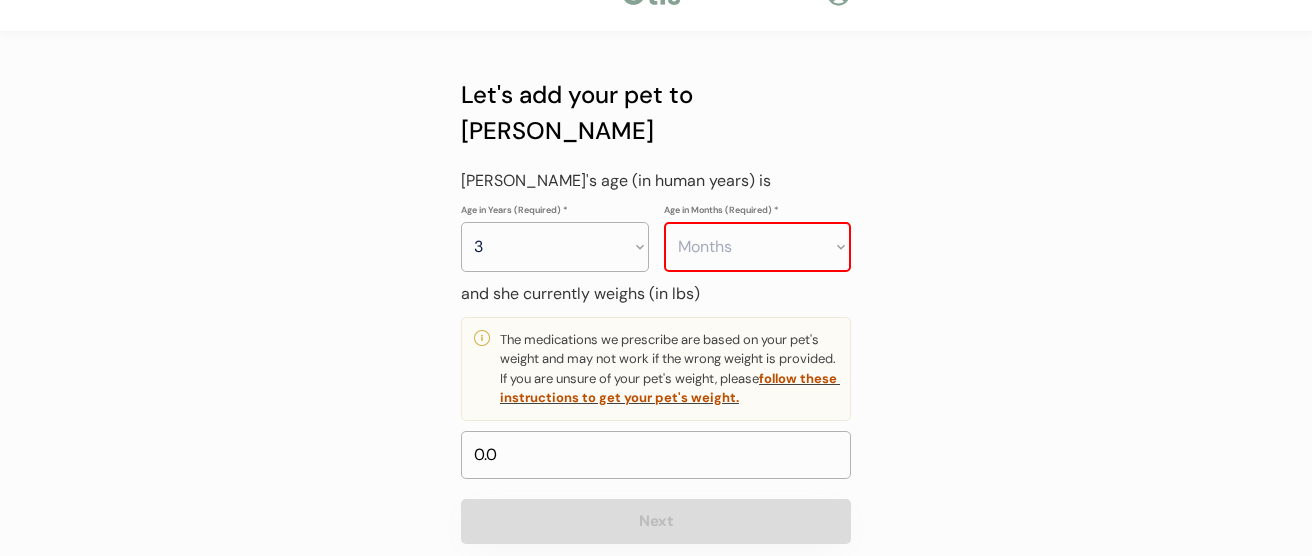 select on "0" 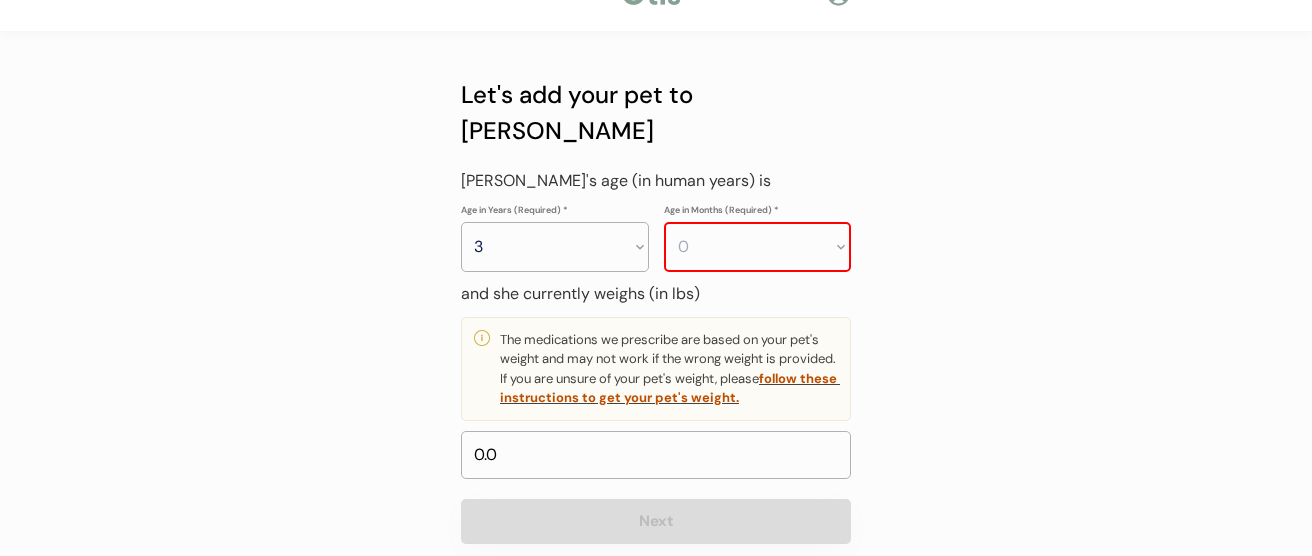 click on "0" at bounding box center [0, 0] 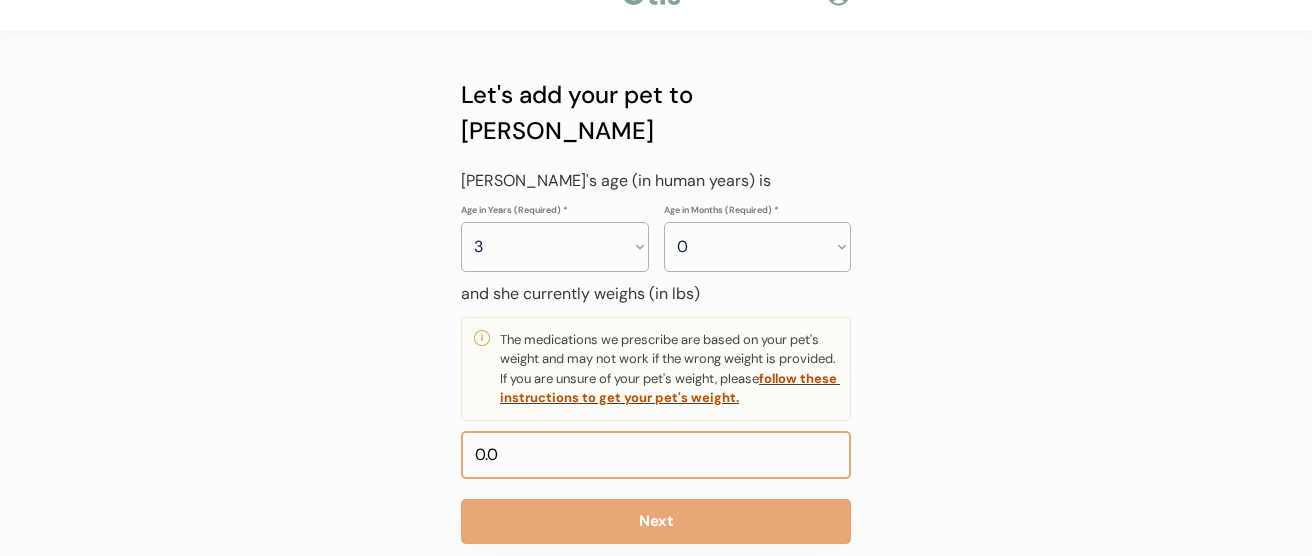 click at bounding box center [656, 455] 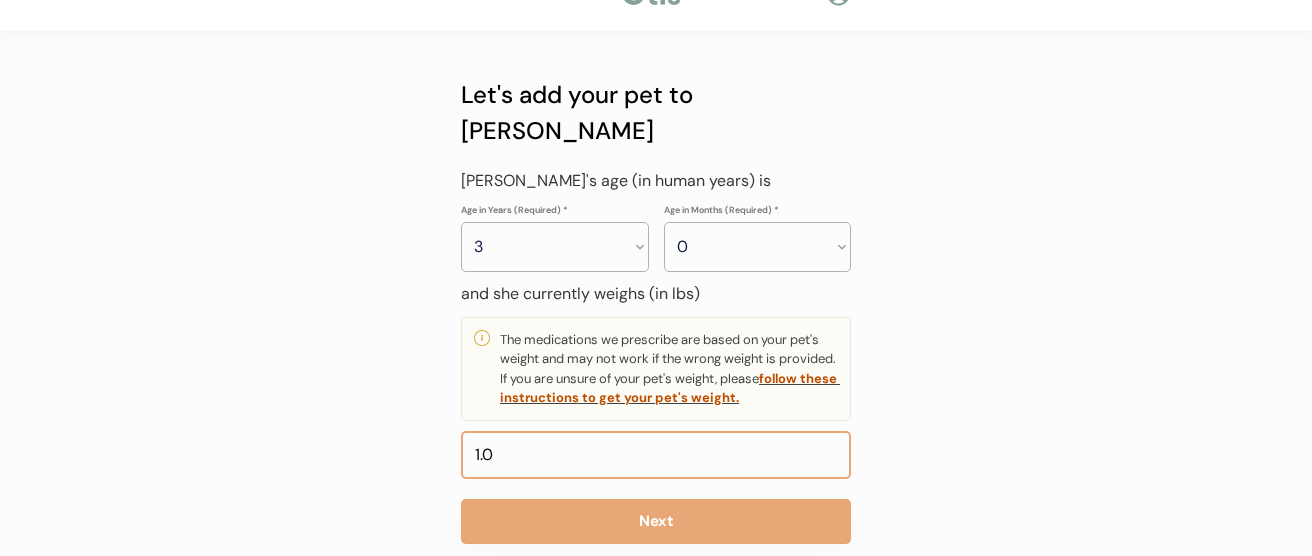 type on "10.0" 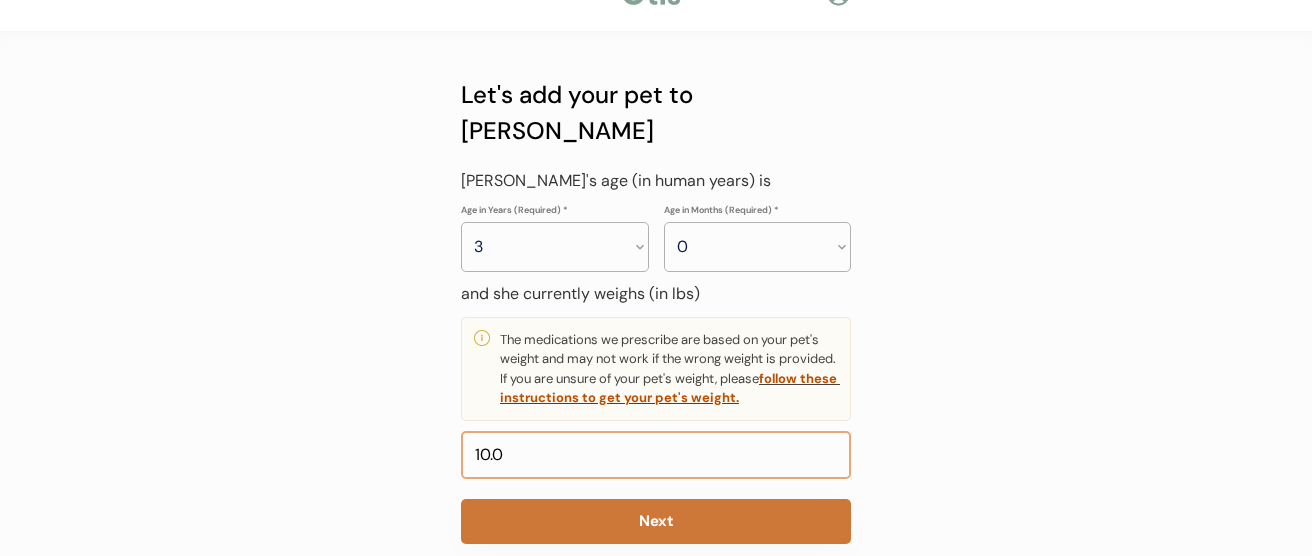 click on "Next" at bounding box center (656, 521) 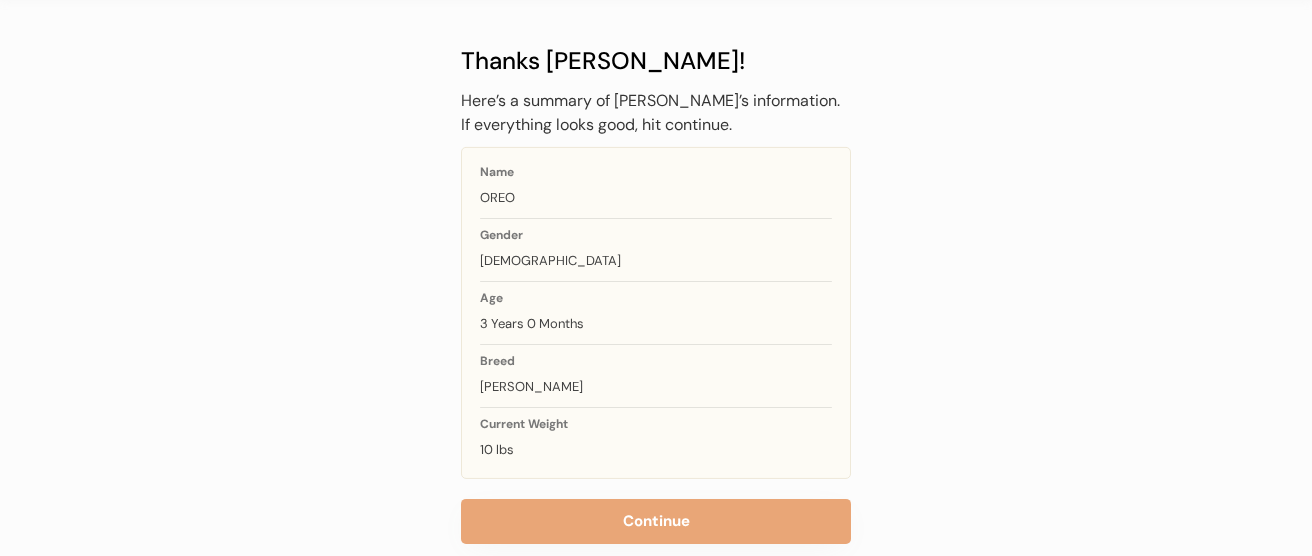 scroll, scrollTop: 113, scrollLeft: 0, axis: vertical 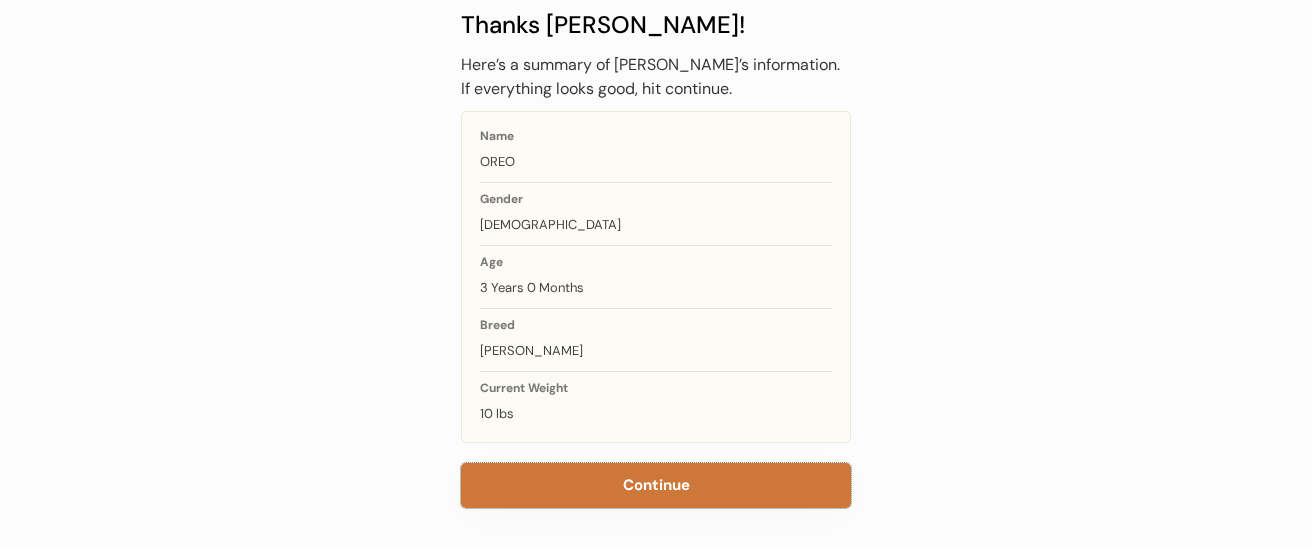 click on "Continue" at bounding box center (656, 485) 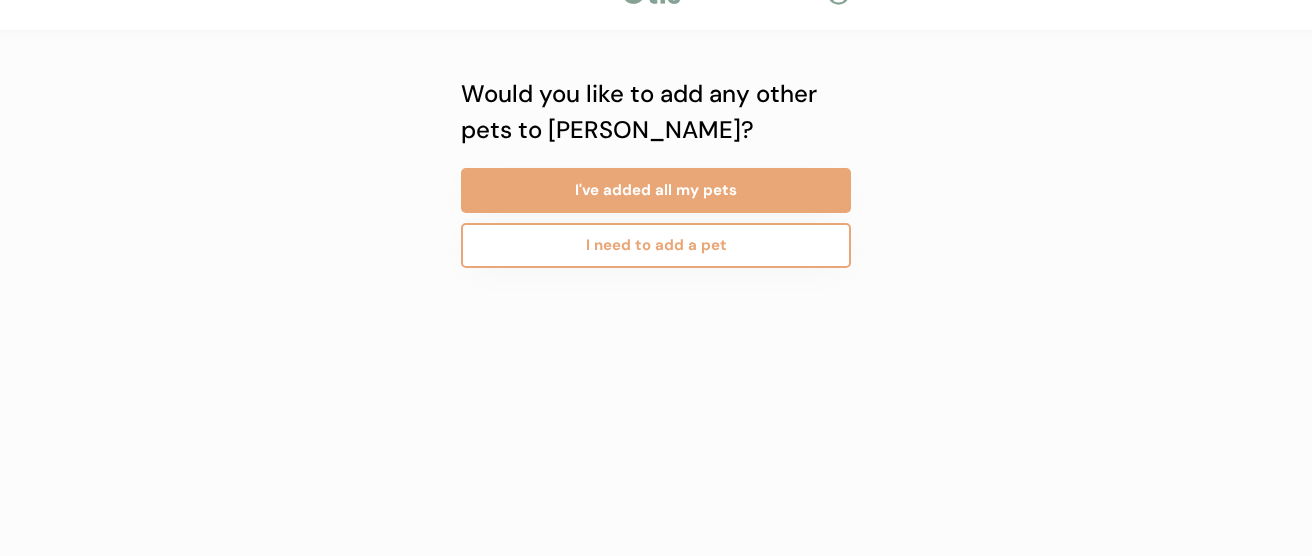 scroll, scrollTop: 43, scrollLeft: 0, axis: vertical 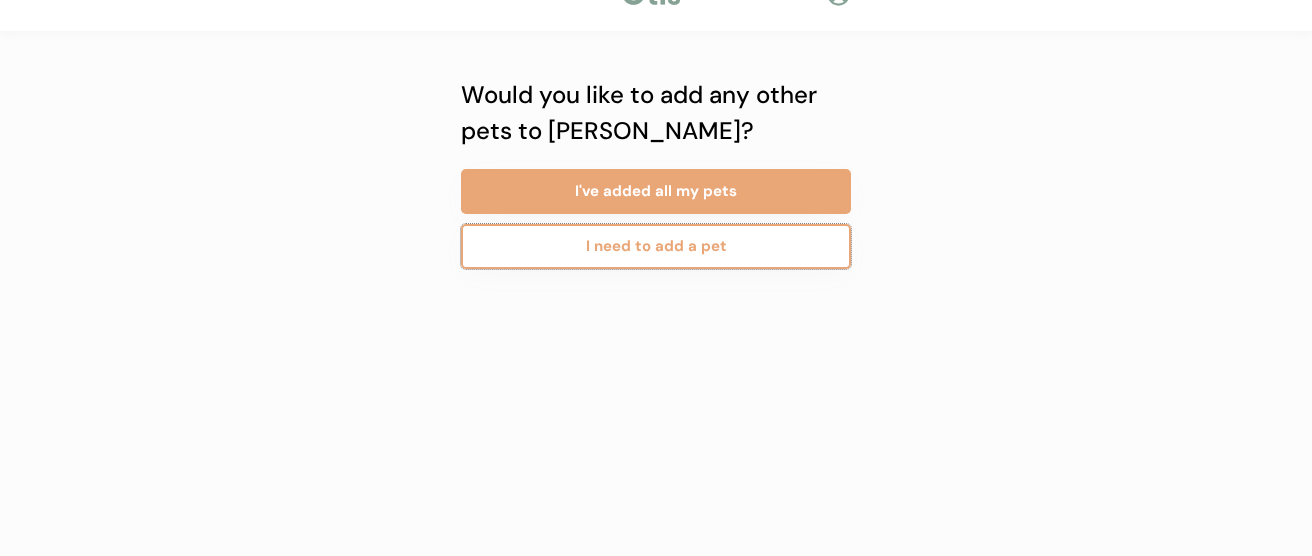 click on "I need to add a pet" at bounding box center [656, 246] 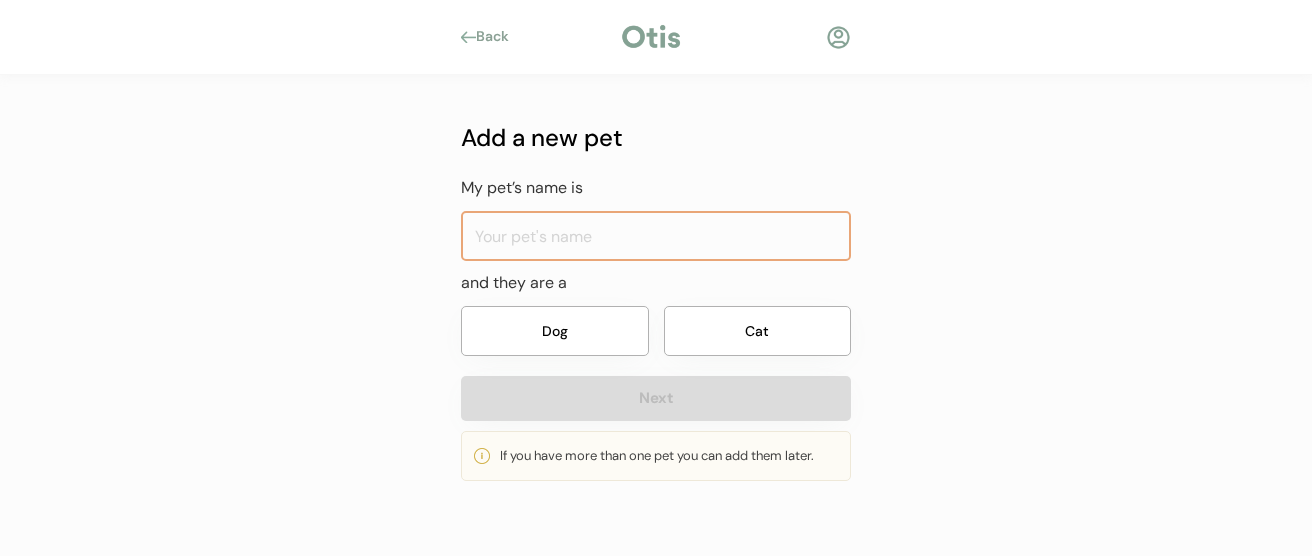 scroll, scrollTop: 0, scrollLeft: 0, axis: both 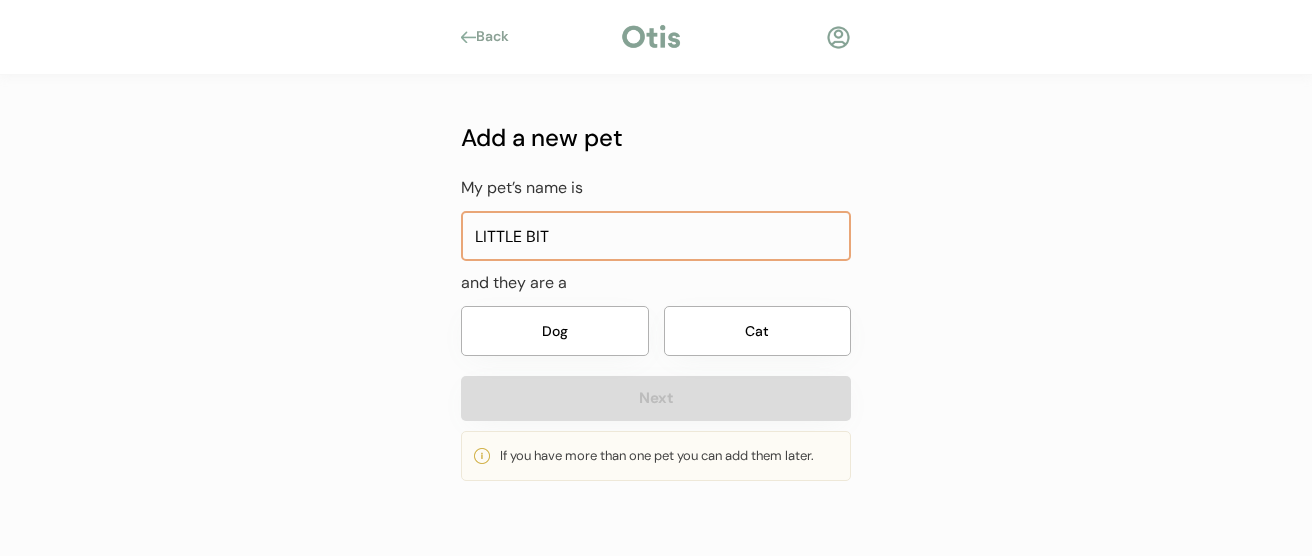 type on "LITTLE BIT" 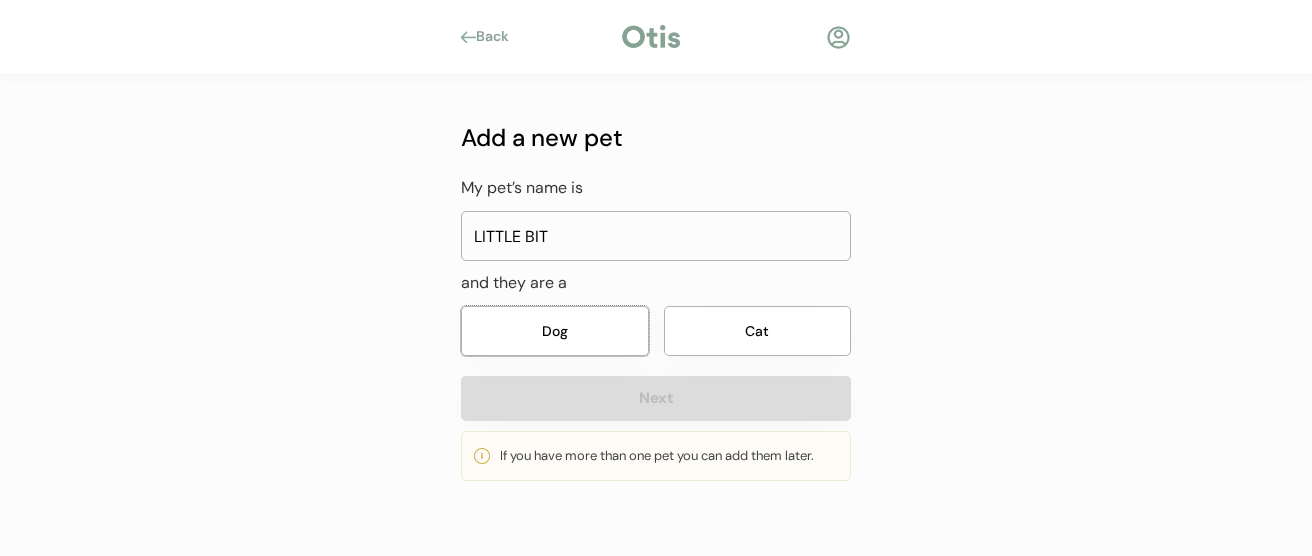 click on "Dog" at bounding box center (555, 331) 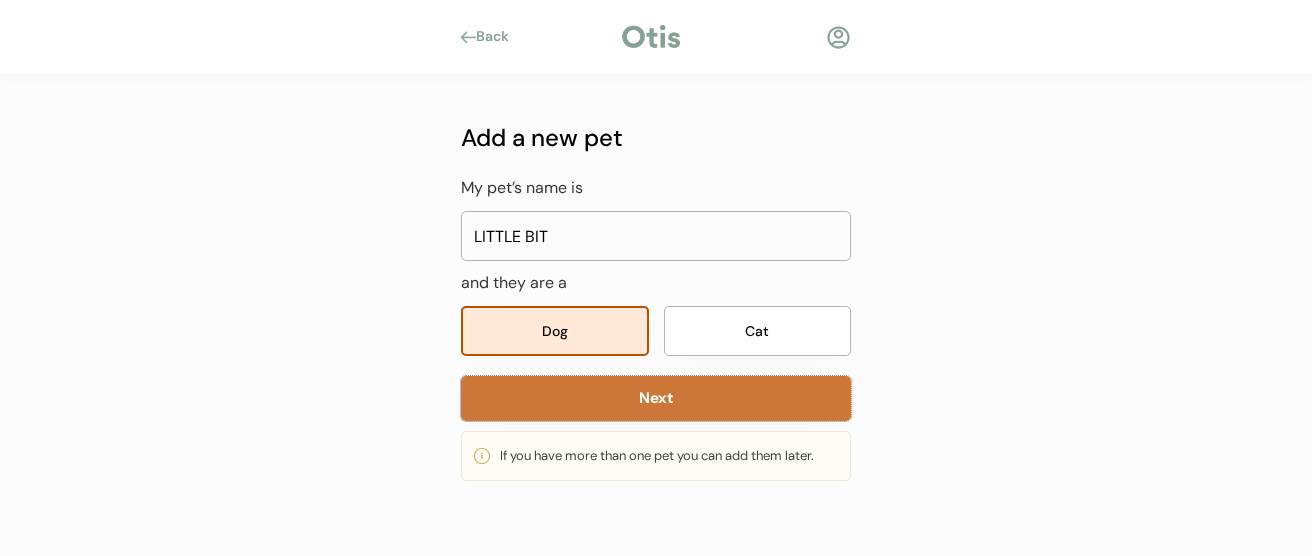 click on "Next" at bounding box center [656, 398] 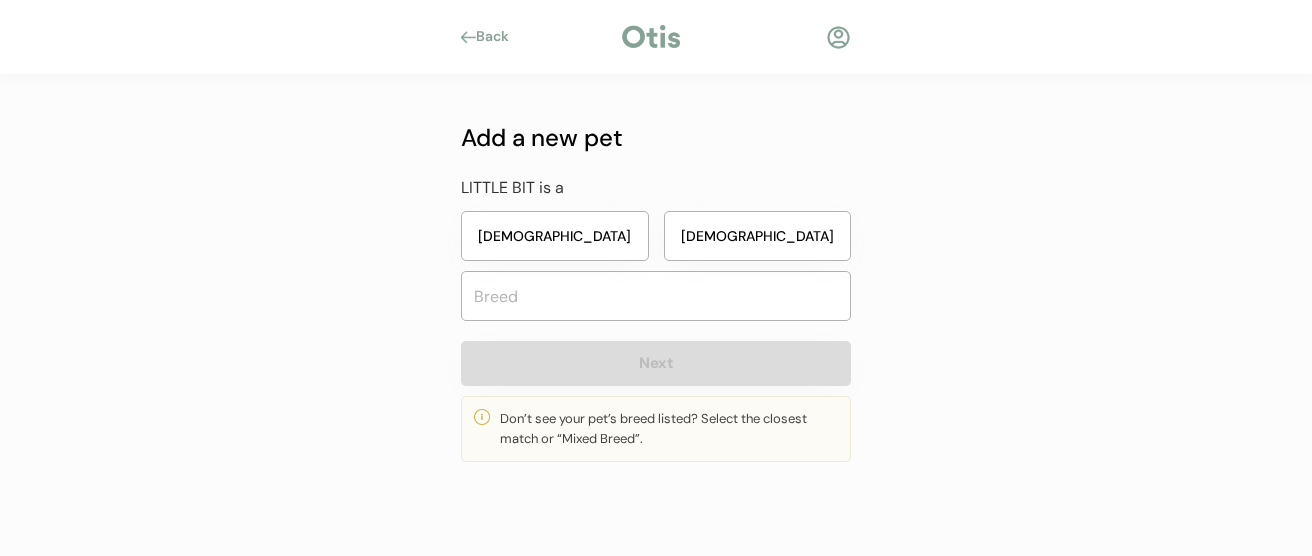 click on "[DEMOGRAPHIC_DATA]" at bounding box center [758, 236] 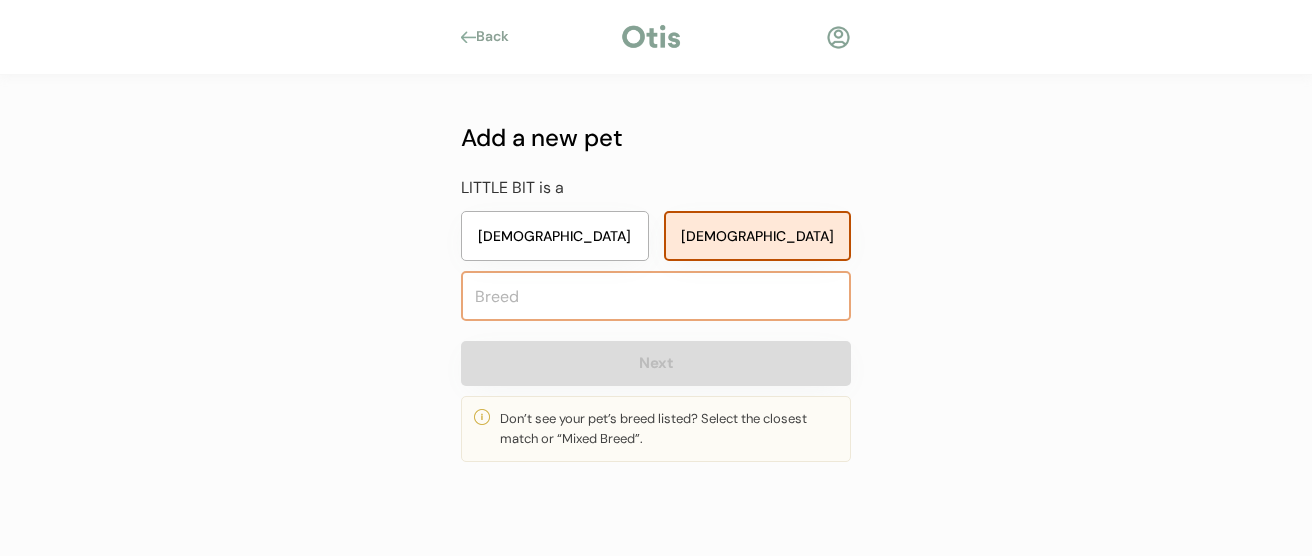 click at bounding box center [656, 296] 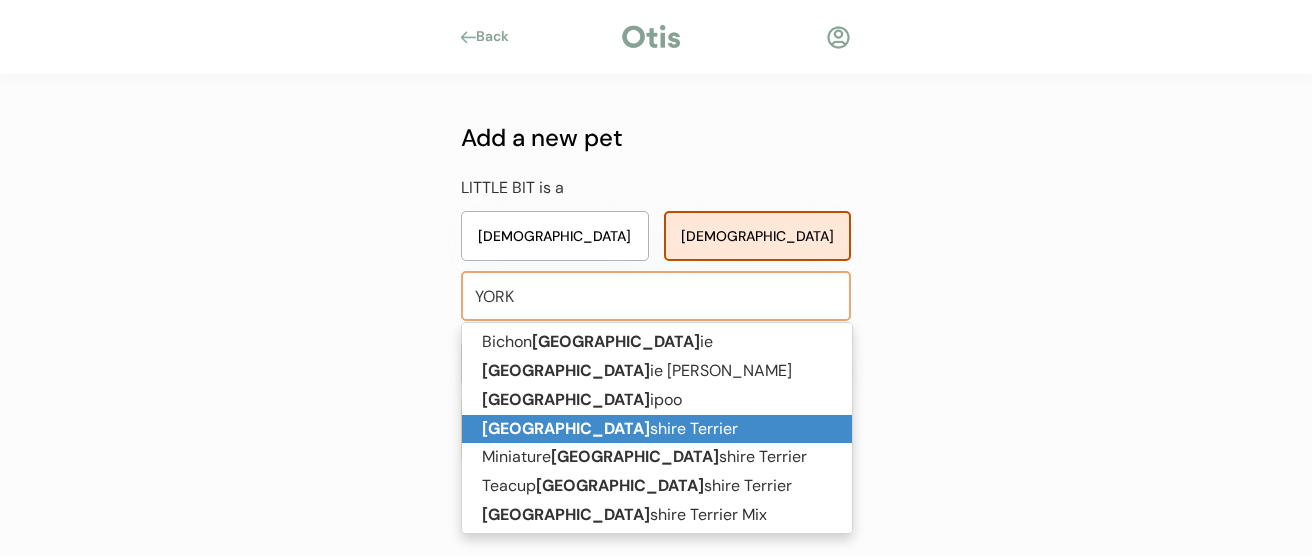 click on "York shire Terrier" at bounding box center [657, 429] 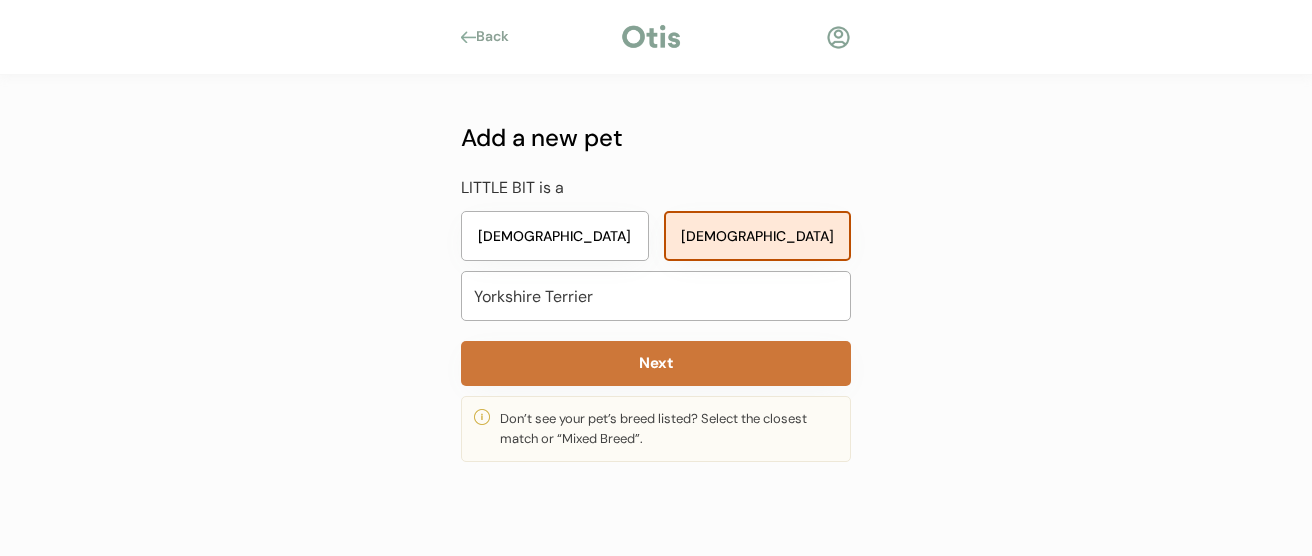 type on "Yorkshire Terrier" 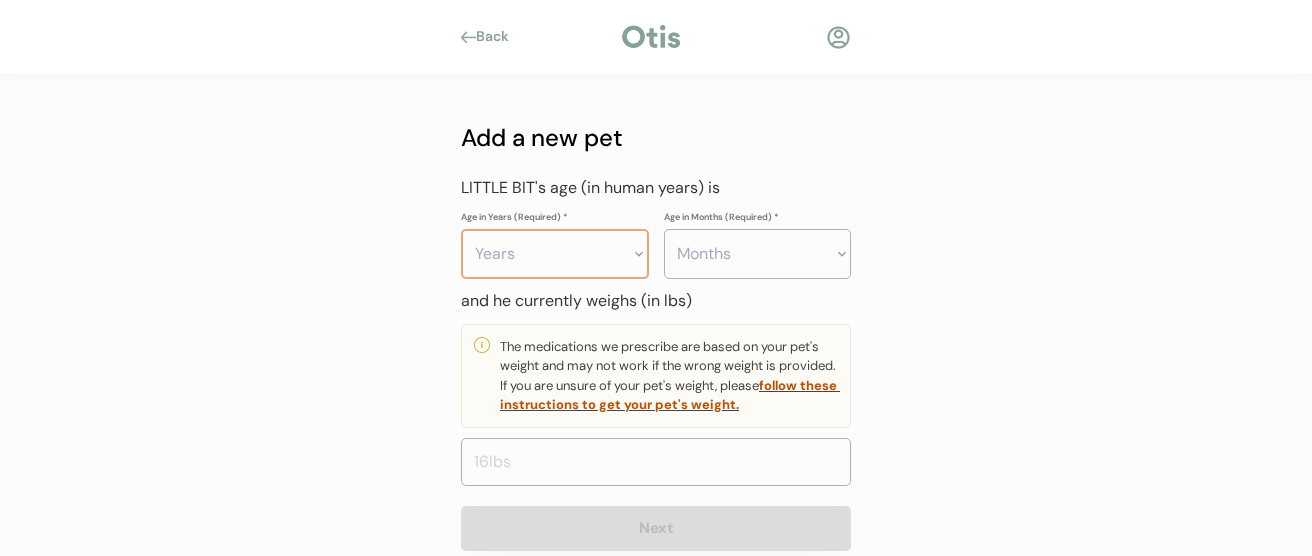 click on "Years 0 1 2 3 4 5 6 7 8 9 10 11 12 13 14 15 16 17 18 19 20" at bounding box center [555, 254] 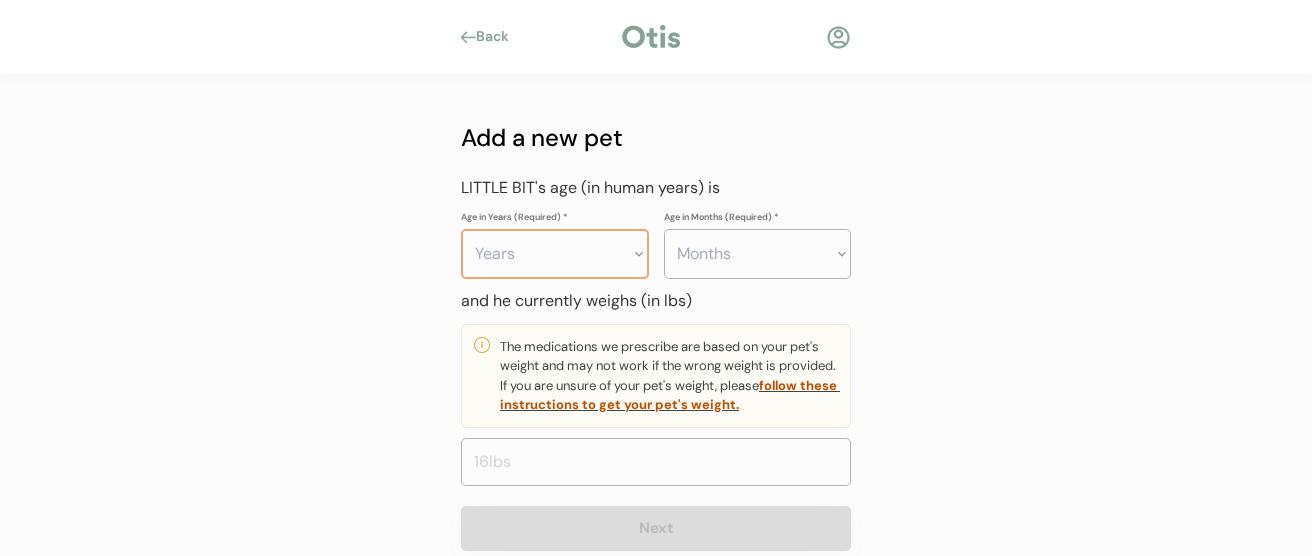 select on "2" 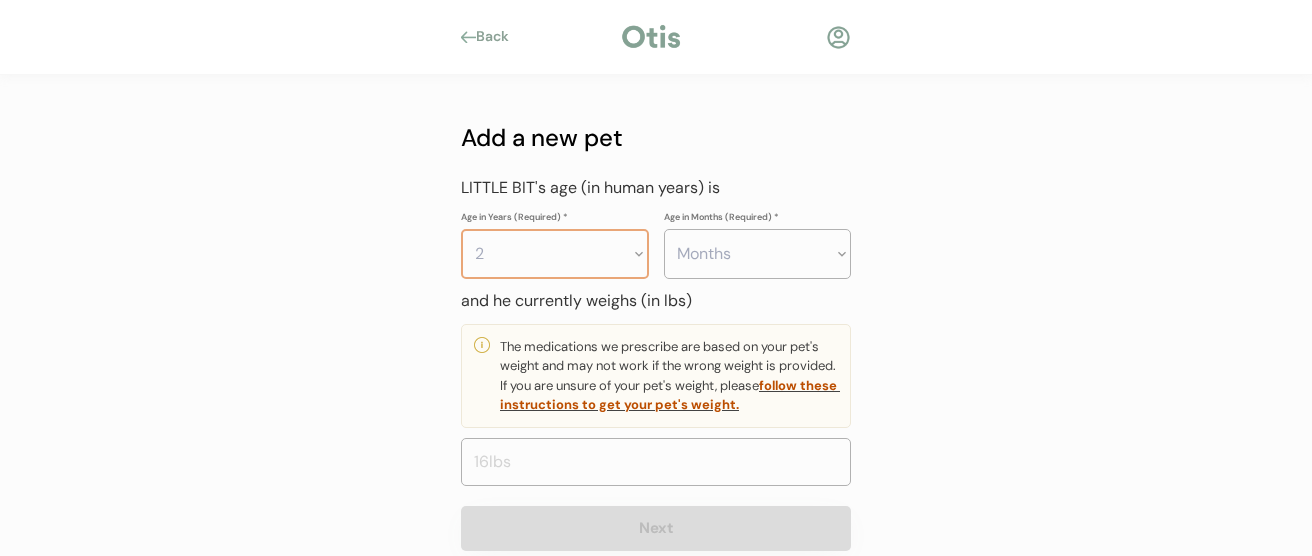 click on "2" at bounding box center (0, 0) 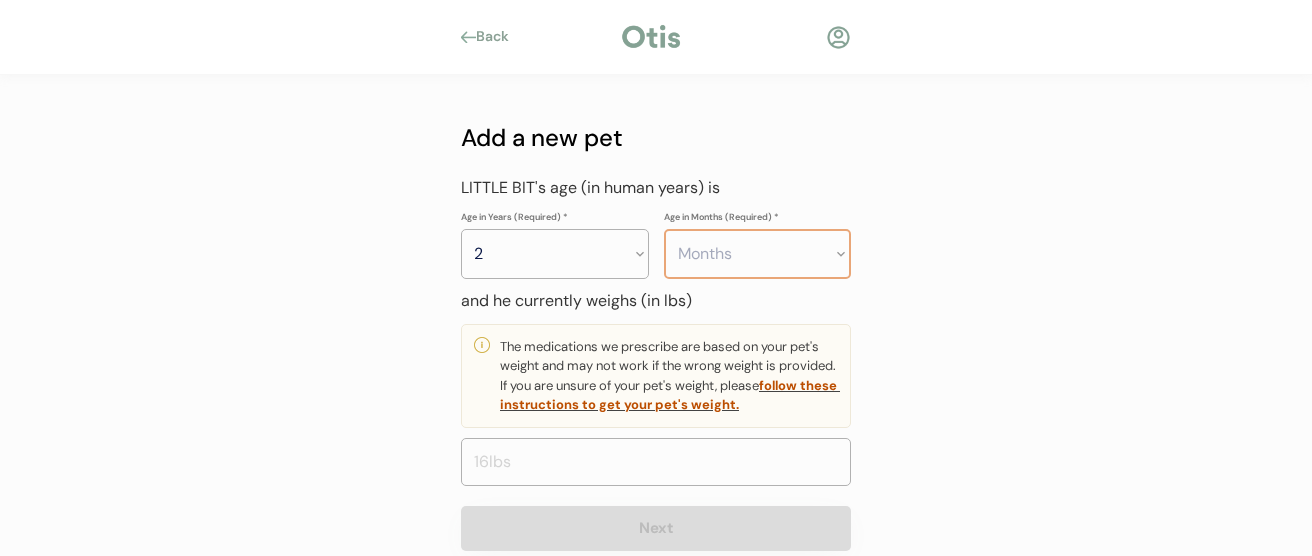 click on "Months 0 1 2 3 4 5 6 7 8 9 10 11" at bounding box center (758, 254) 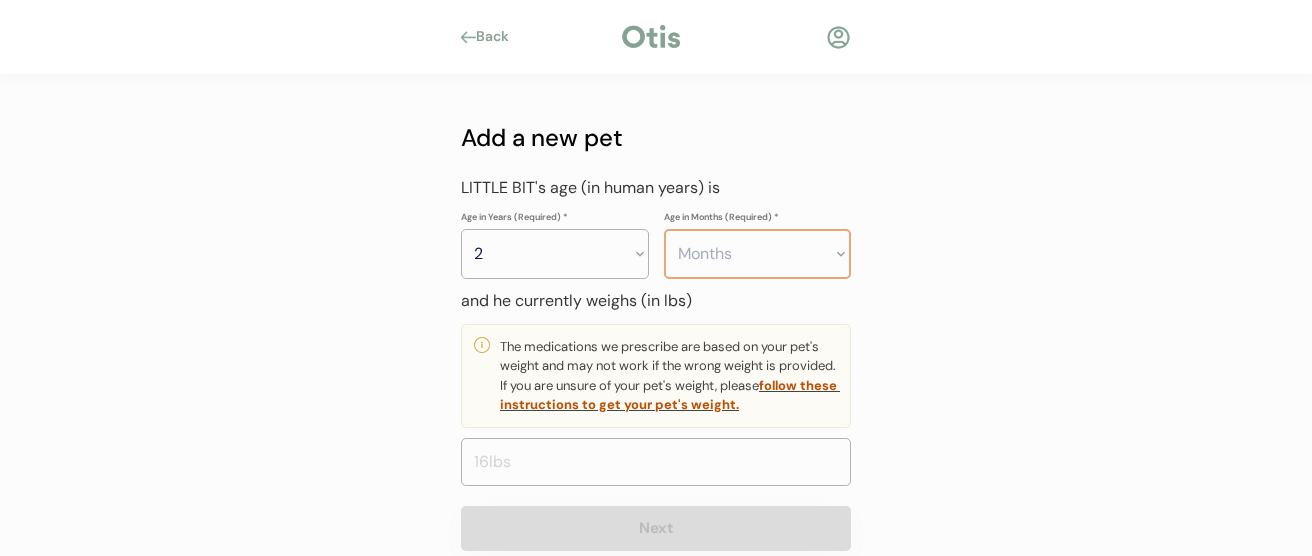 select on "0" 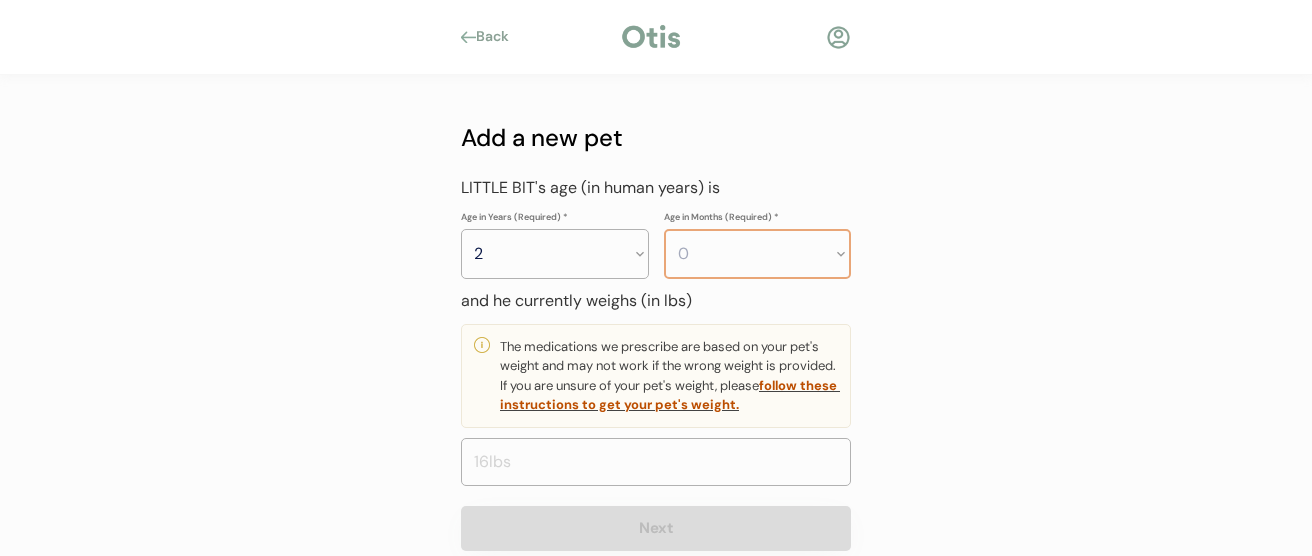 click on "0" at bounding box center (0, 0) 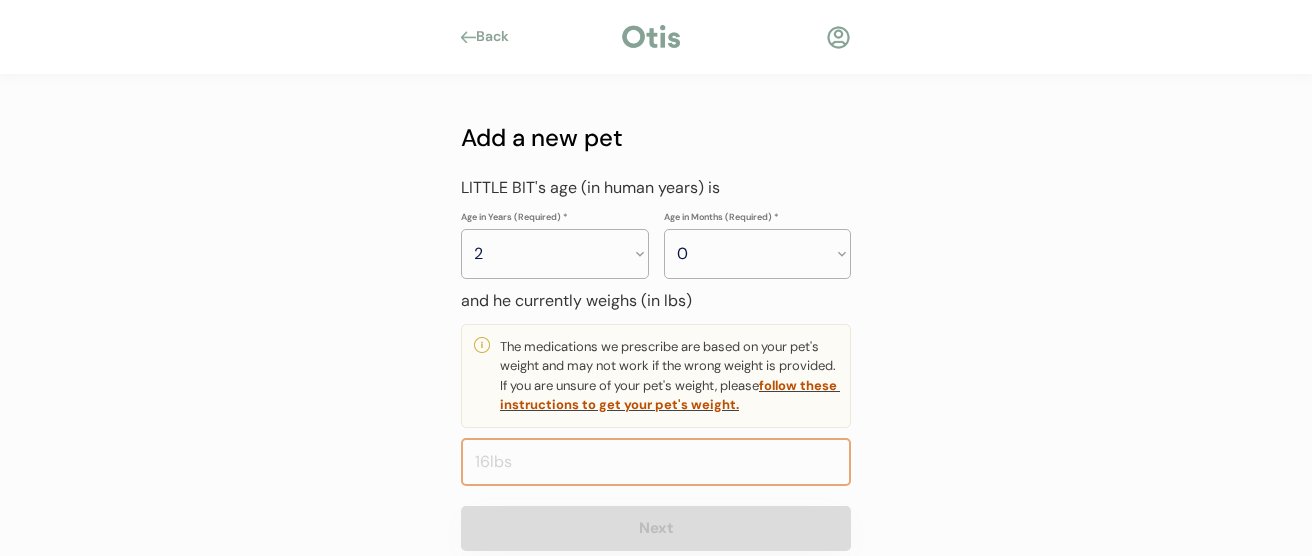 click at bounding box center (656, 462) 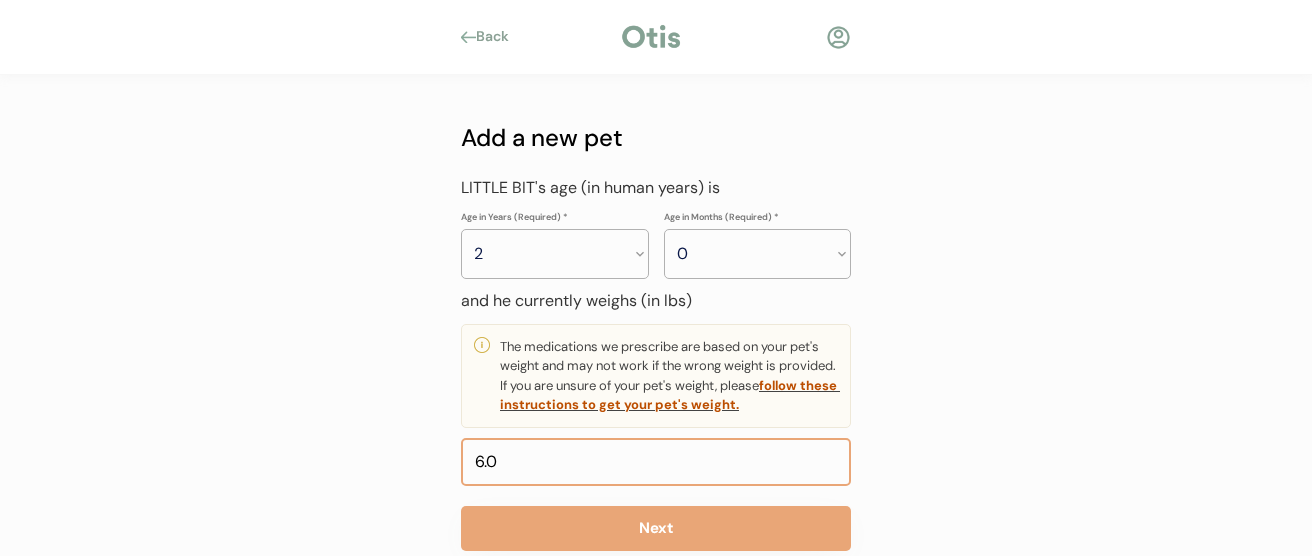 scroll, scrollTop: 43, scrollLeft: 0, axis: vertical 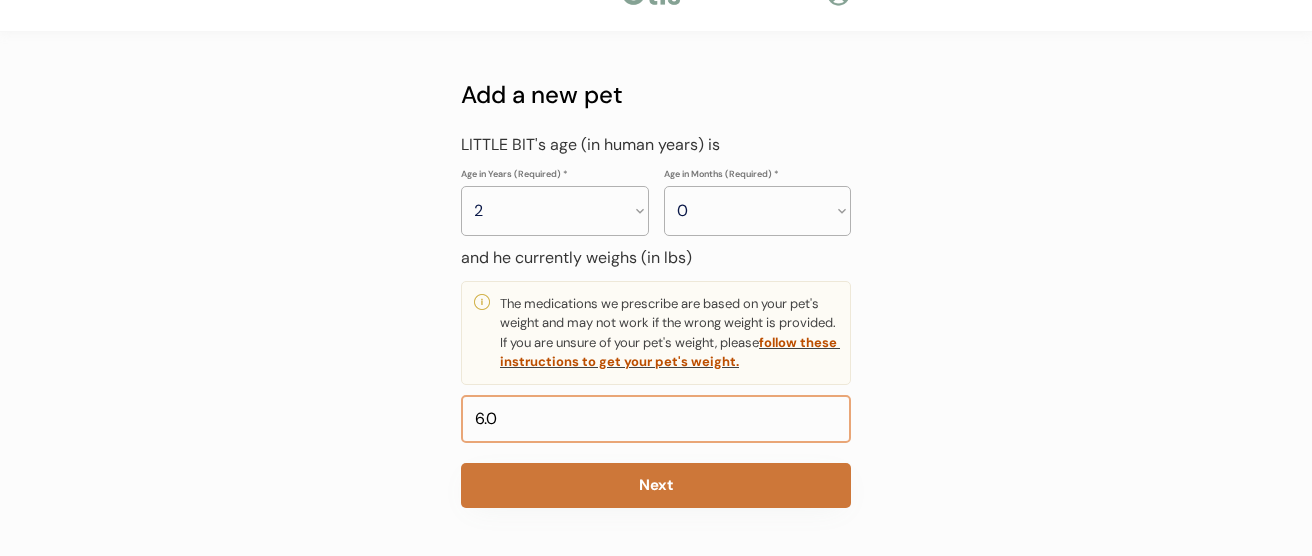 click on "Next" at bounding box center (656, 485) 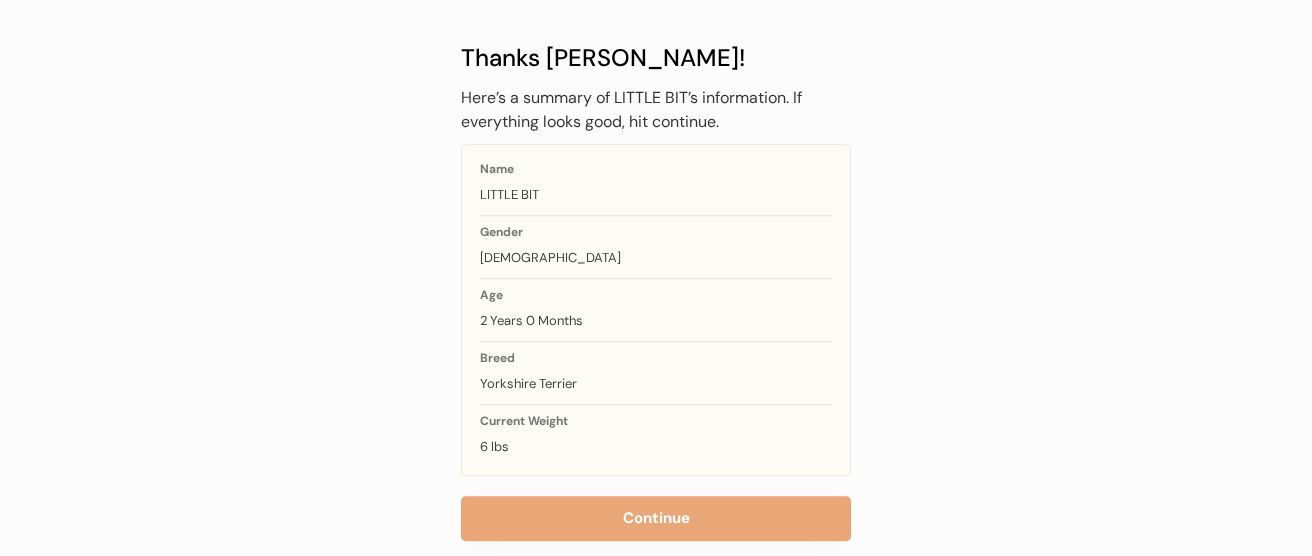 scroll, scrollTop: 113, scrollLeft: 0, axis: vertical 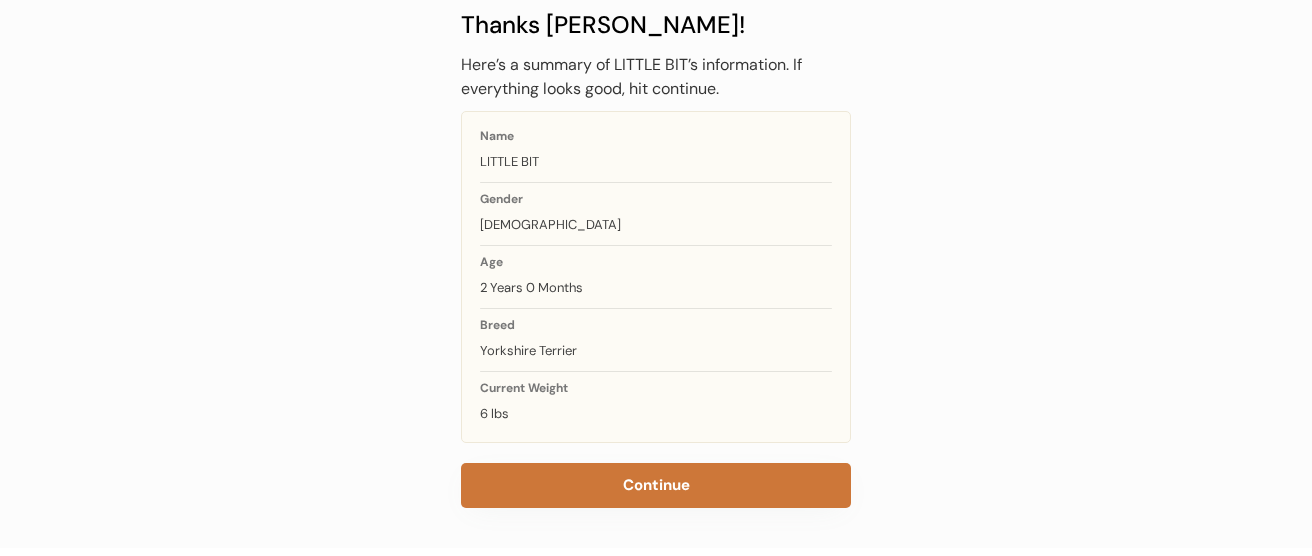 click on "Continue" at bounding box center (656, 485) 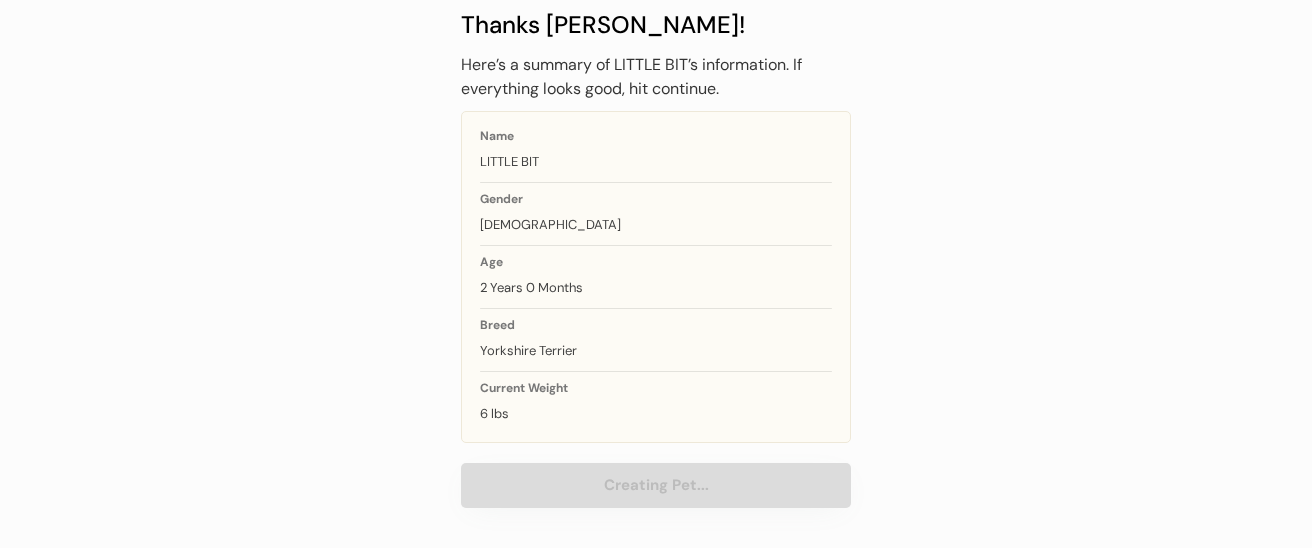 scroll, scrollTop: 43, scrollLeft: 0, axis: vertical 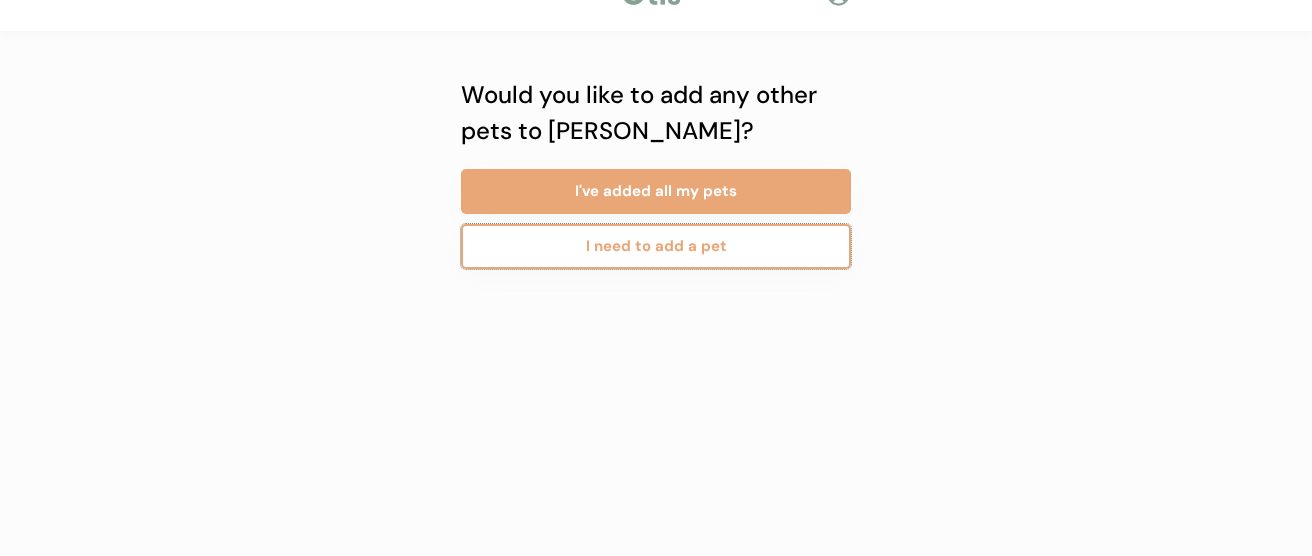 click on "I need to add a pet" at bounding box center [656, 246] 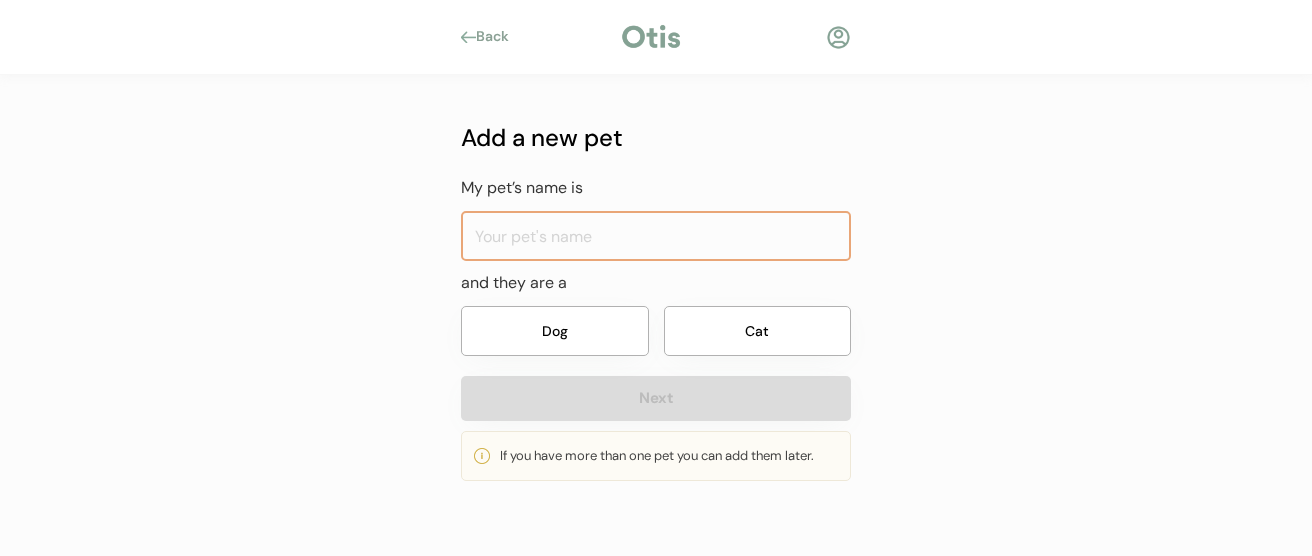 scroll, scrollTop: 0, scrollLeft: 0, axis: both 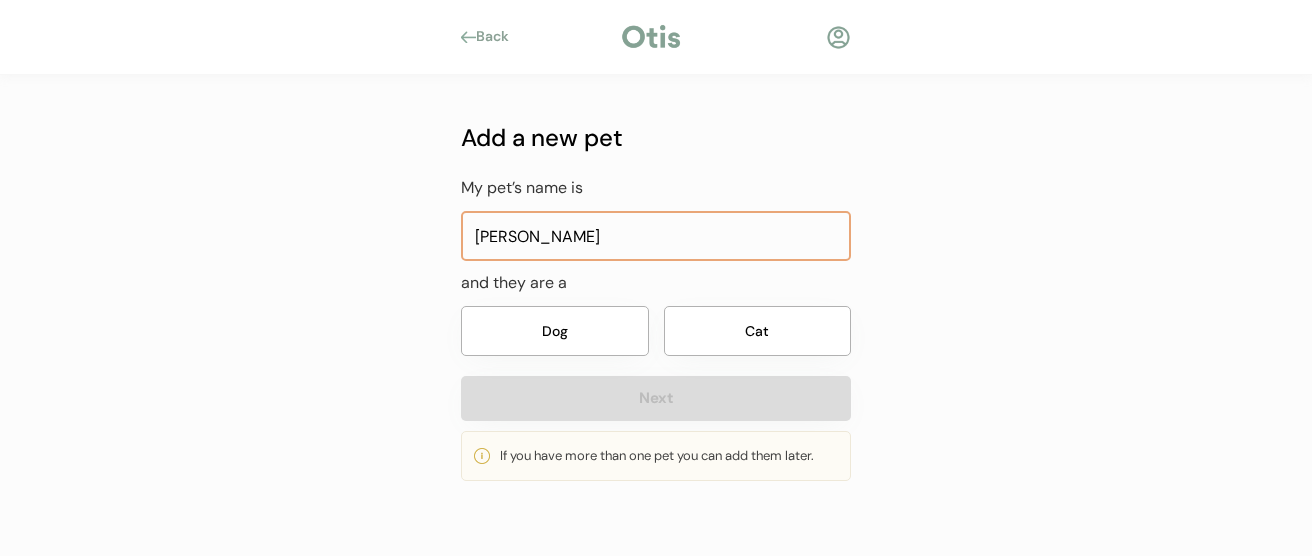 type on "[PERSON_NAME]" 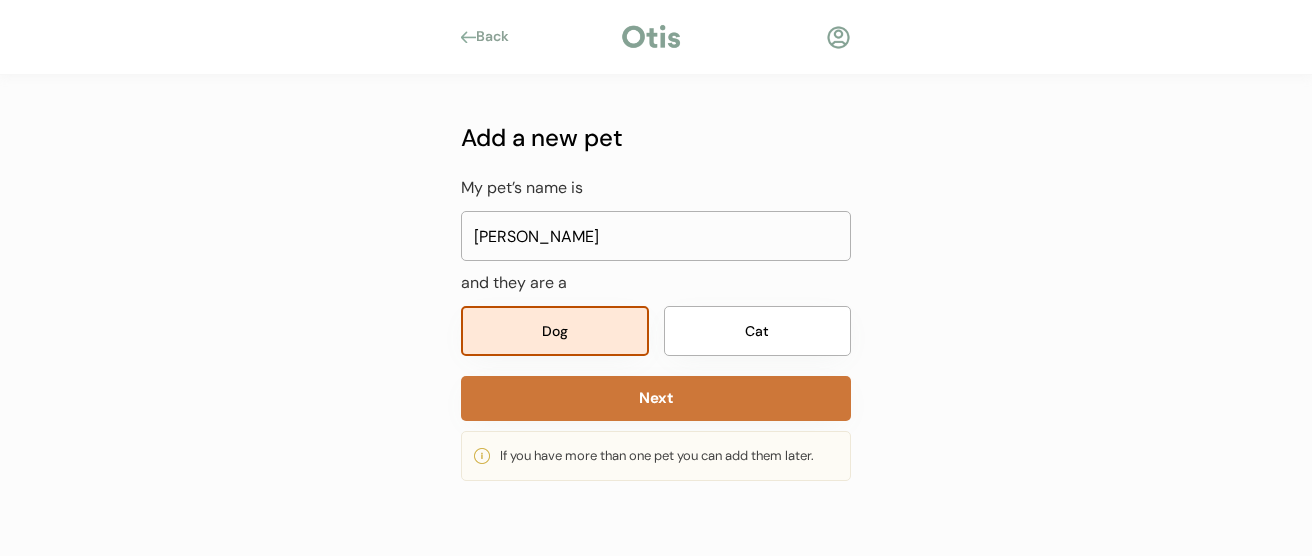 click on "Next" at bounding box center (656, 398) 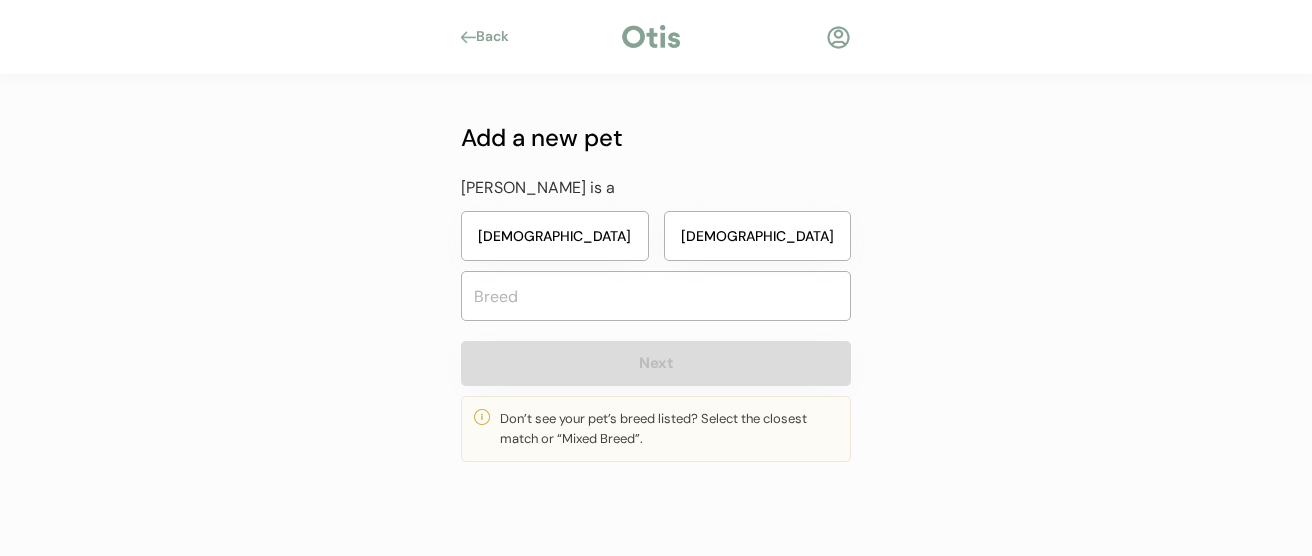 click on "[DEMOGRAPHIC_DATA]" at bounding box center (555, 236) 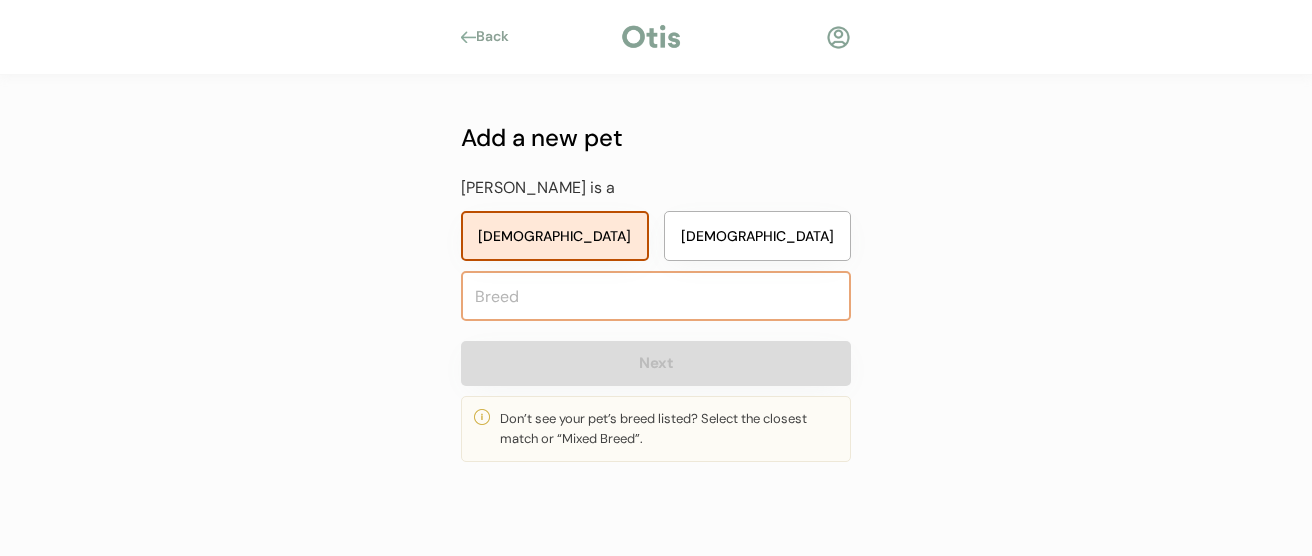 click at bounding box center [656, 296] 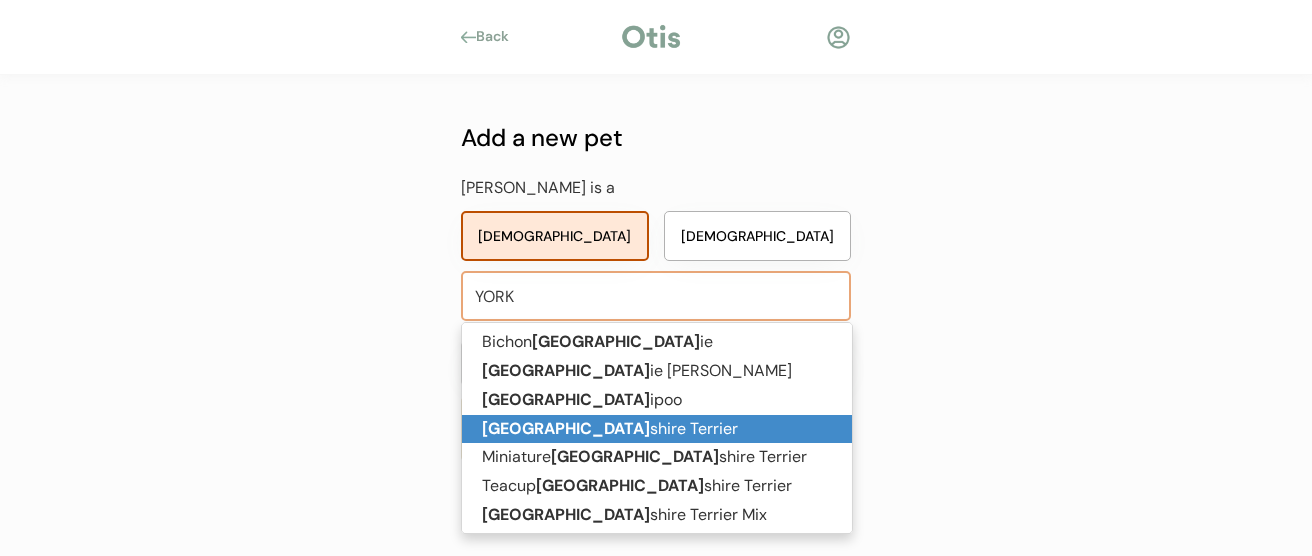 click on "York shire Terrier" at bounding box center [657, 429] 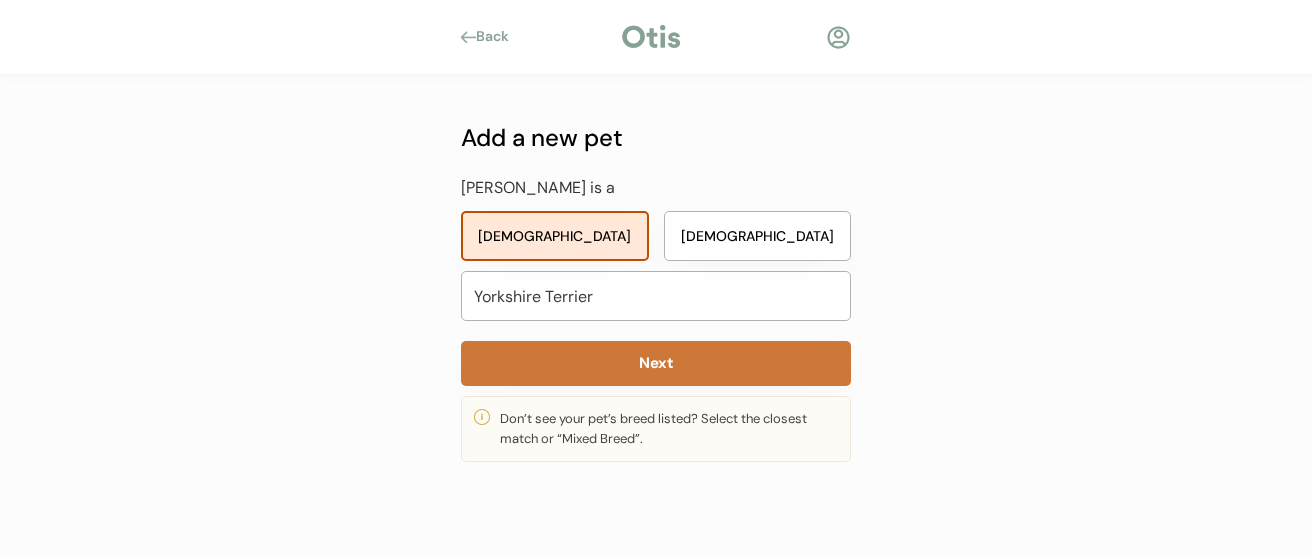type on "Yorkshire Terrier" 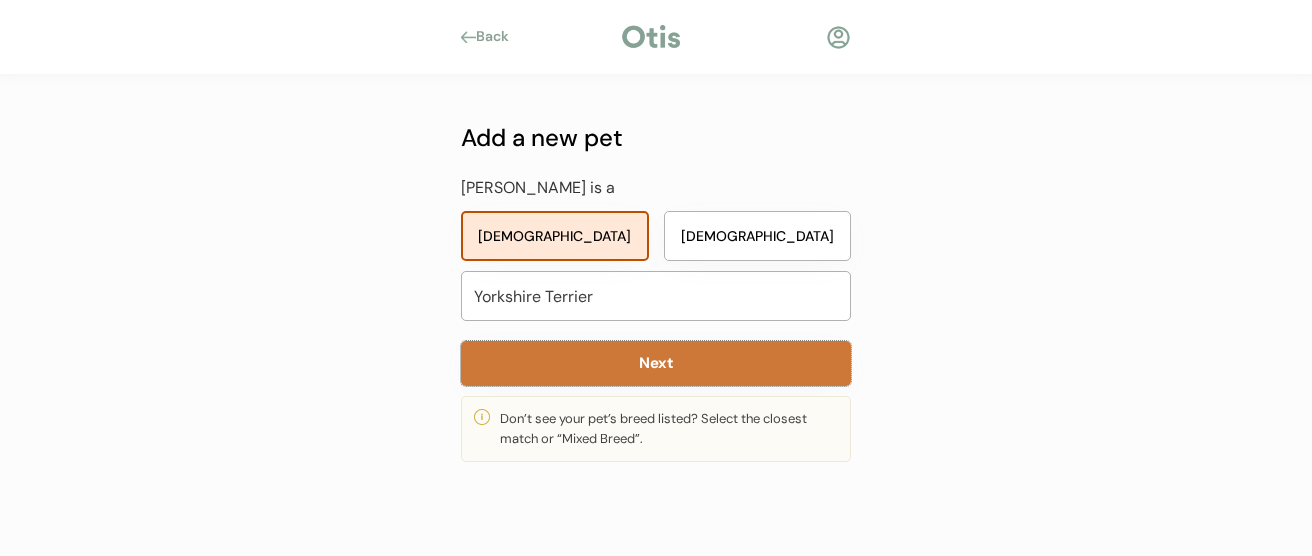 click on "Next" at bounding box center [656, 363] 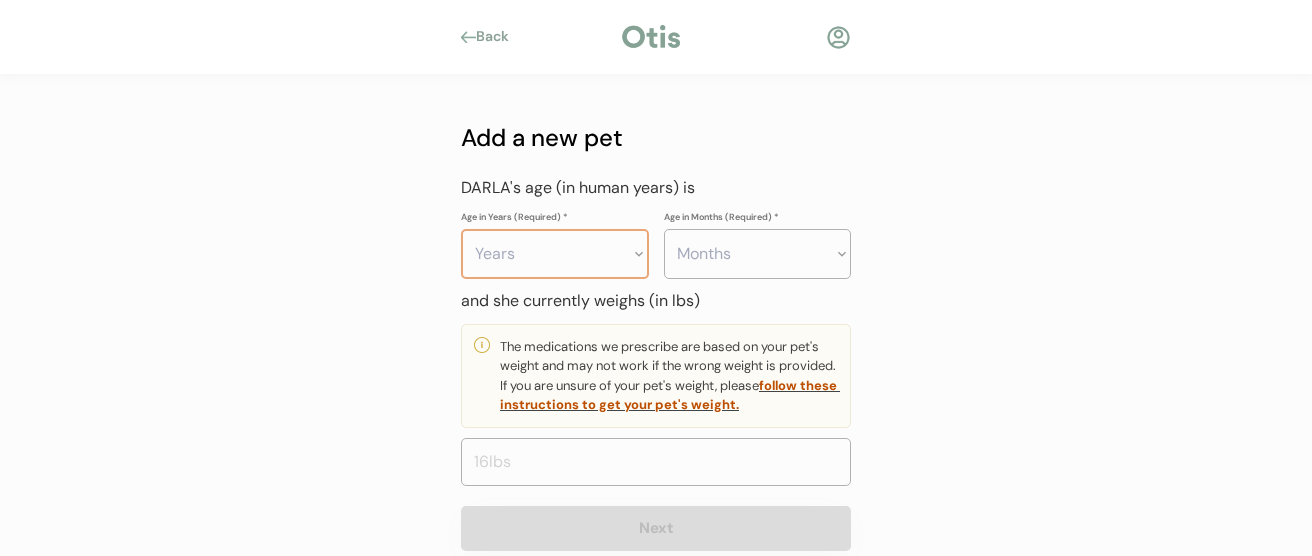 click on "Years 0 1 2 3 4 5 6 7 8 9 10 11 12 13 14 15 16 17 18 19 20" at bounding box center (555, 254) 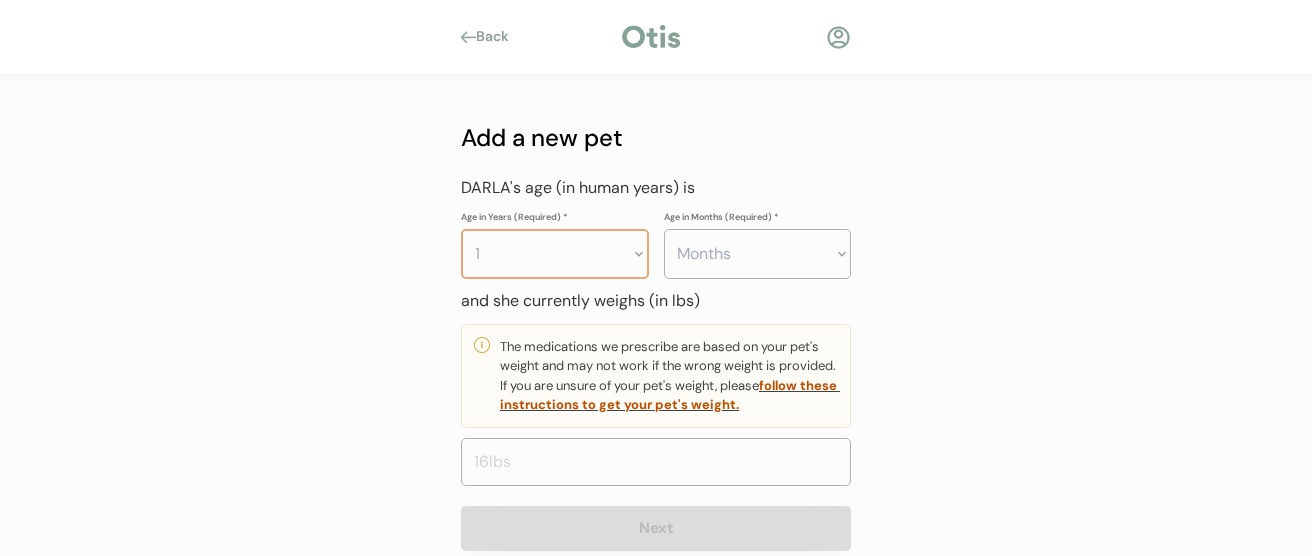 click on "1" at bounding box center (0, 0) 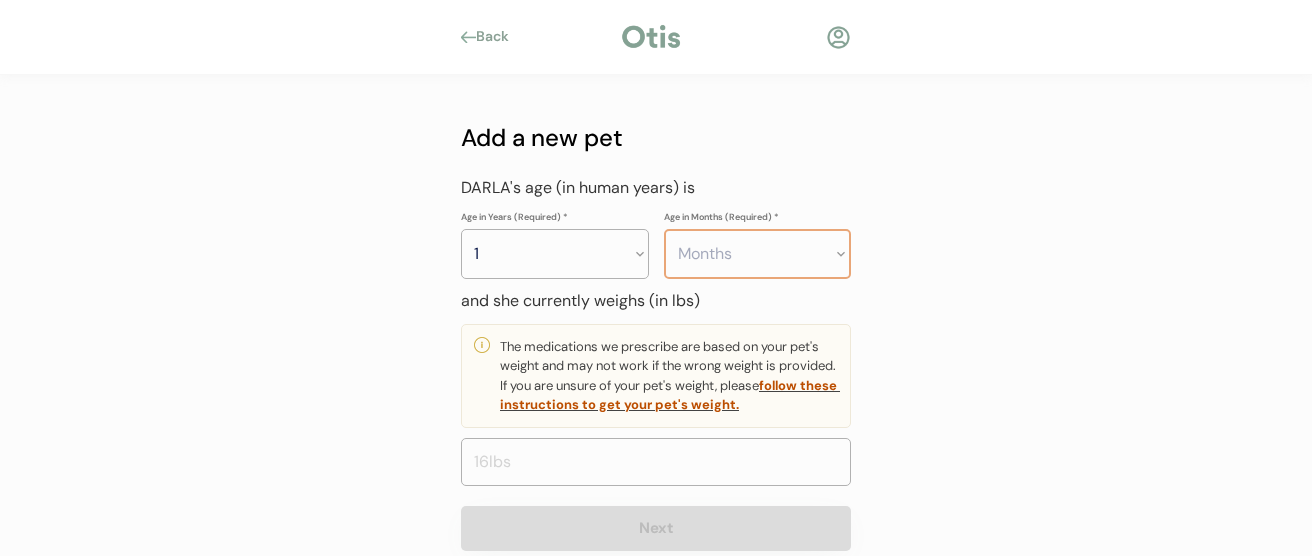 click on "Months 0 1 2 3 4 5 6 7 8 9 10 11" at bounding box center (758, 254) 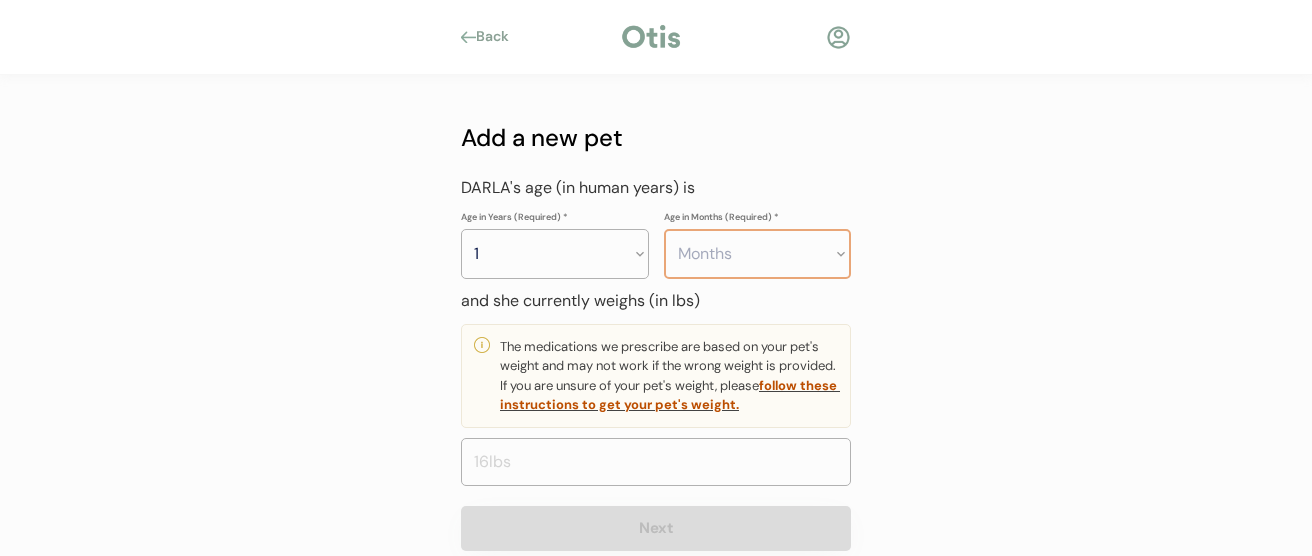 select on "0" 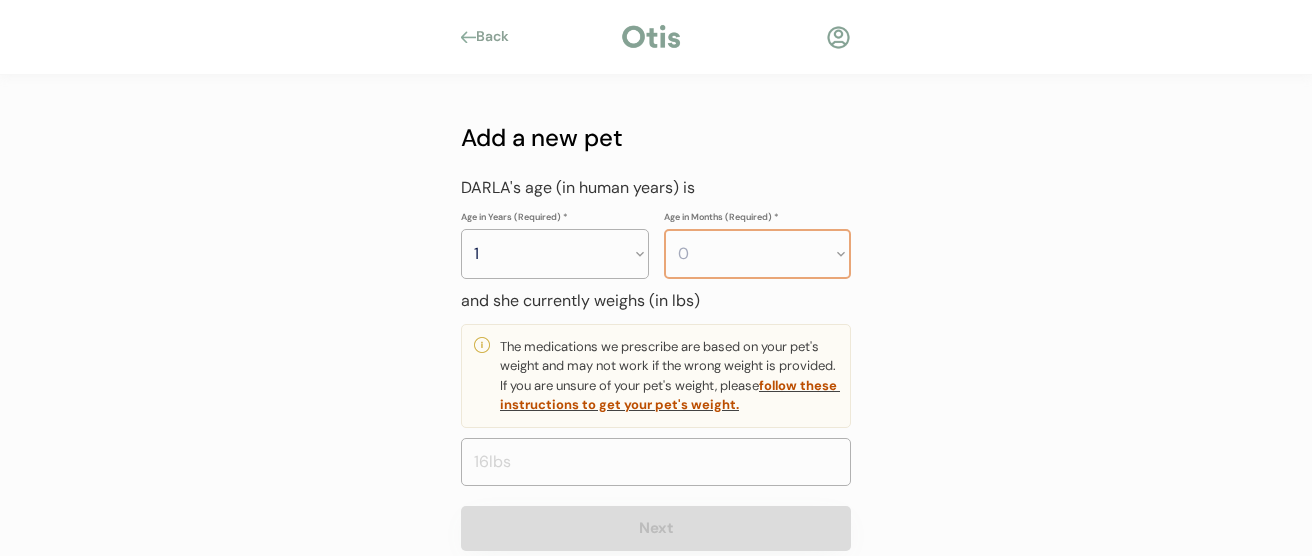 click on "0" at bounding box center [0, 0] 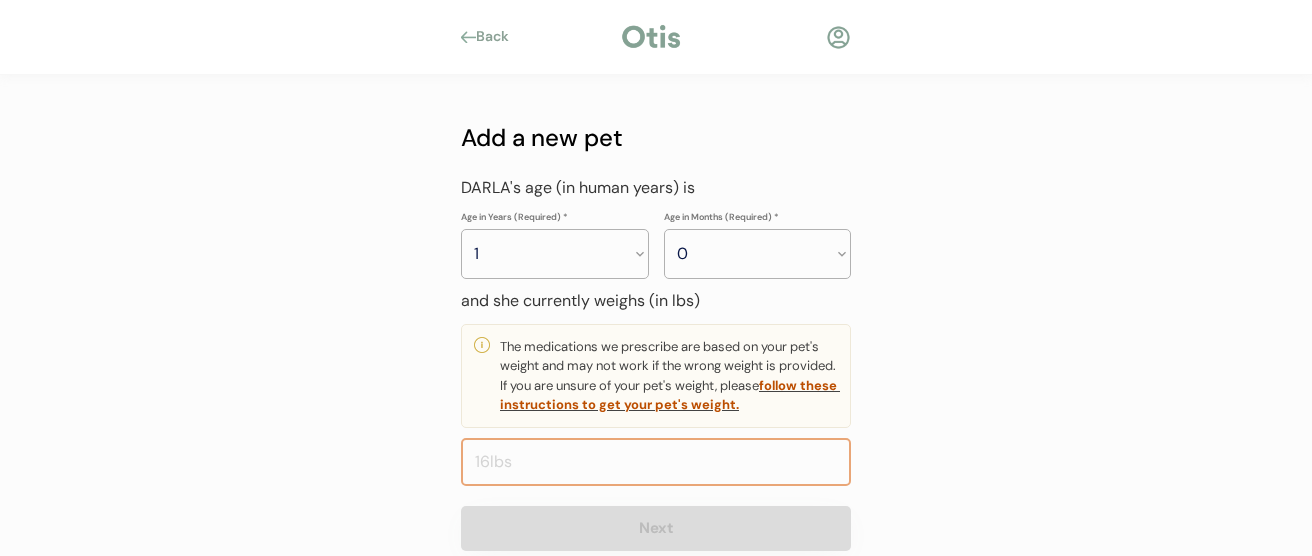 drag, startPoint x: 550, startPoint y: 253, endPoint x: 502, endPoint y: 469, distance: 221.26907 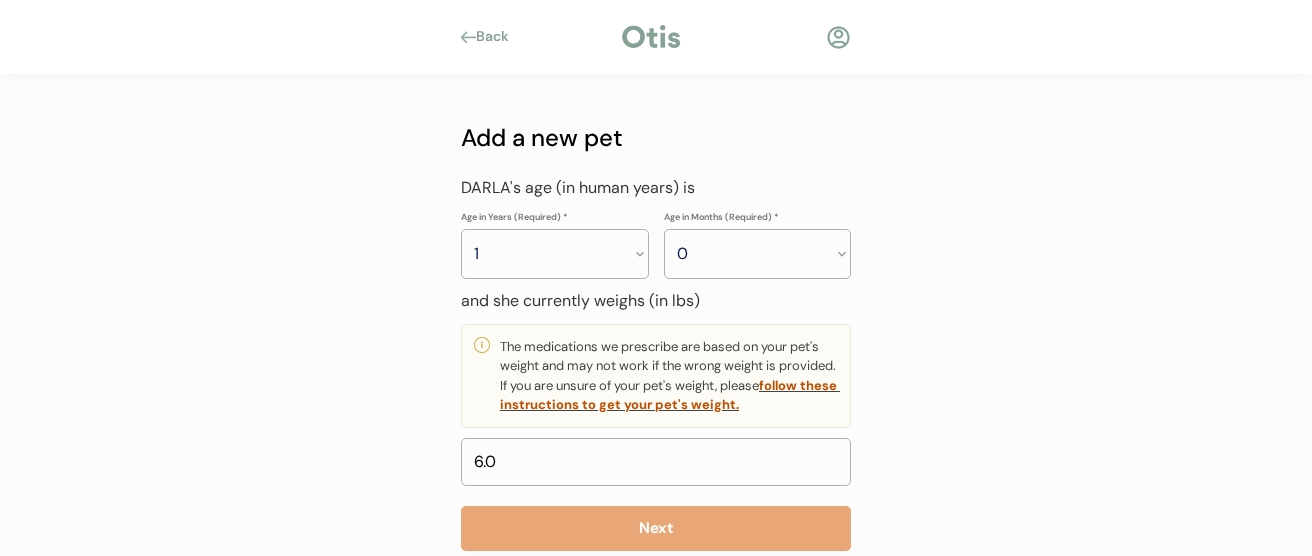 click on "Back Add a new pet My pet’s name is and they are a Dog Cat Next If you have more than one pet you can add them later. Add a new pet DARLA is a Female Male Yorkshire Terrier YORK Next Don’t see your pet’s breed listed? Select the closest match or “Mixed Breed”. Add a new pet DARLA's age (in human years) is Age in Years (Required) * Years 0 1 2 3 4 5 6 7 8 9 10 11 12 13 14 15 16 17 18 19 20 Age in Months (Required) * Months 0 1 2 3 4 5 6 7 8 9 10 11 and she currently weighs (in lbs) The medications we prescribe are based on your pet's weight and may not work if the wrong weight is provided. If you are unsure of your pet's weight, please  follow these instructions to get your pet's weight. Next" at bounding box center [656, 300] 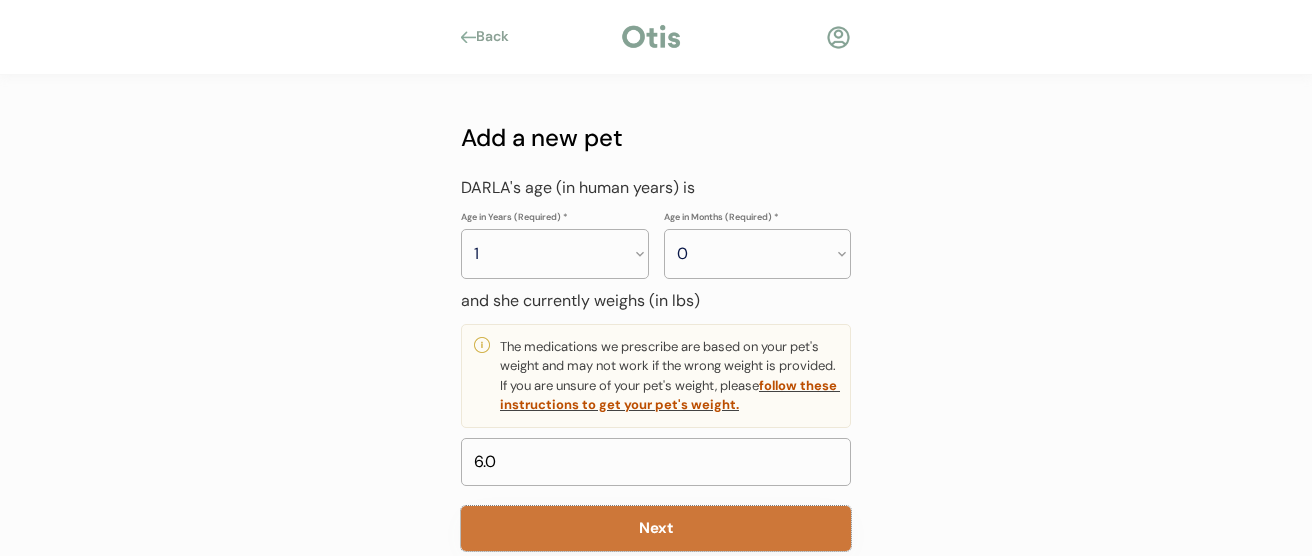 click on "Next" at bounding box center [656, 528] 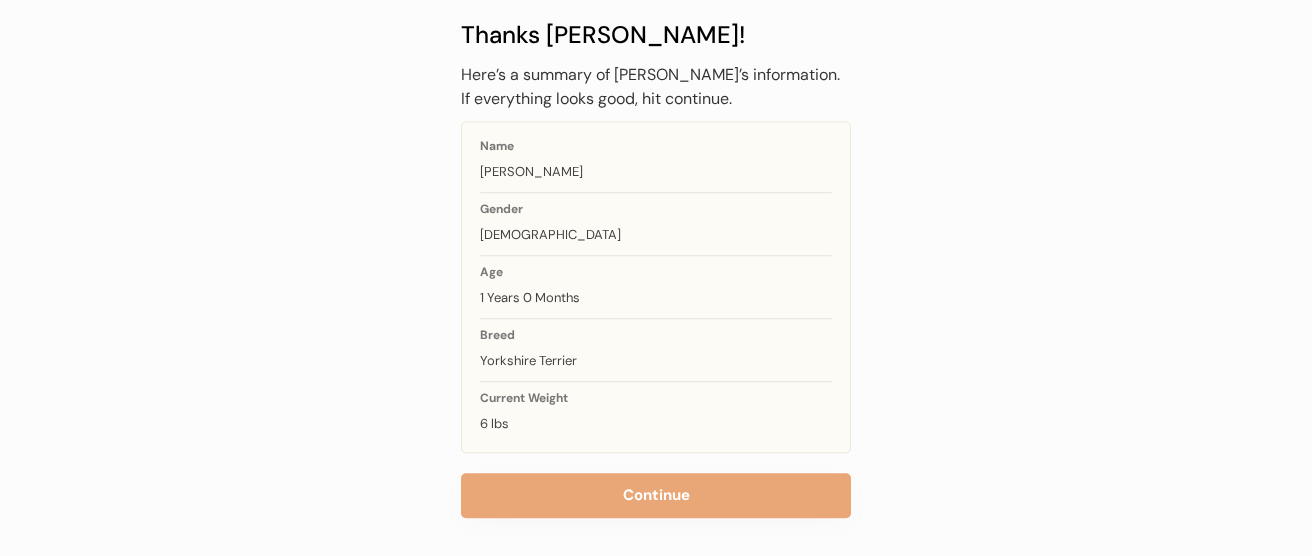 scroll, scrollTop: 113, scrollLeft: 0, axis: vertical 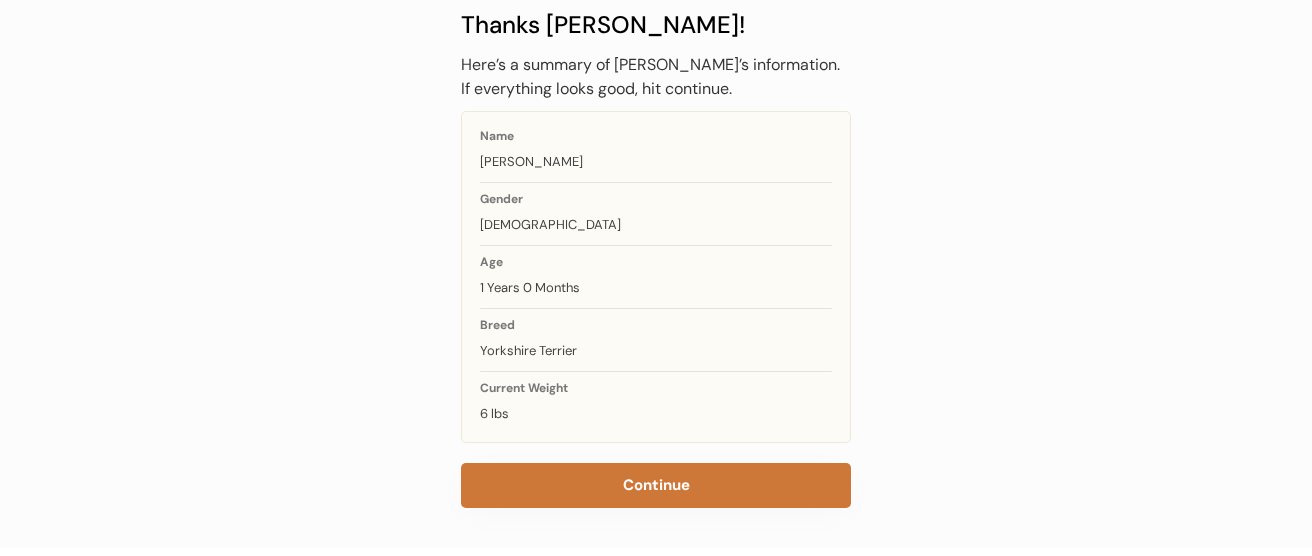 click on "Continue" at bounding box center [656, 485] 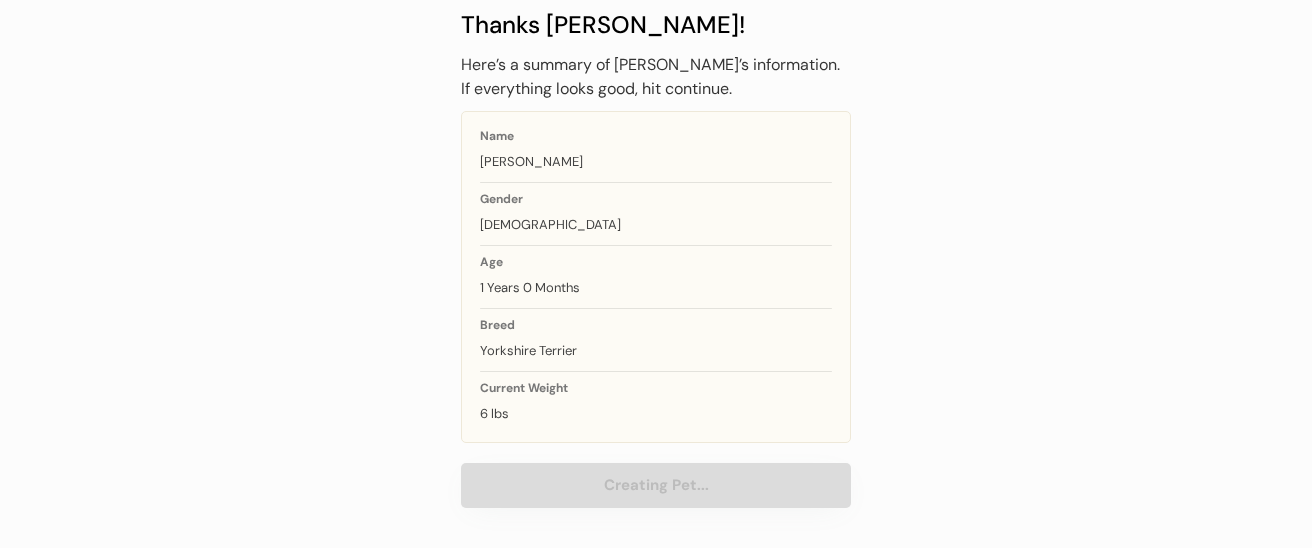 scroll, scrollTop: 43, scrollLeft: 0, axis: vertical 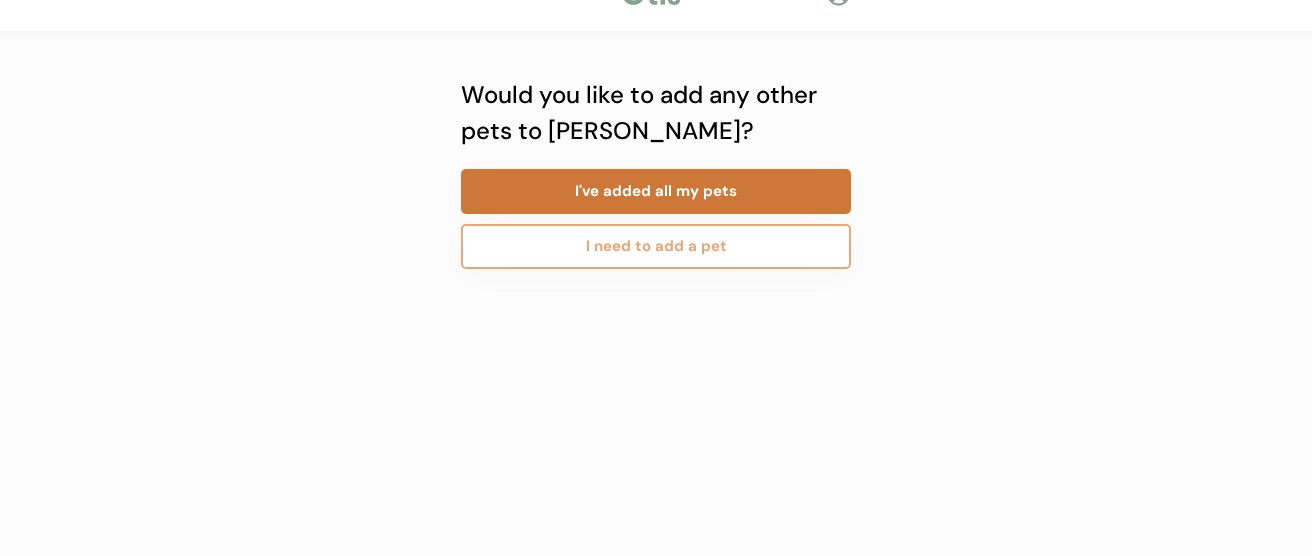click on "I've added all my pets" at bounding box center [656, 191] 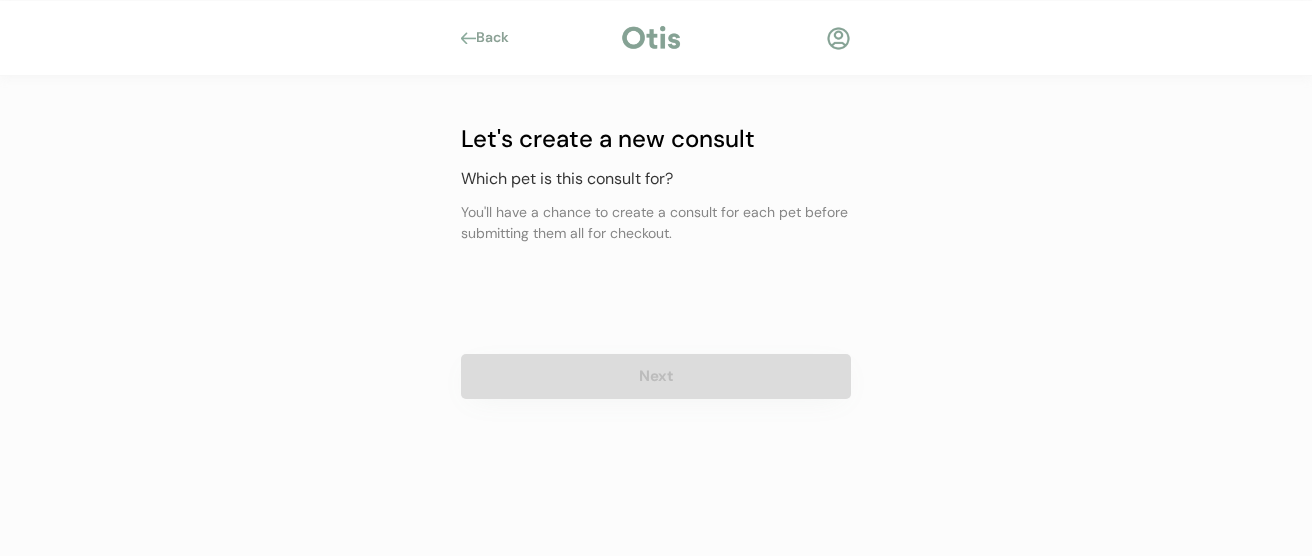 scroll, scrollTop: 0, scrollLeft: 0, axis: both 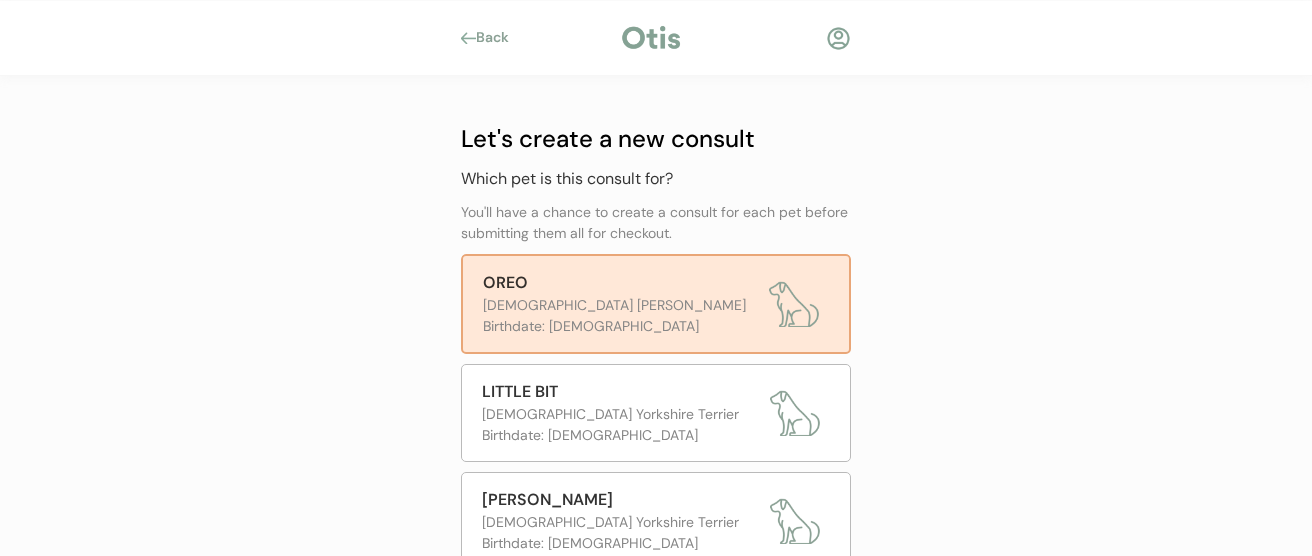 click on "[DEMOGRAPHIC_DATA] [PERSON_NAME]" at bounding box center [621, 305] 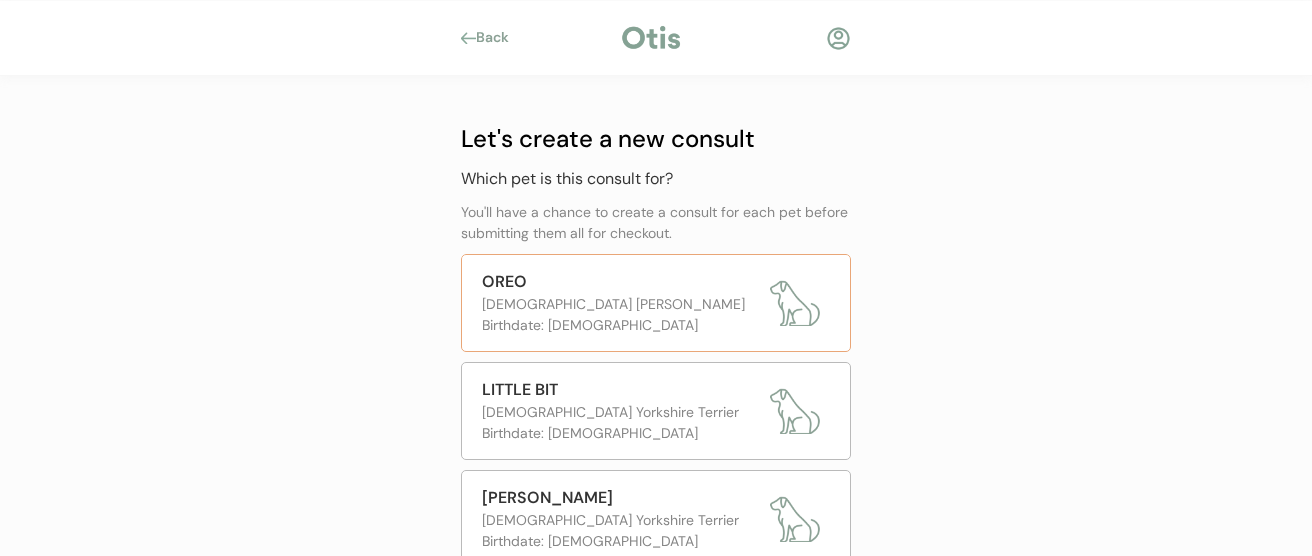 click on "[DEMOGRAPHIC_DATA] [PERSON_NAME]" at bounding box center (621, 304) 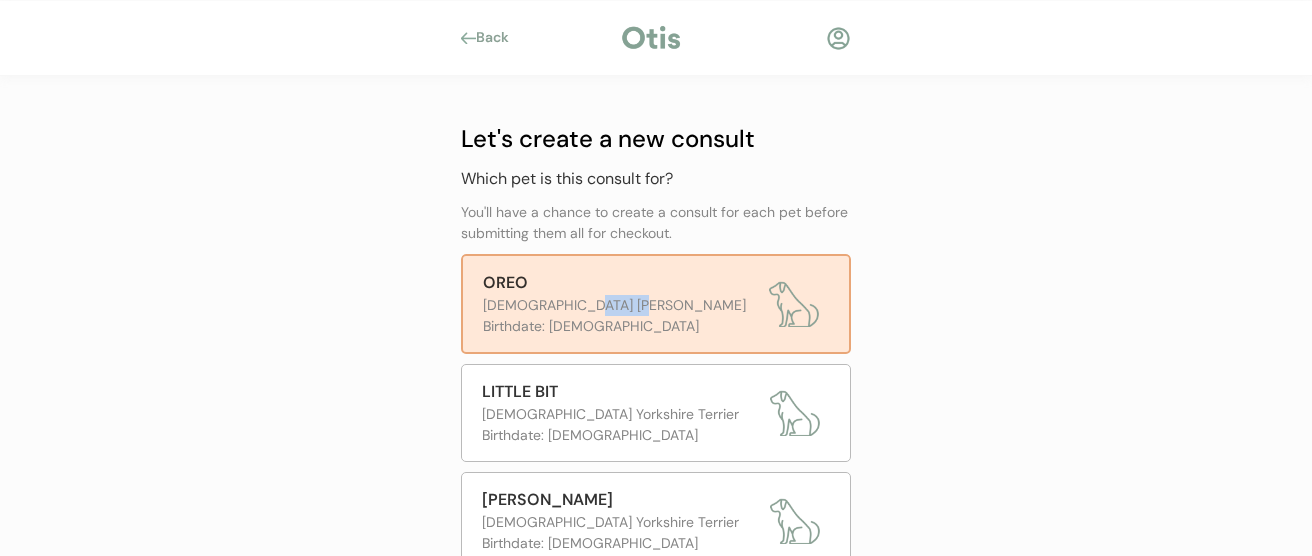 click on "[DEMOGRAPHIC_DATA] [PERSON_NAME]" at bounding box center (621, 305) 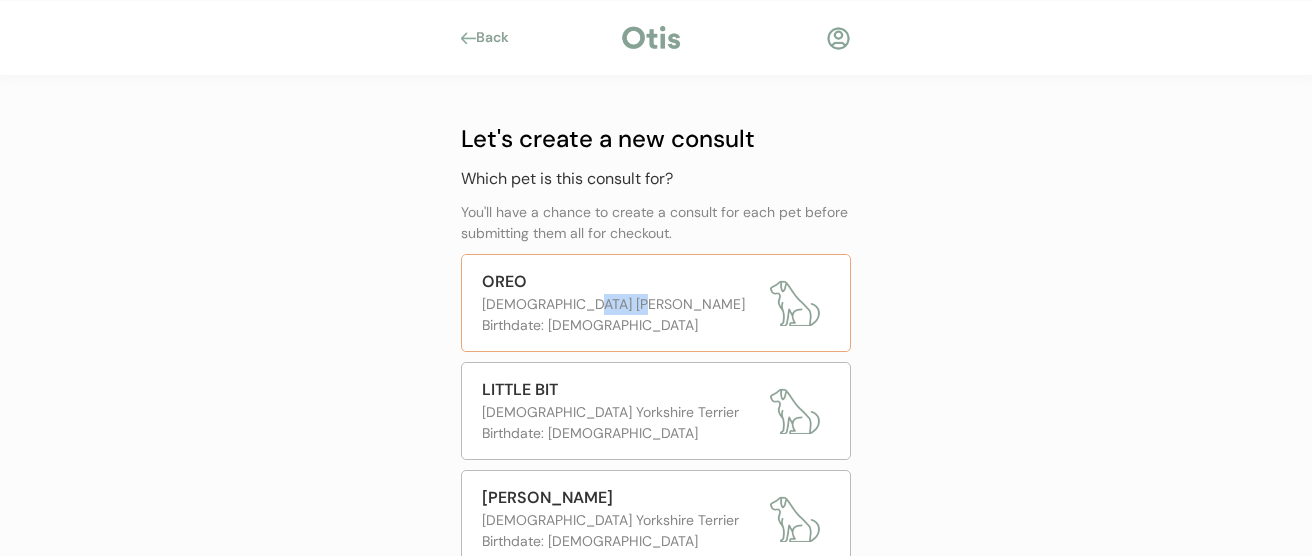 scroll, scrollTop: 106, scrollLeft: 0, axis: vertical 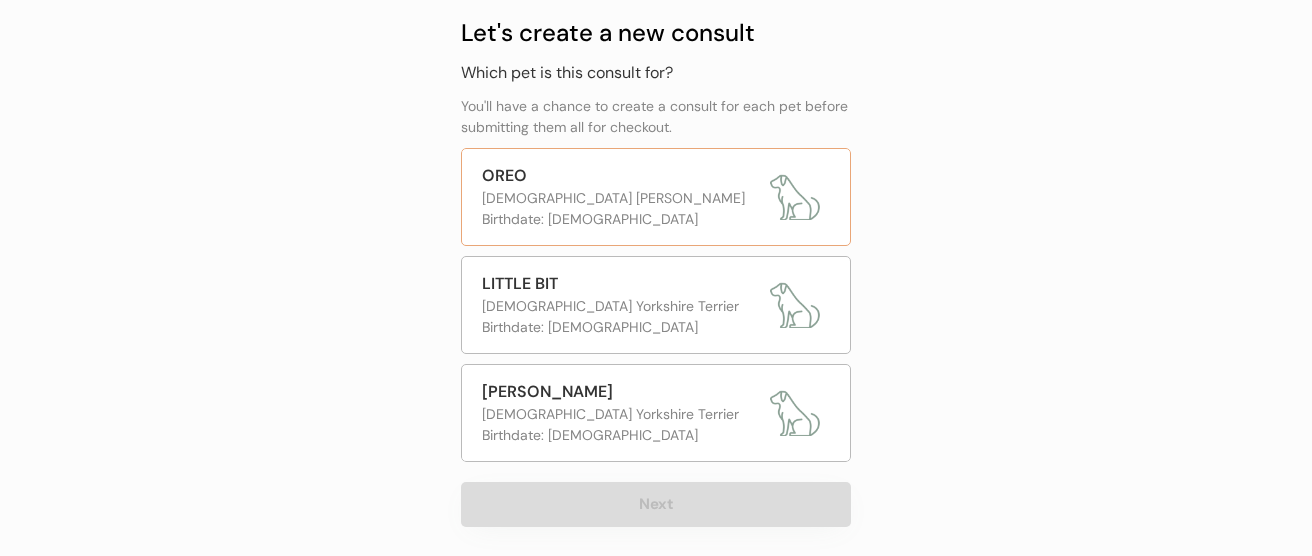 click on "[DEMOGRAPHIC_DATA] [PERSON_NAME]" at bounding box center (621, 198) 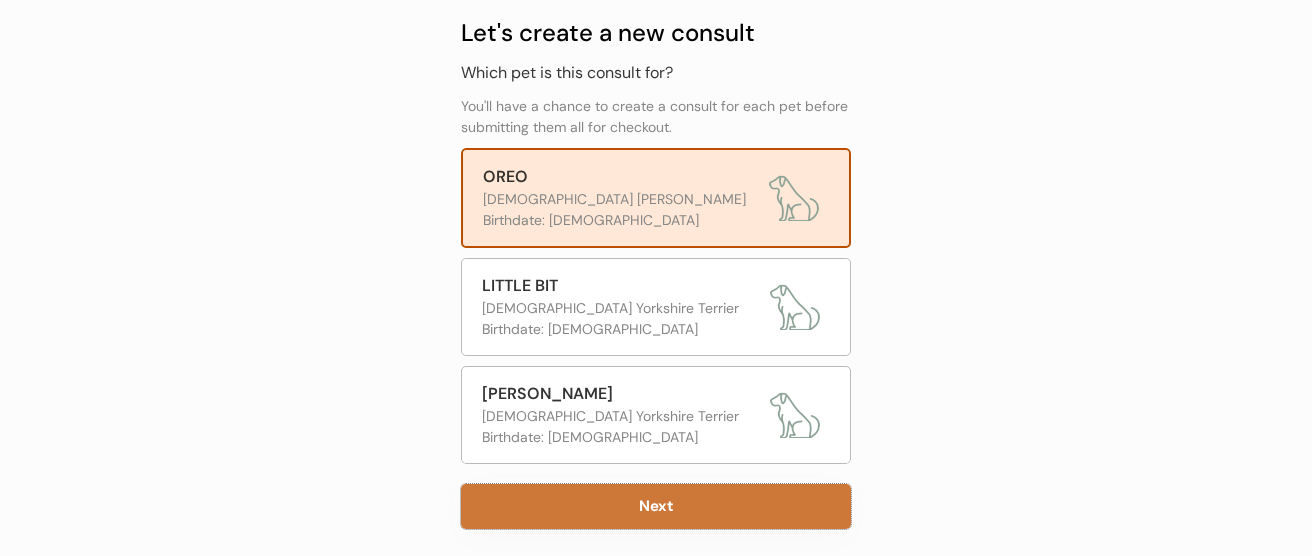 click on "Next" at bounding box center (656, 506) 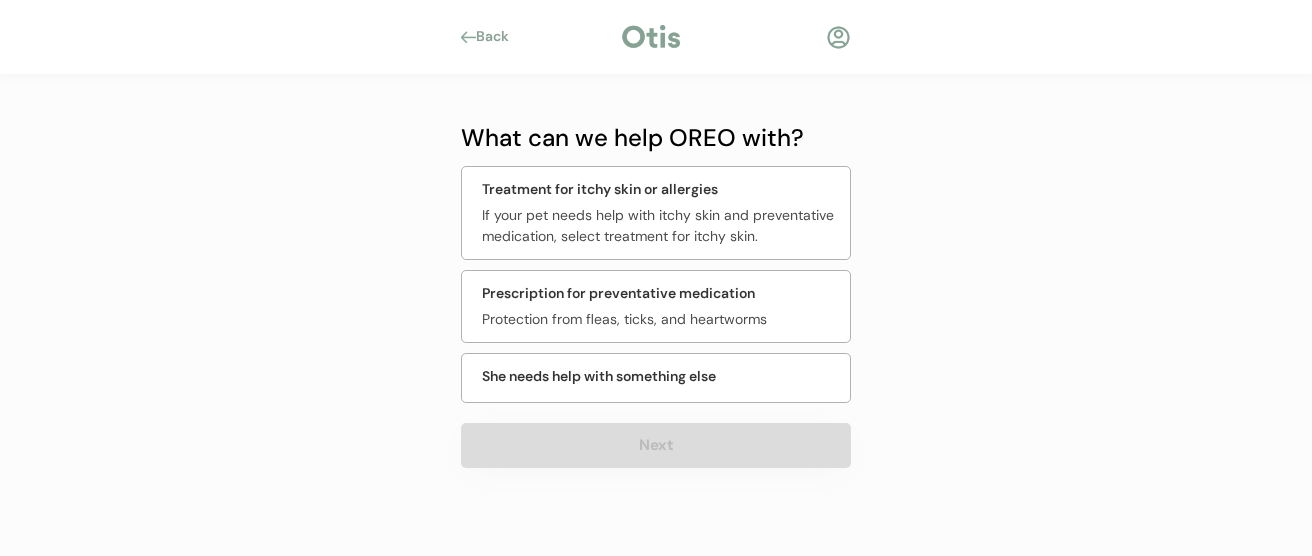 scroll, scrollTop: 0, scrollLeft: 0, axis: both 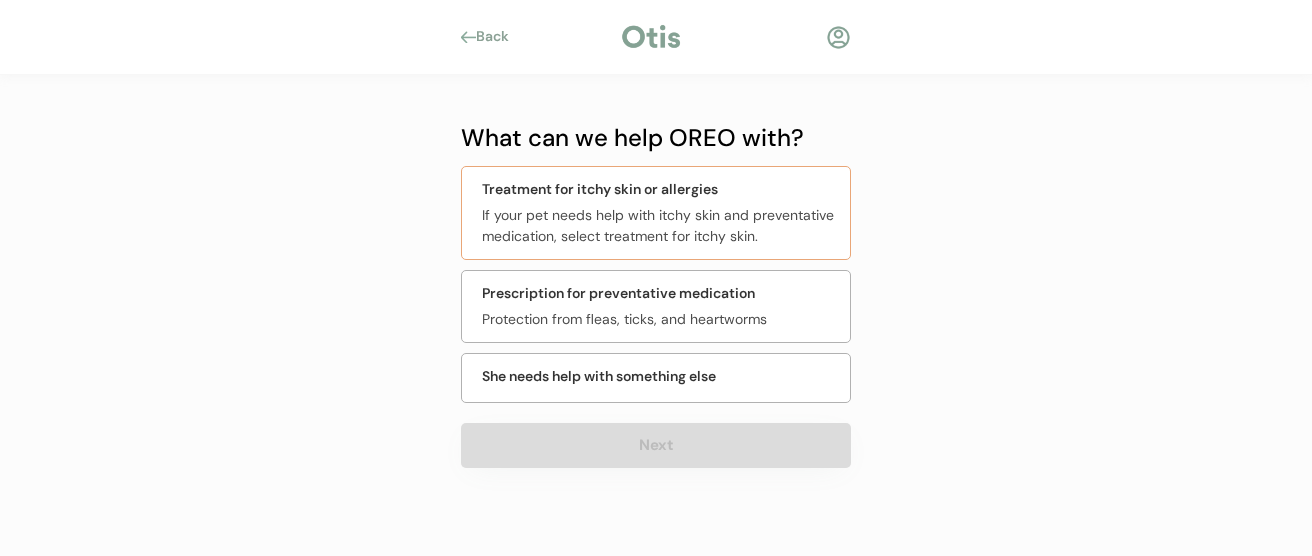 click on "If your pet needs help with itchy skin and preventative medication, select treatment for itchy skin." at bounding box center (660, 226) 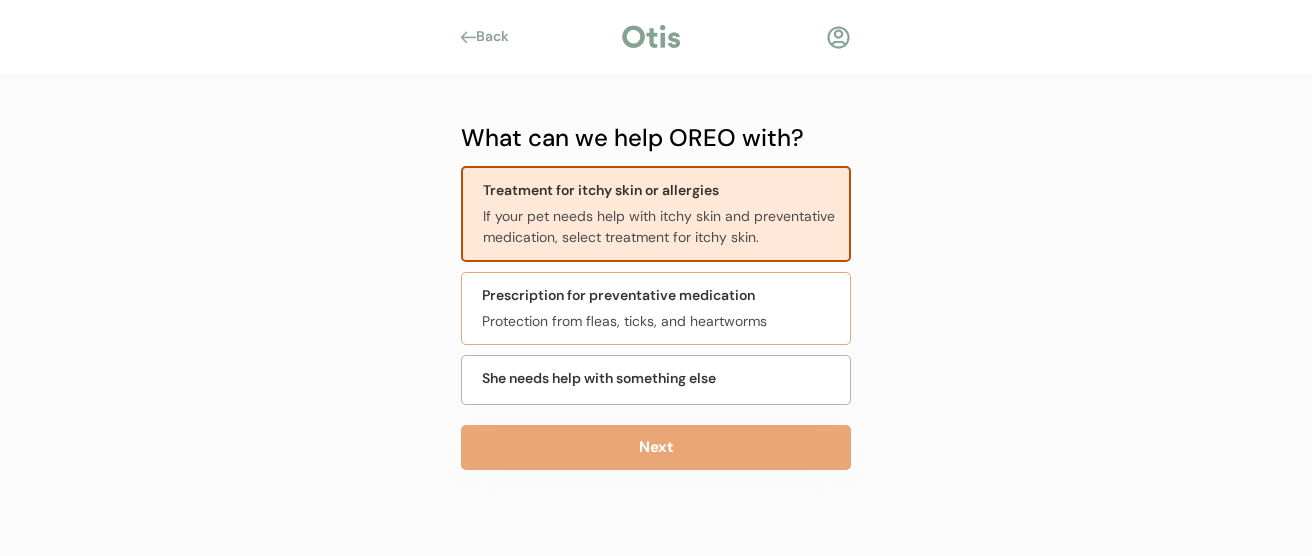 click on "Prescription for preventative medication" at bounding box center [618, 295] 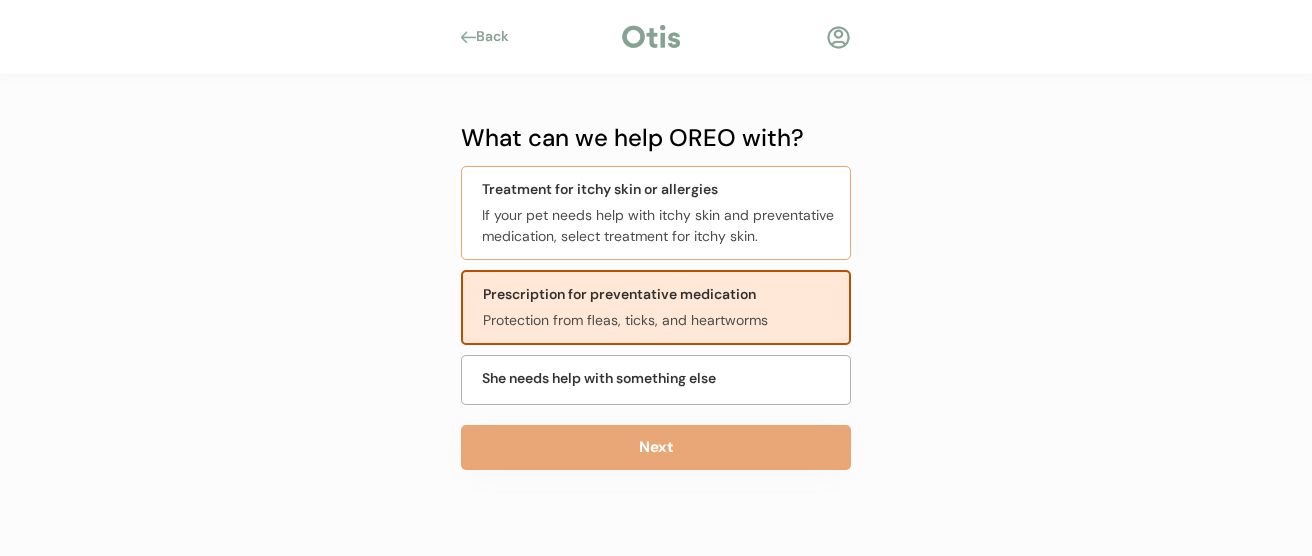 click on "If your pet needs help with itchy skin and preventative medication, select treatment for itchy skin." at bounding box center [660, 226] 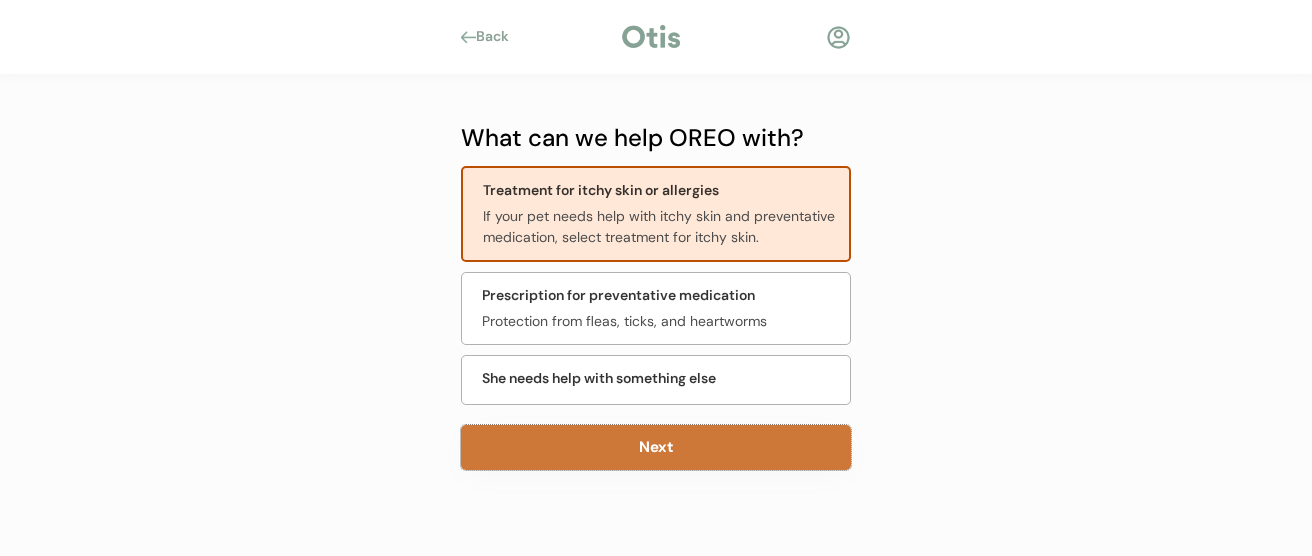 click on "Next" at bounding box center [656, 447] 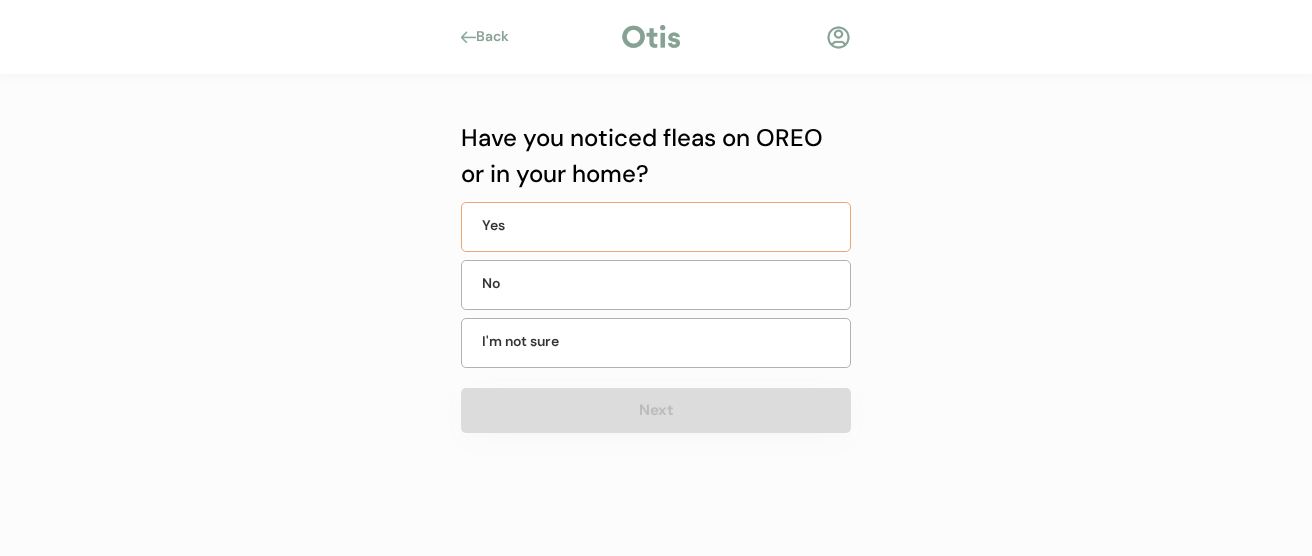 click on "Yes" at bounding box center [532, 225] 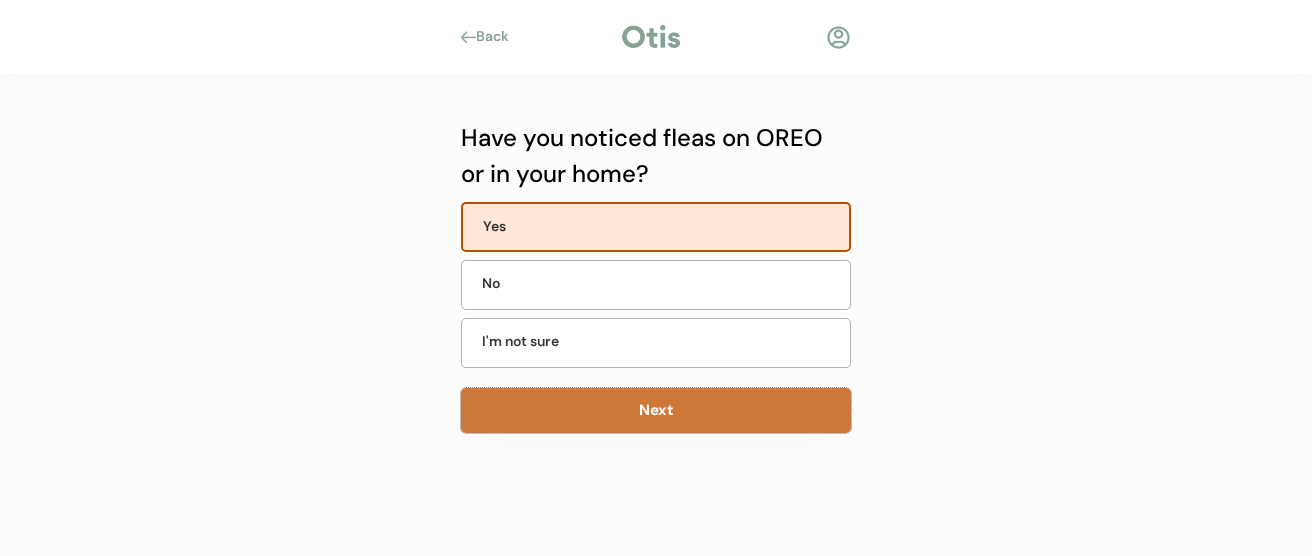 click on "Next" at bounding box center [656, 410] 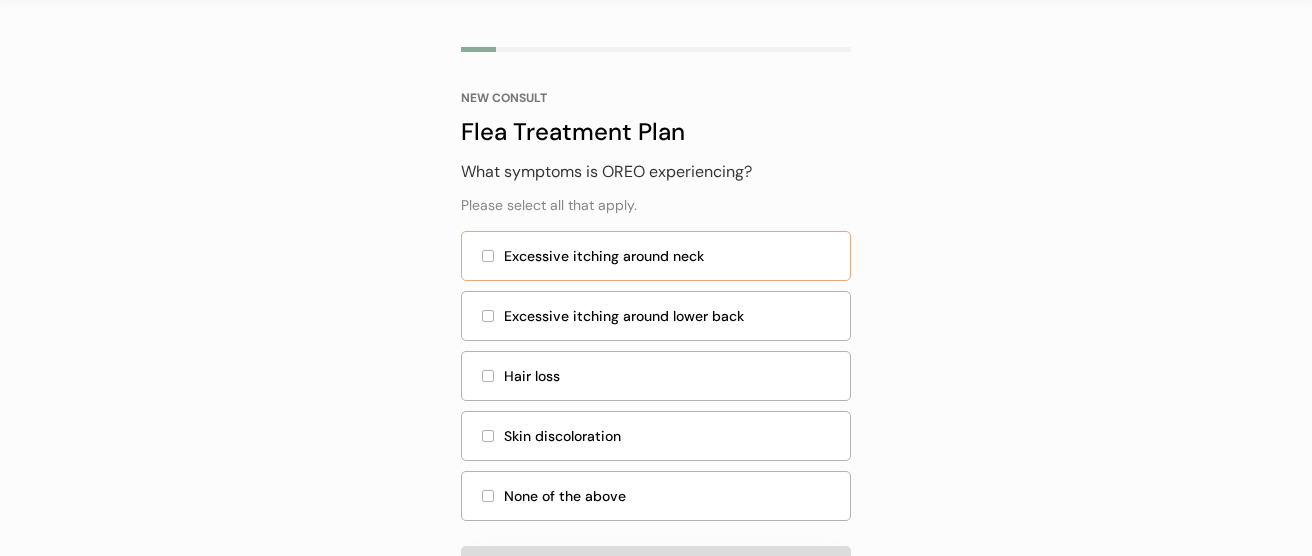 scroll, scrollTop: 106, scrollLeft: 0, axis: vertical 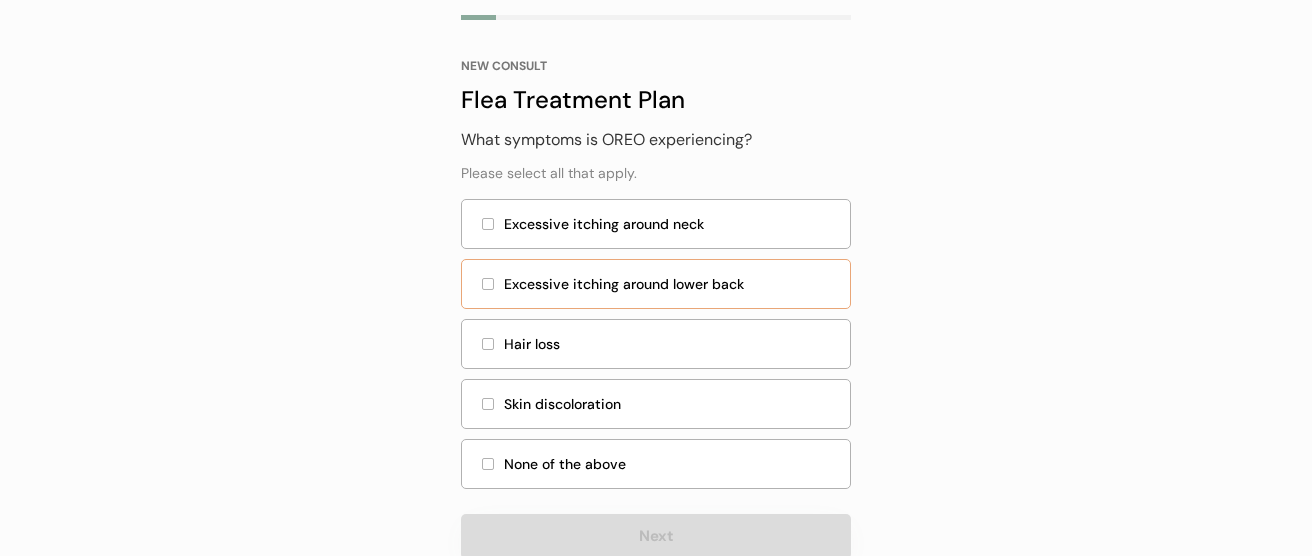 click at bounding box center [488, 284] 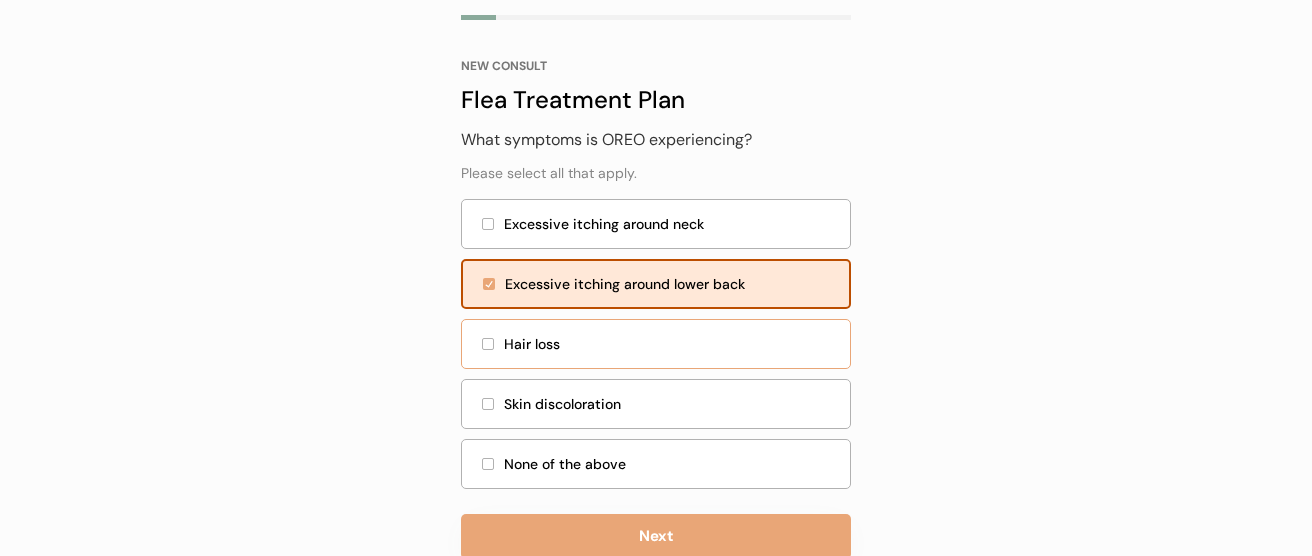 click at bounding box center (488, 344) 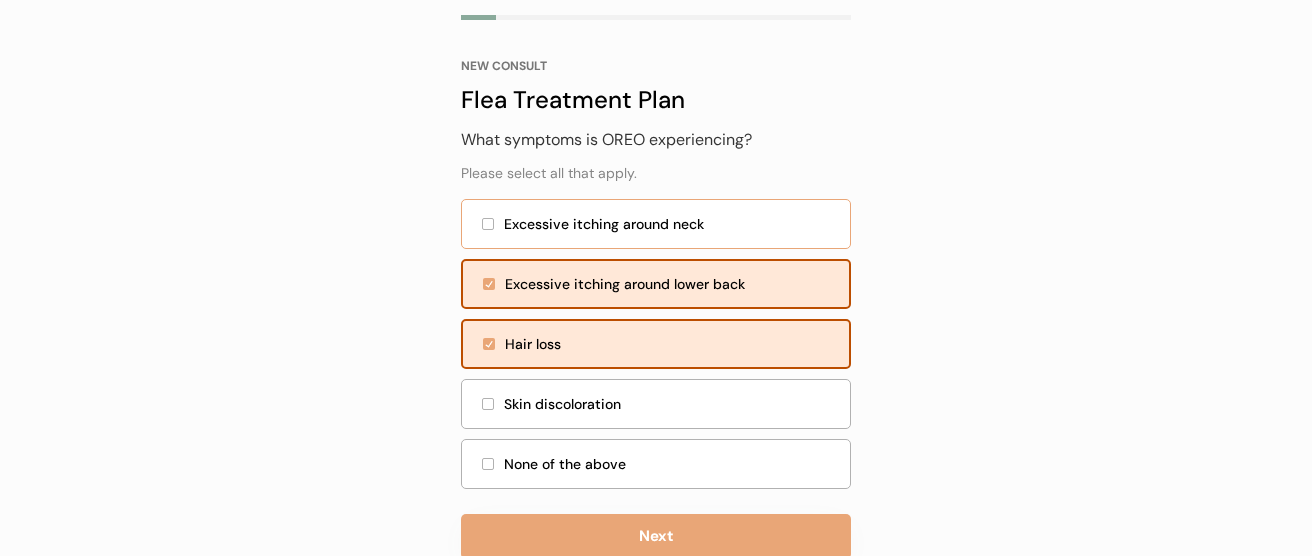 click on "Excessive itching around neck" at bounding box center (656, 224) 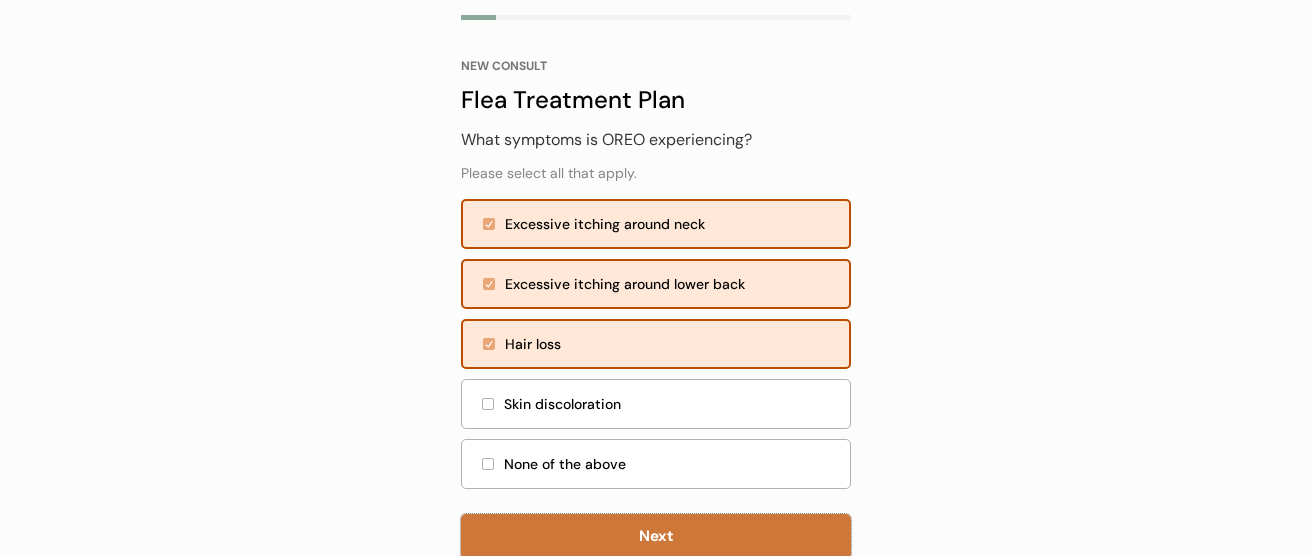 click on "Next" at bounding box center [656, 536] 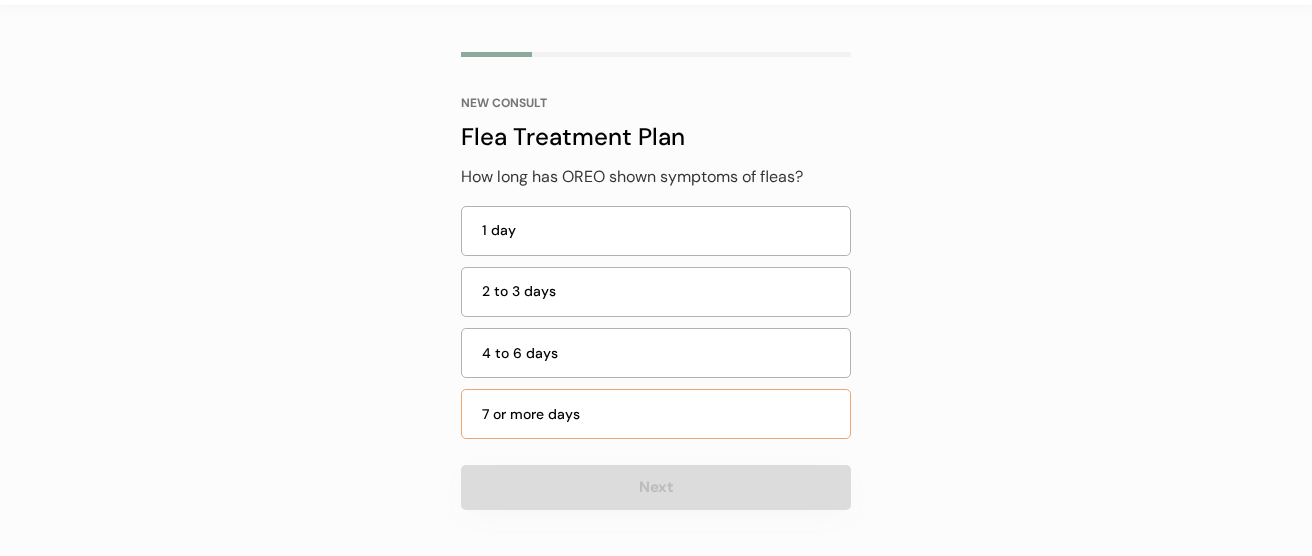 click on "7 or more days" at bounding box center (660, 414) 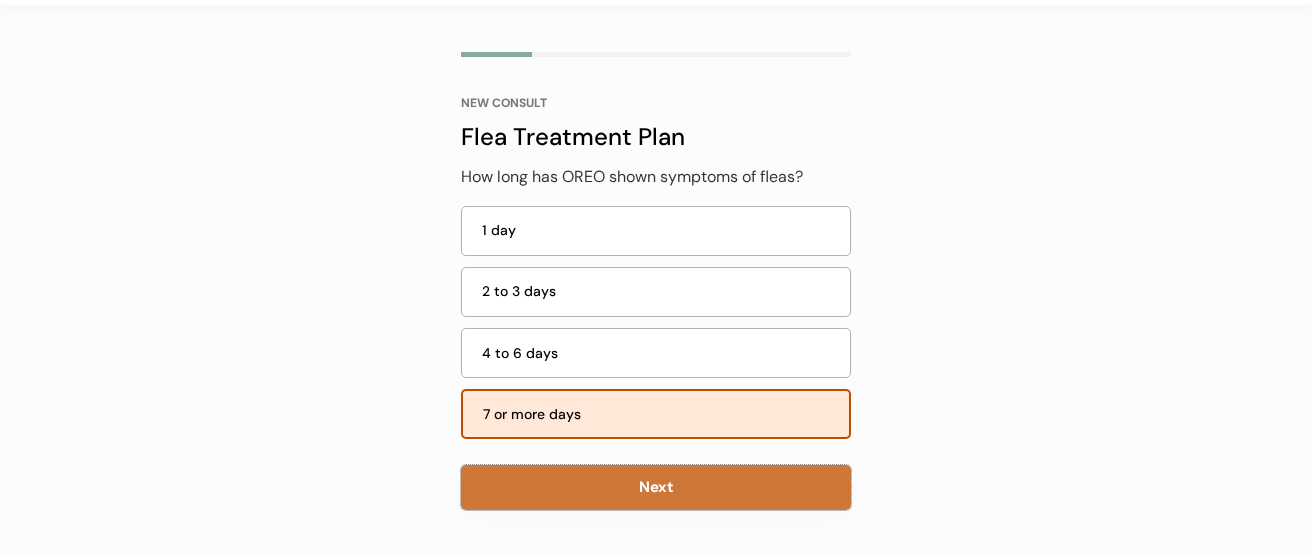 click on "Next" at bounding box center (656, 487) 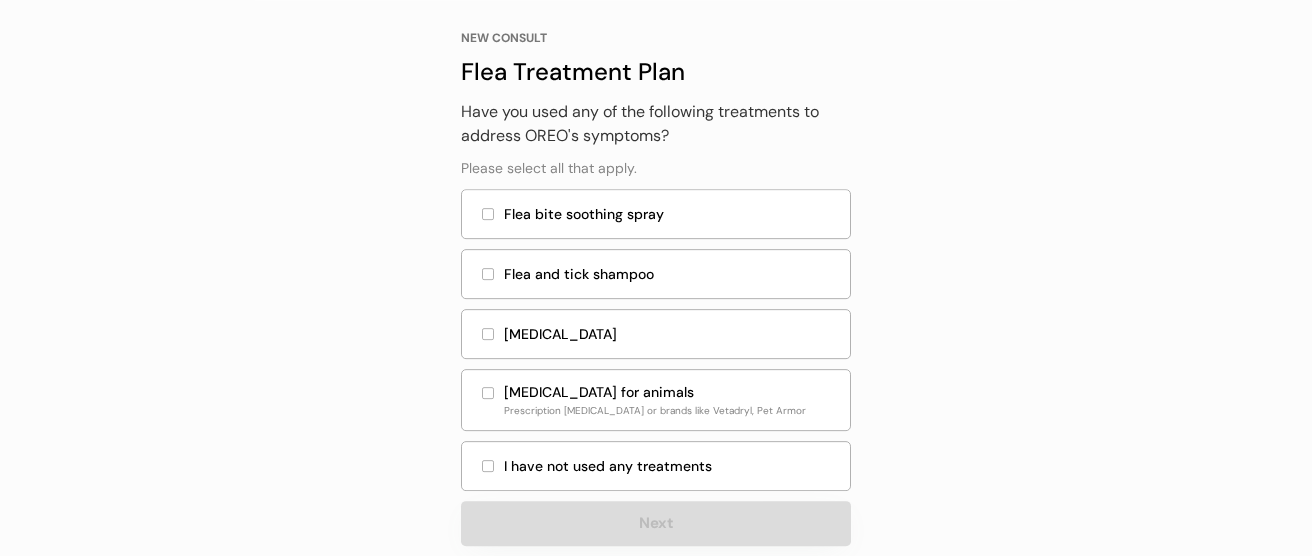 scroll, scrollTop: 168, scrollLeft: 0, axis: vertical 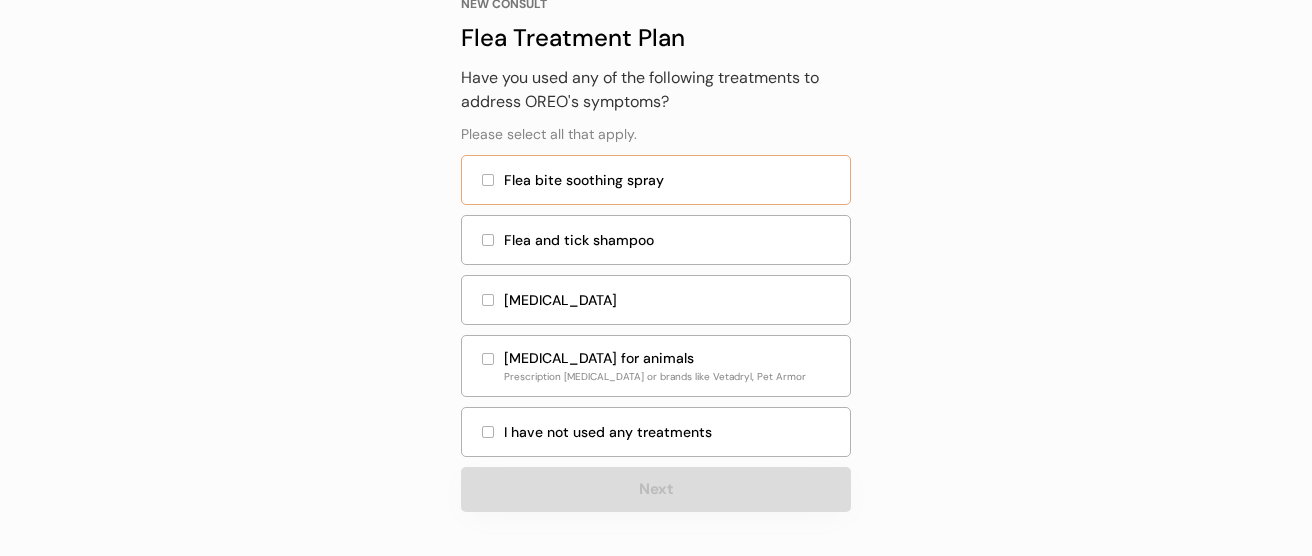 click at bounding box center (488, 180) 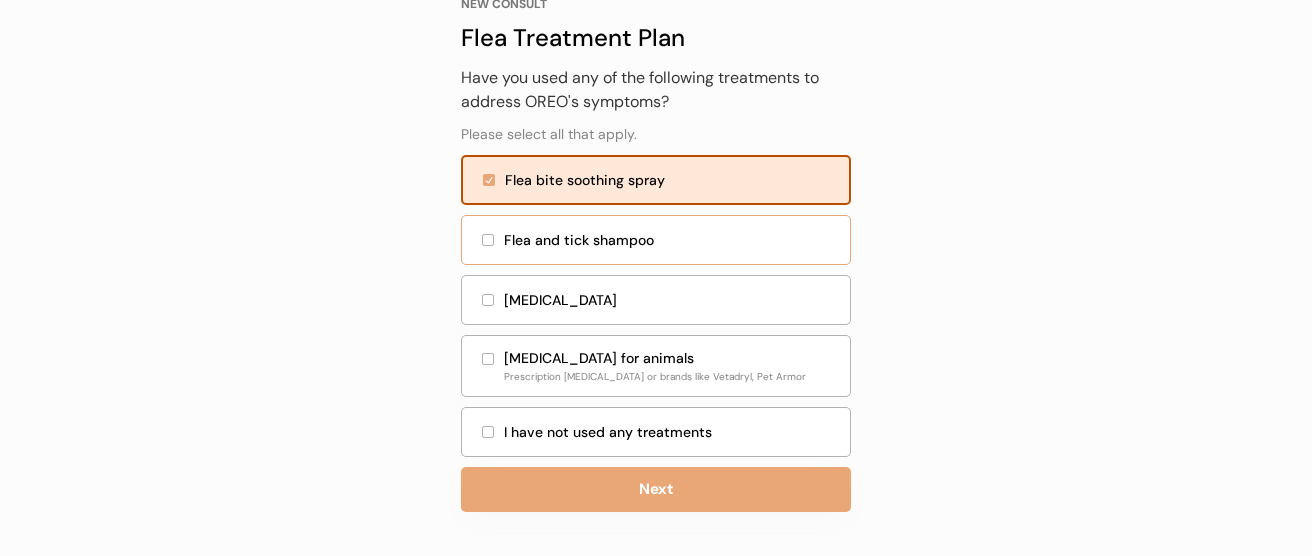 click at bounding box center [488, 240] 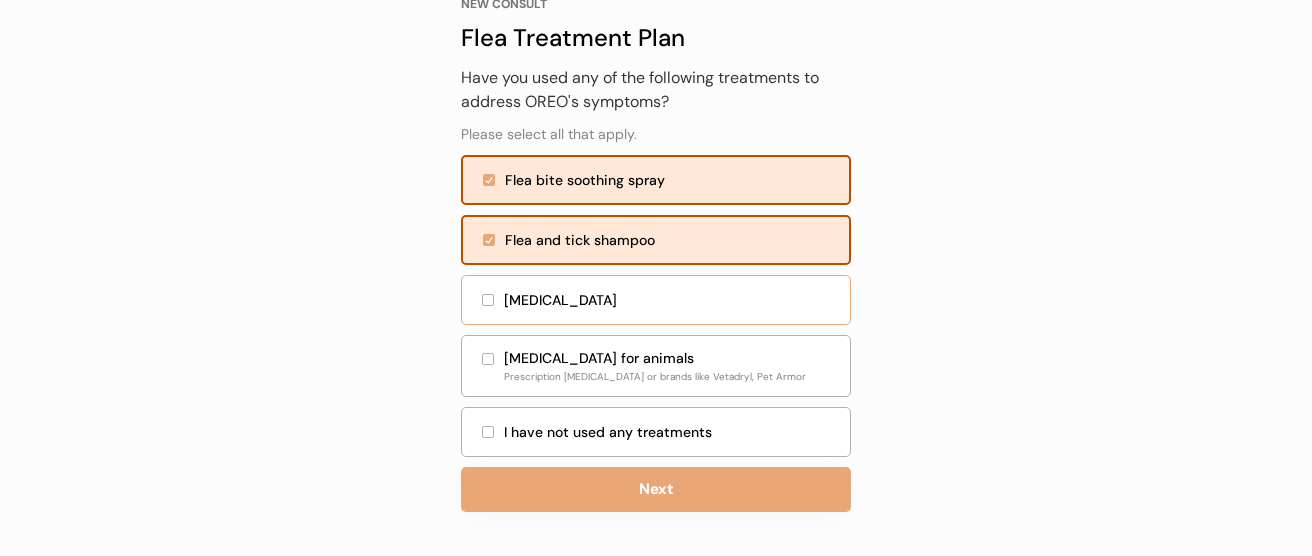 click at bounding box center [488, 300] 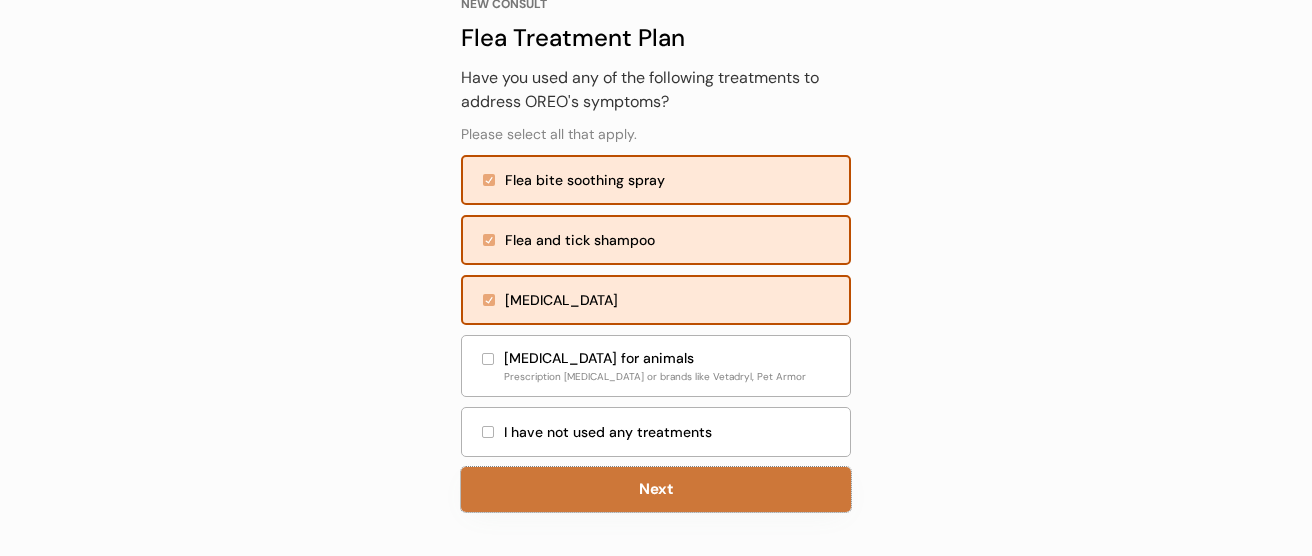 click on "Next" at bounding box center [656, 489] 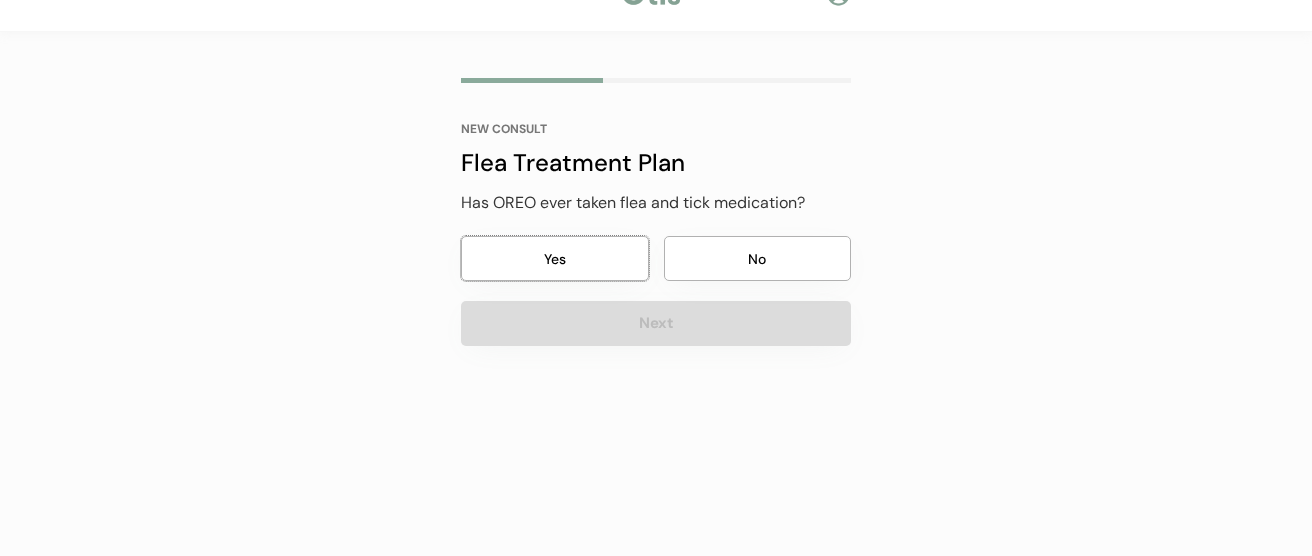 click on "Yes" at bounding box center [555, 258] 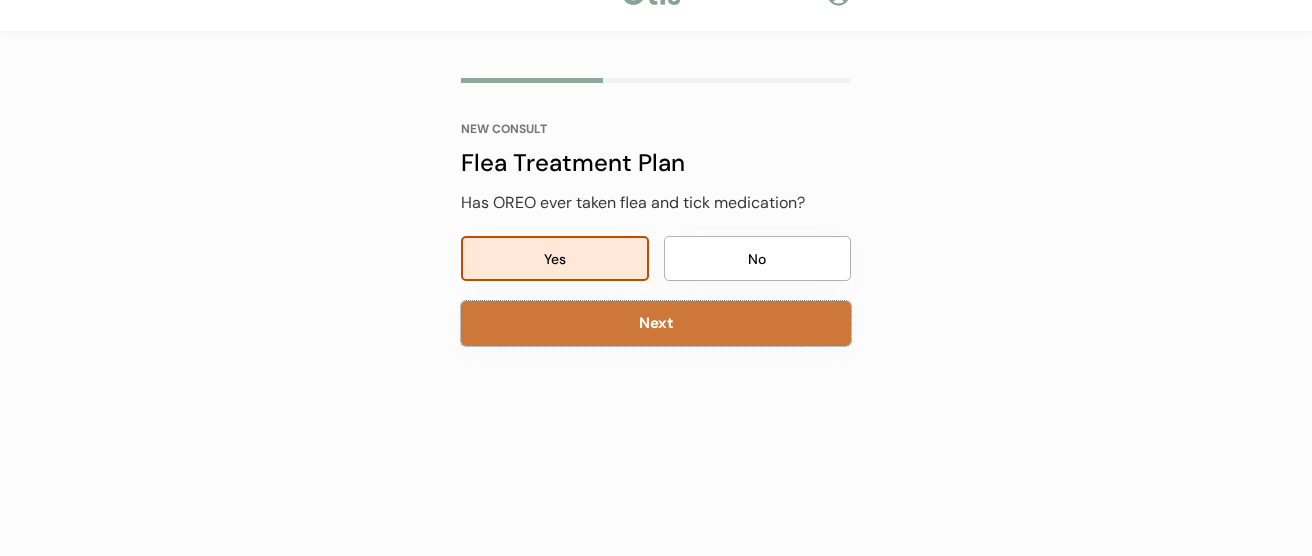 click on "Next" at bounding box center (656, 323) 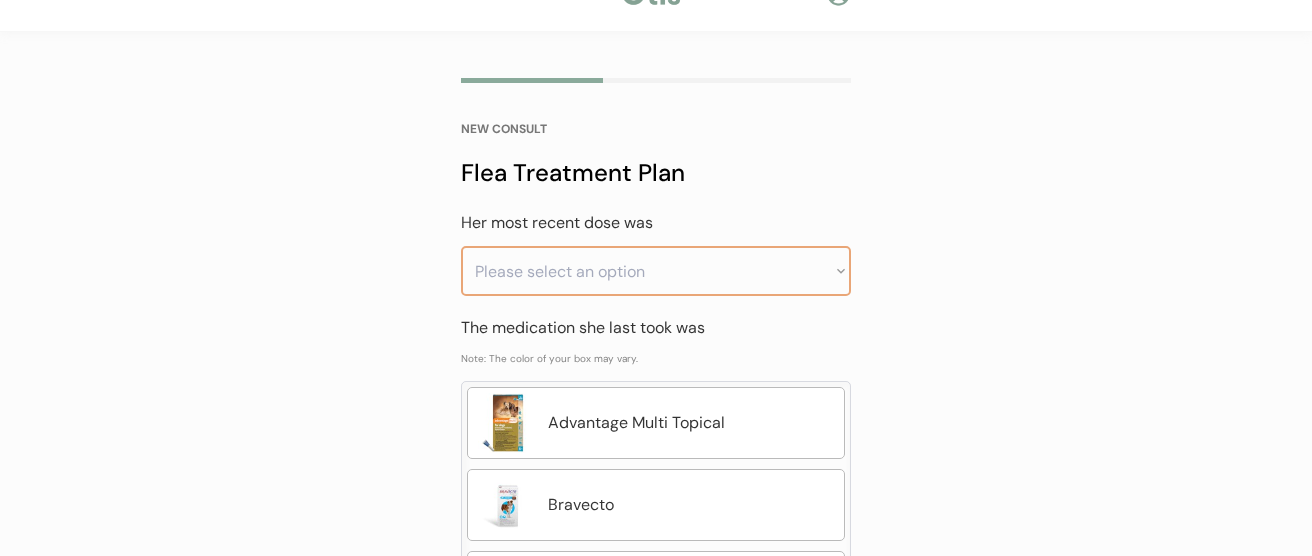 click on "Please select an option Less than a month ago Within the last 1 - 2 months Within the last 3 - 6 months Greater than 6 months ago" at bounding box center (656, 271) 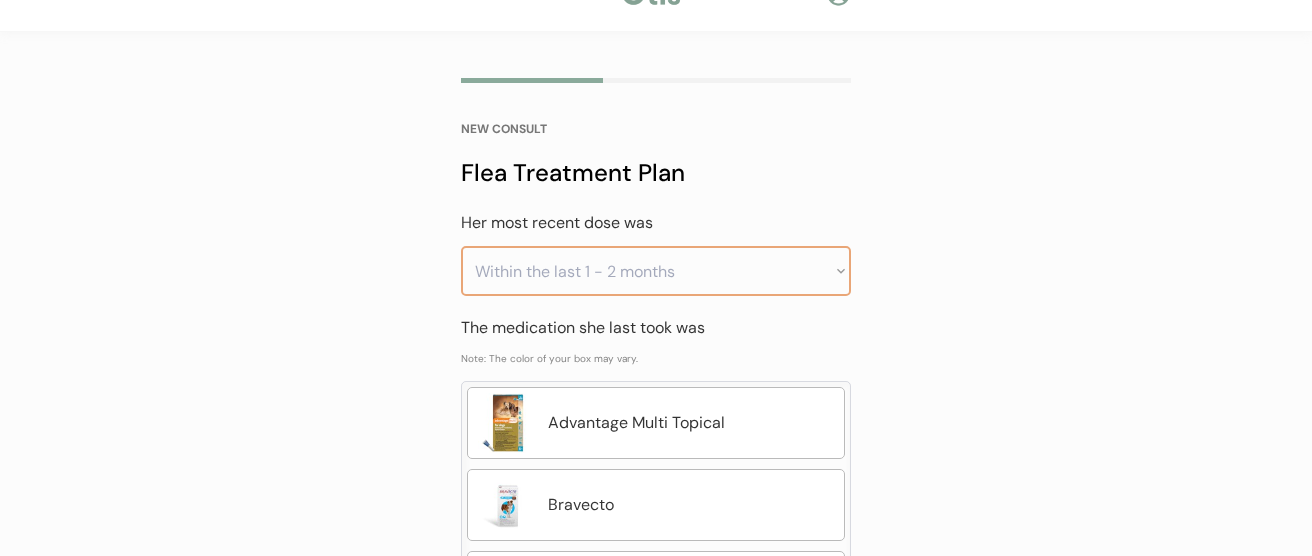 click on "Within the last 1 - 2 months" at bounding box center (0, 0) 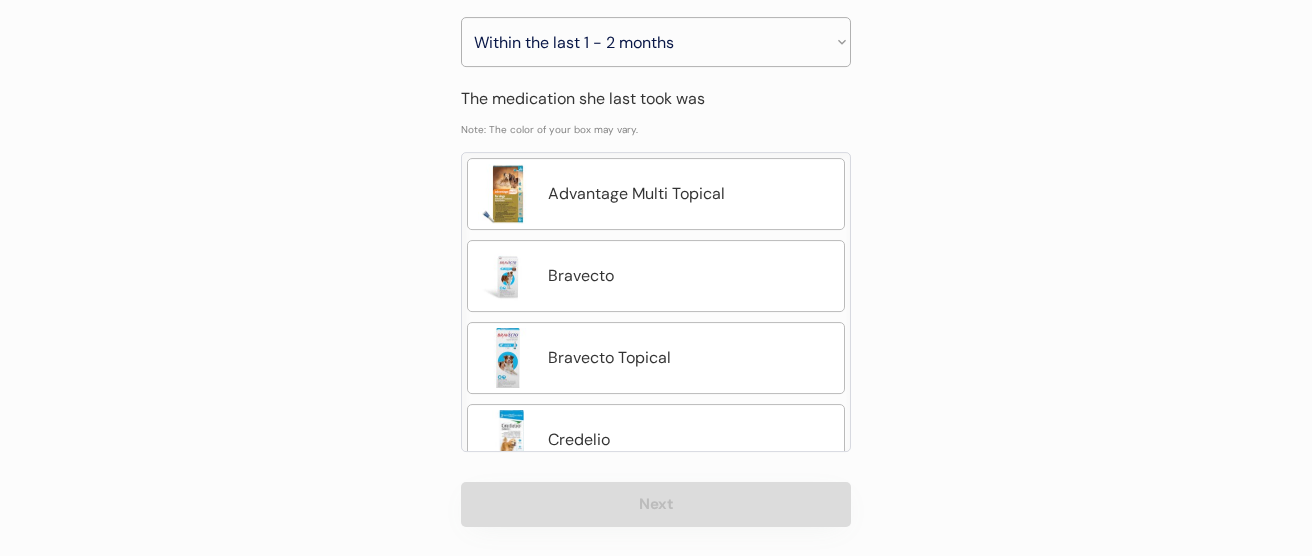 scroll, scrollTop: 289, scrollLeft: 0, axis: vertical 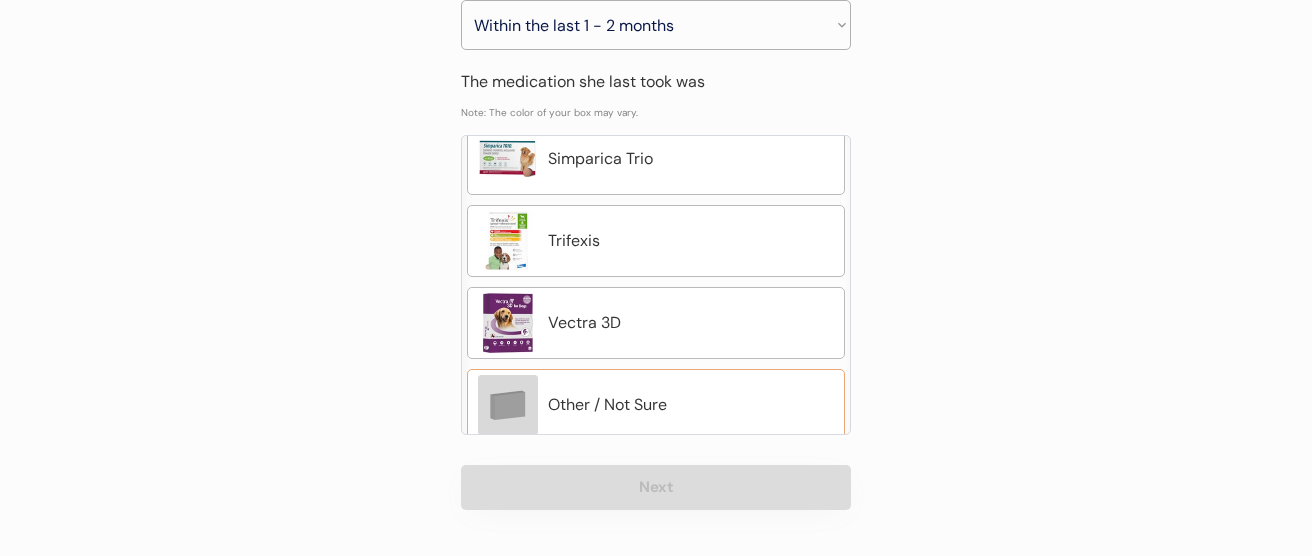 click 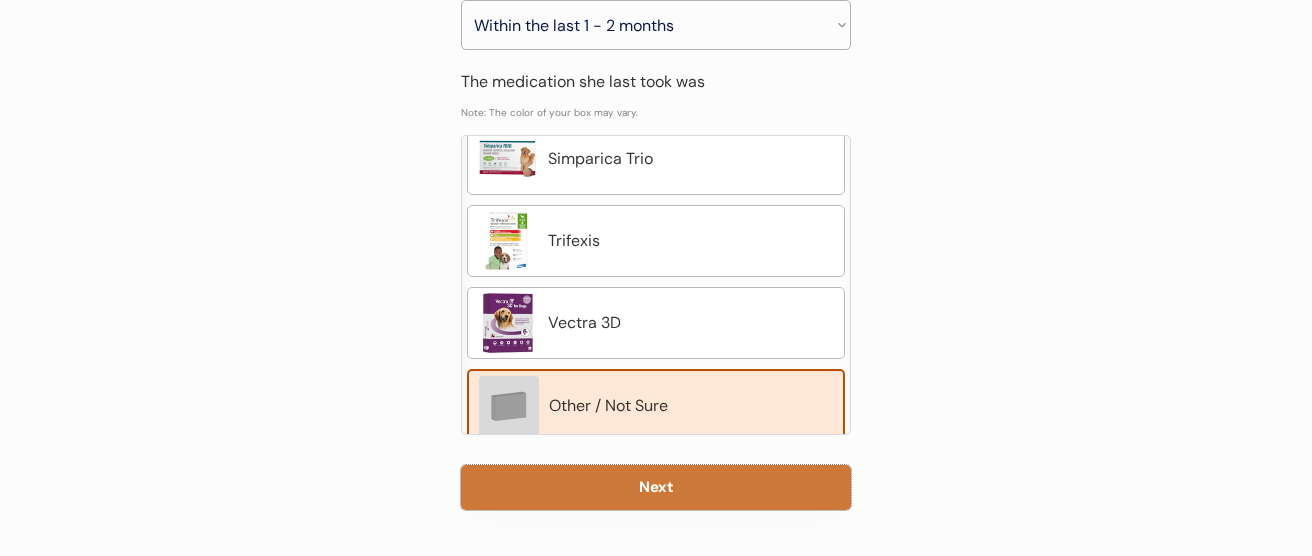 click on "Next" at bounding box center (656, 487) 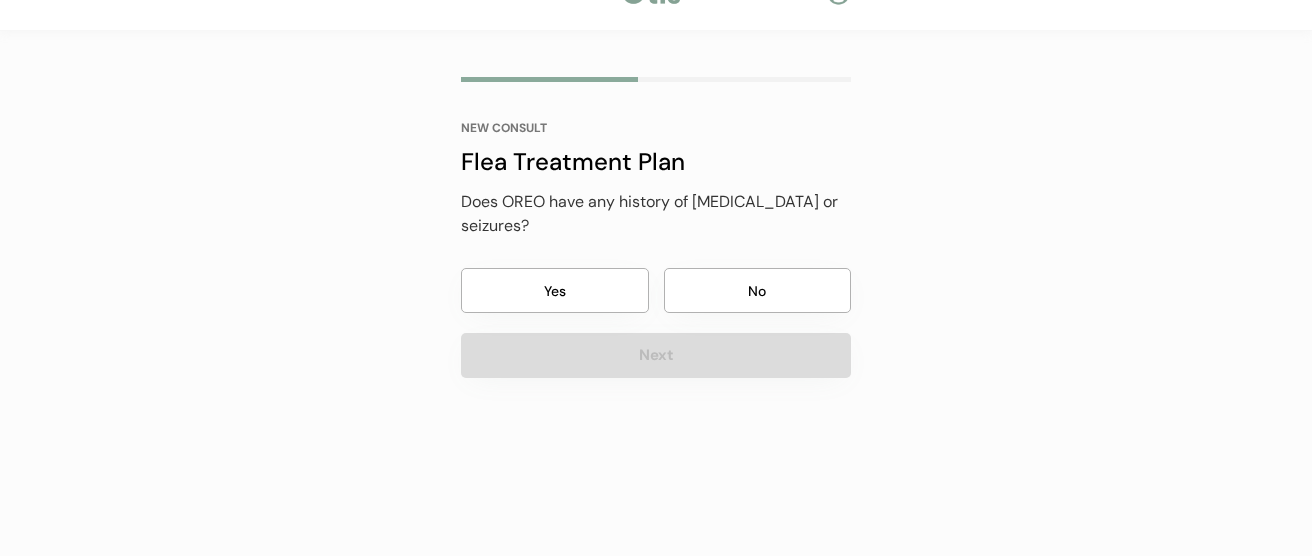 scroll, scrollTop: 43, scrollLeft: 0, axis: vertical 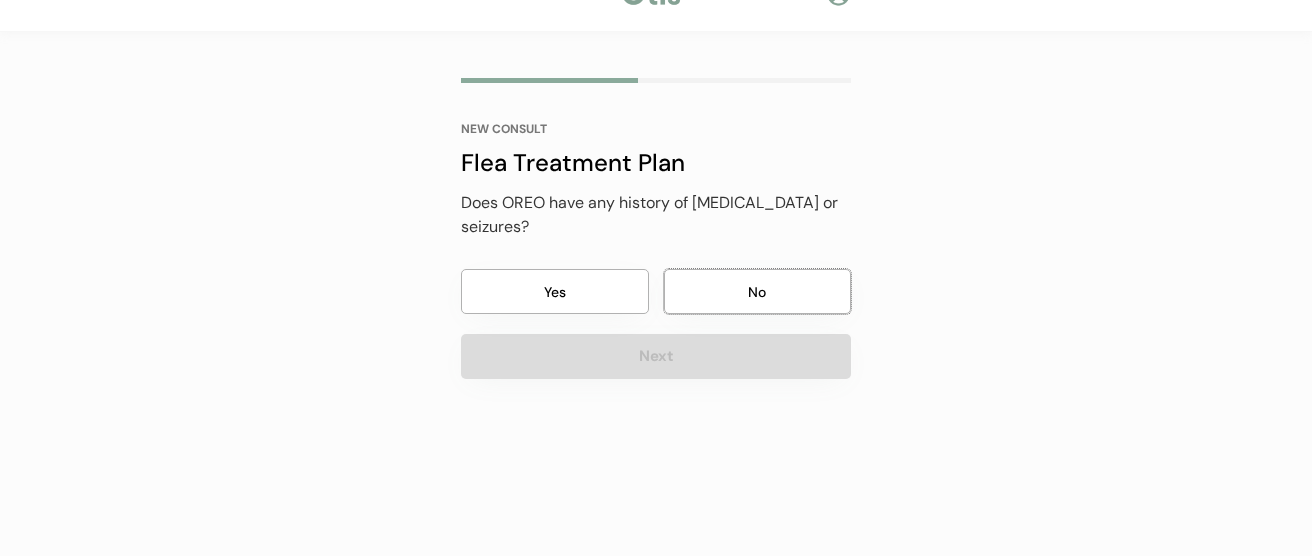 click on "No" at bounding box center [758, 291] 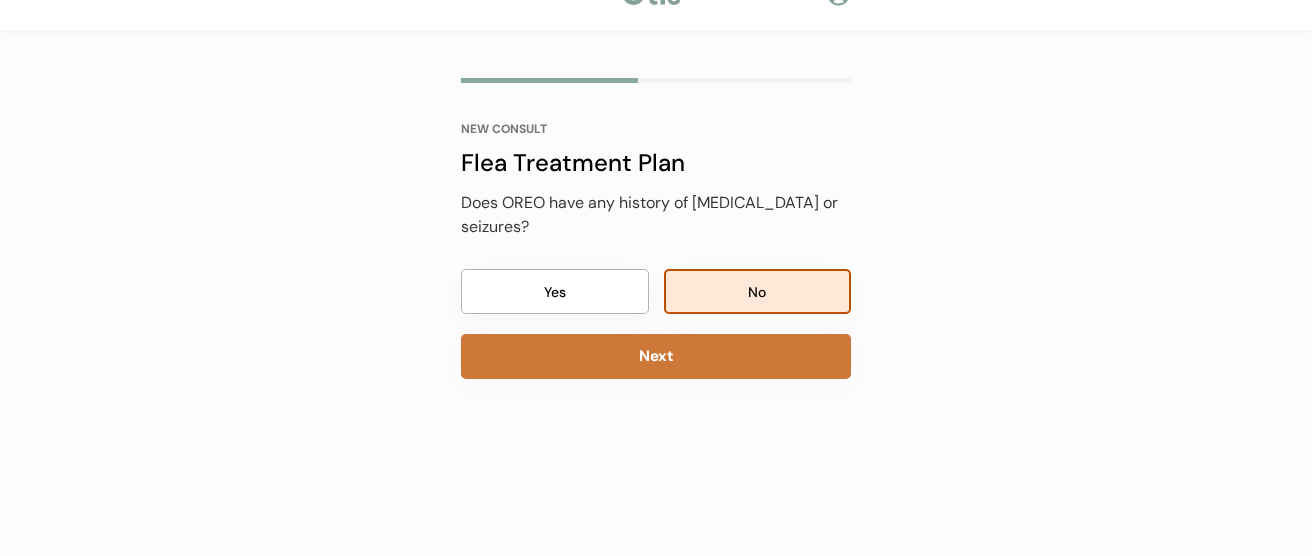 click on "Next" at bounding box center (656, 356) 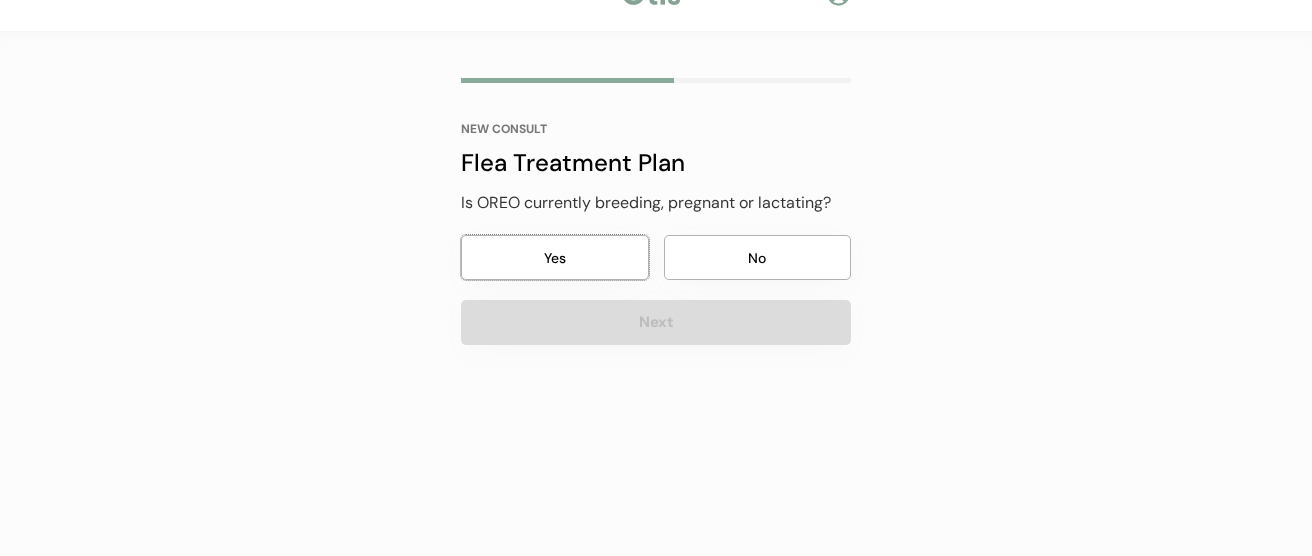 click on "Yes" at bounding box center (555, 257) 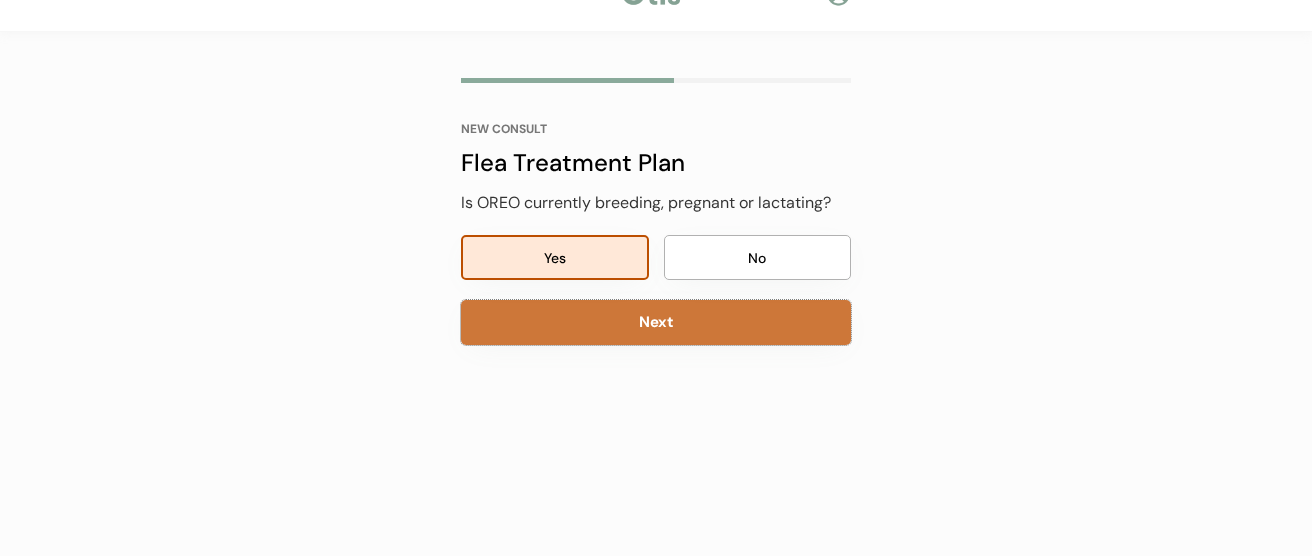 click on "Next" at bounding box center (656, 322) 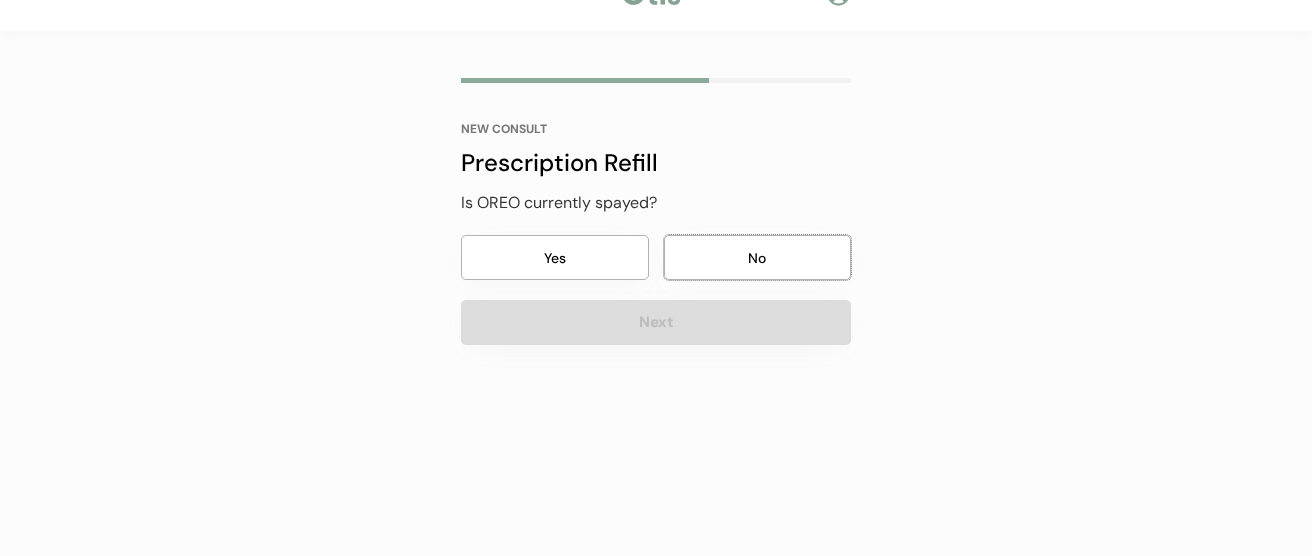 click on "No" at bounding box center [758, 257] 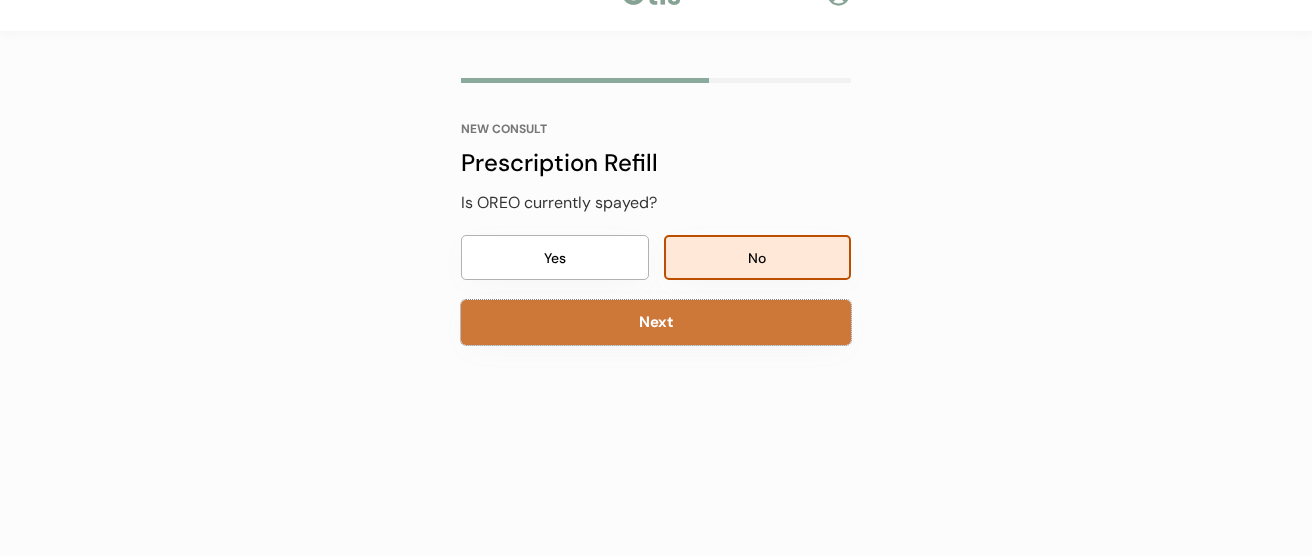 click on "Next" at bounding box center (656, 322) 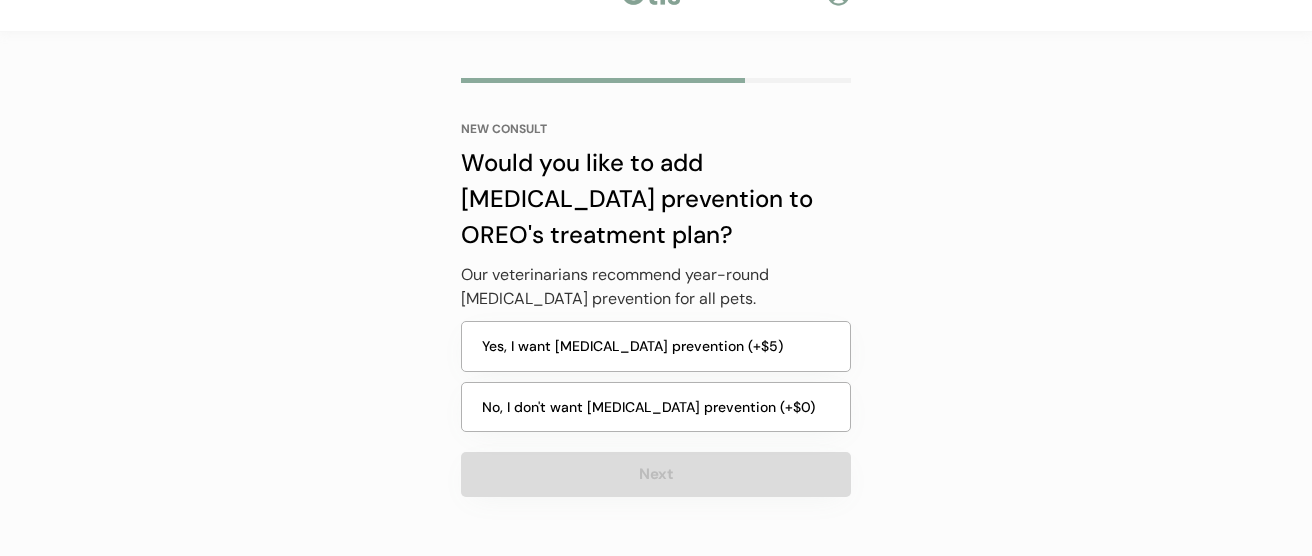 click on "No, I don't want heartworm prevention (+$0)" at bounding box center (656, 407) 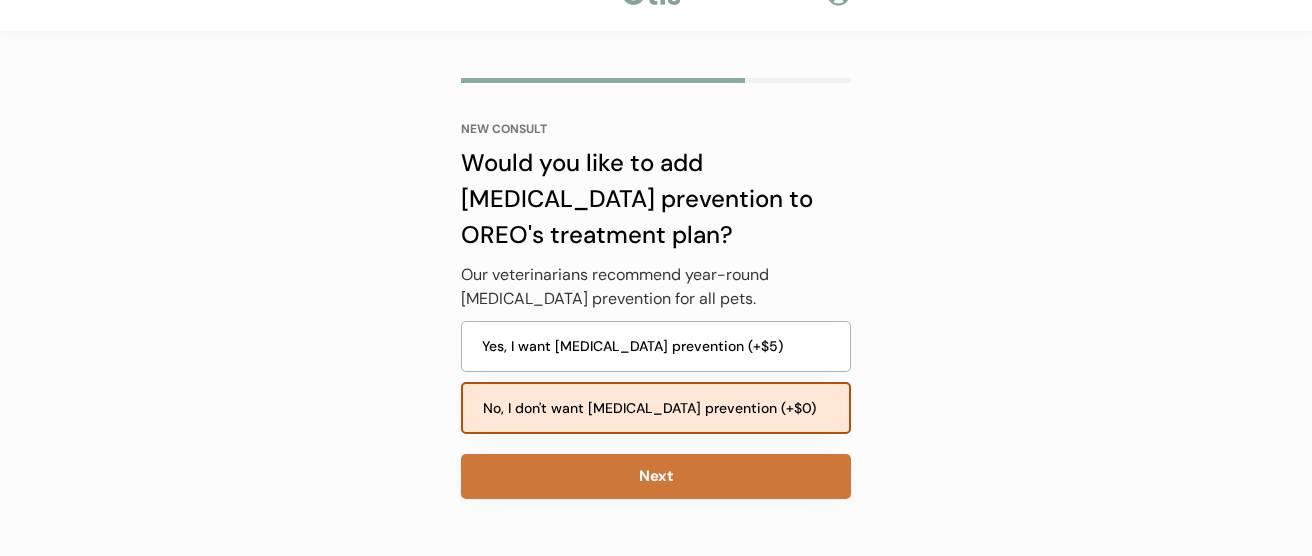 click on "Next" at bounding box center [656, 476] 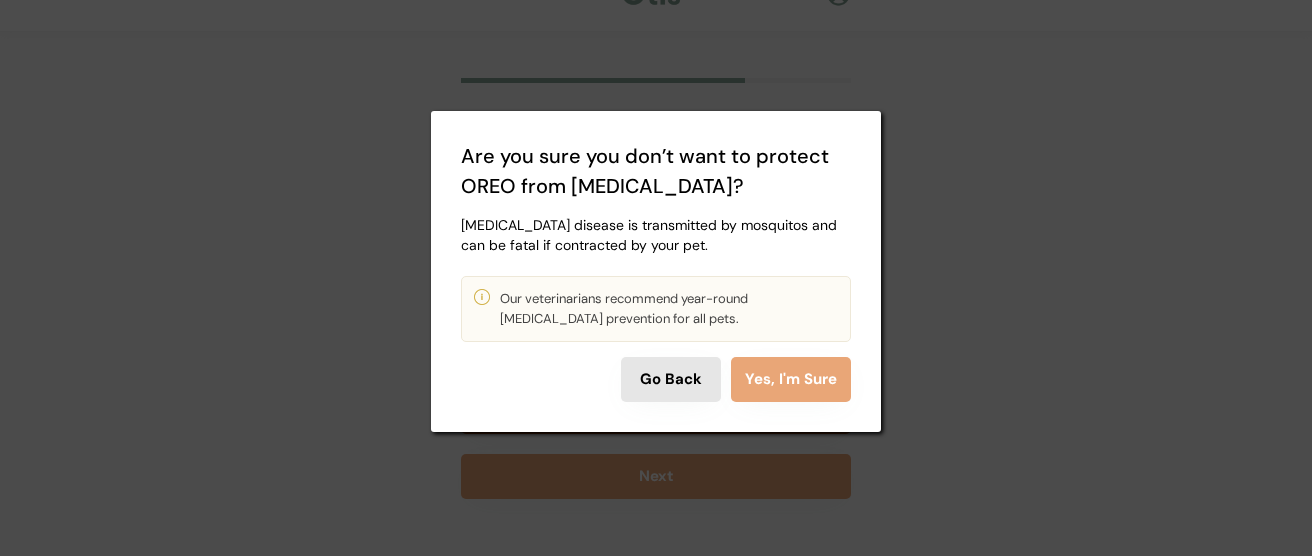 click on "Go Back" at bounding box center (671, 379) 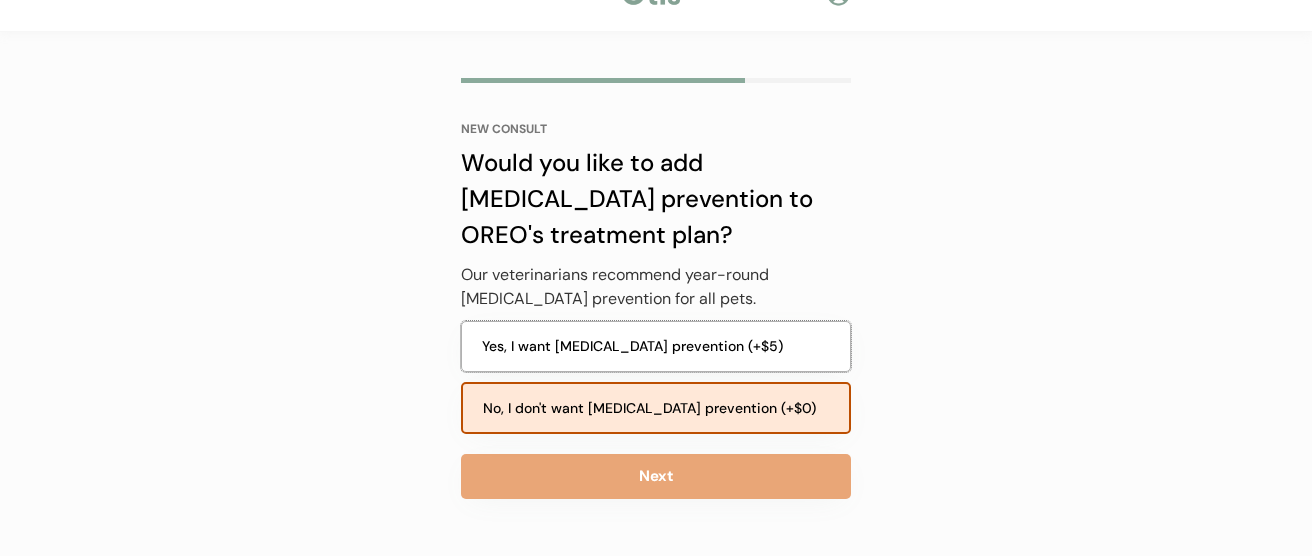 click on "Yes, I want heartworm prevention (+$5)" at bounding box center [656, 346] 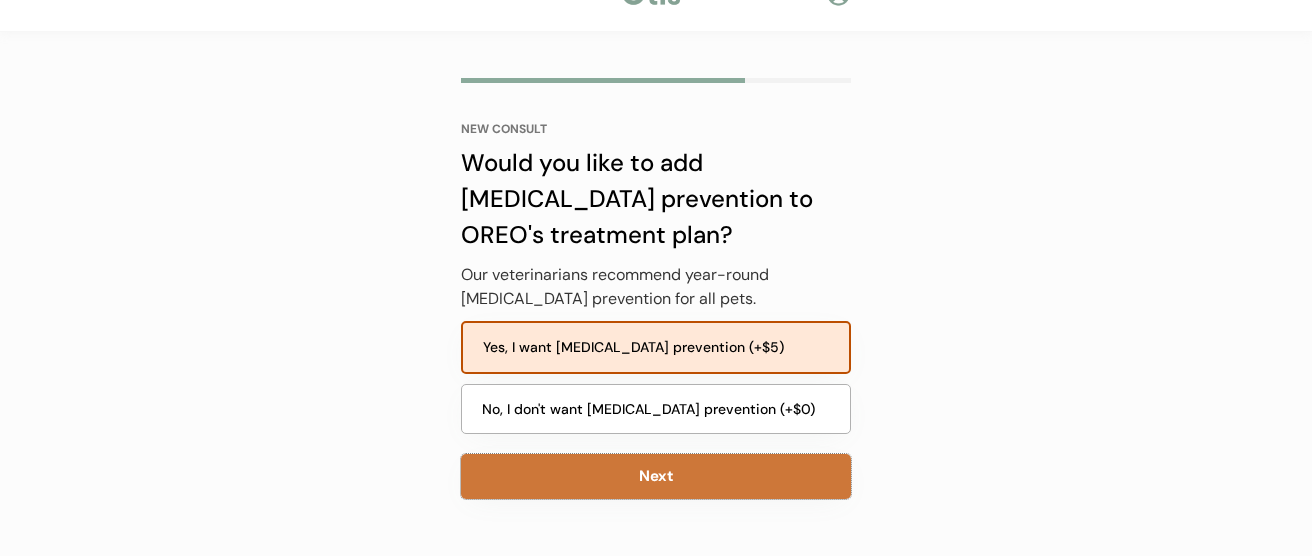 click on "Next" at bounding box center (656, 476) 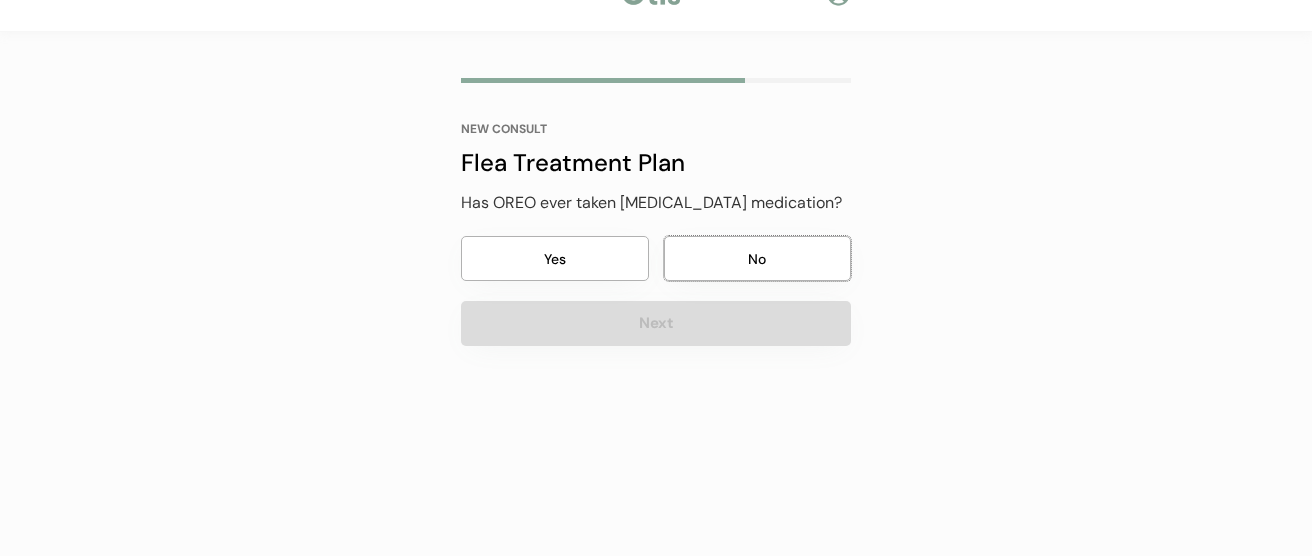 click on "No" at bounding box center [758, 258] 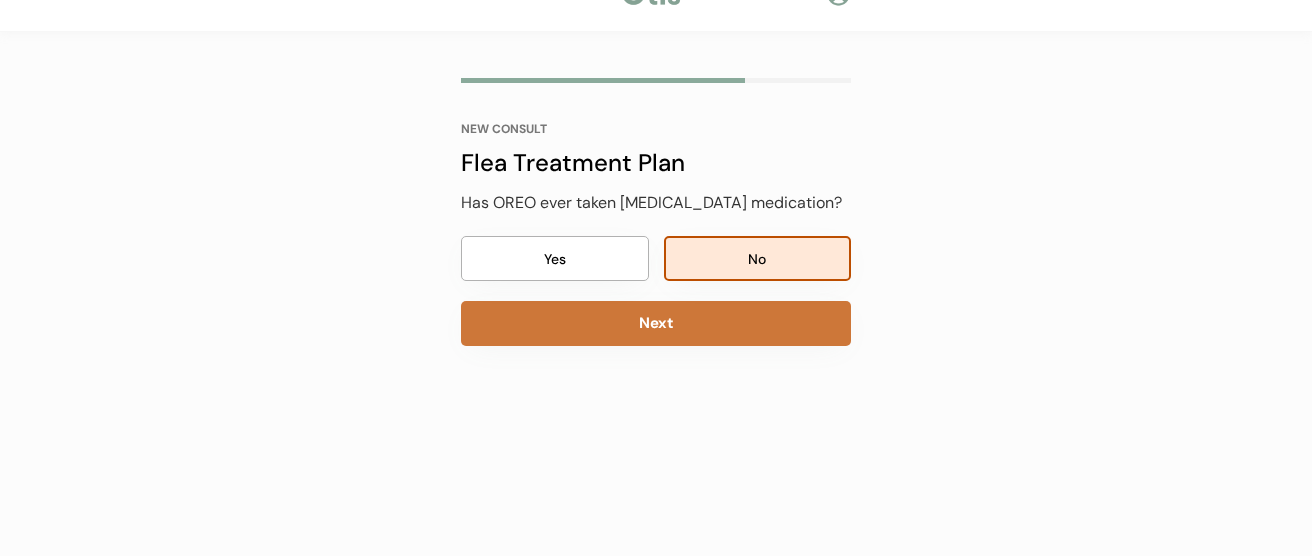 click on "Next" at bounding box center (656, 323) 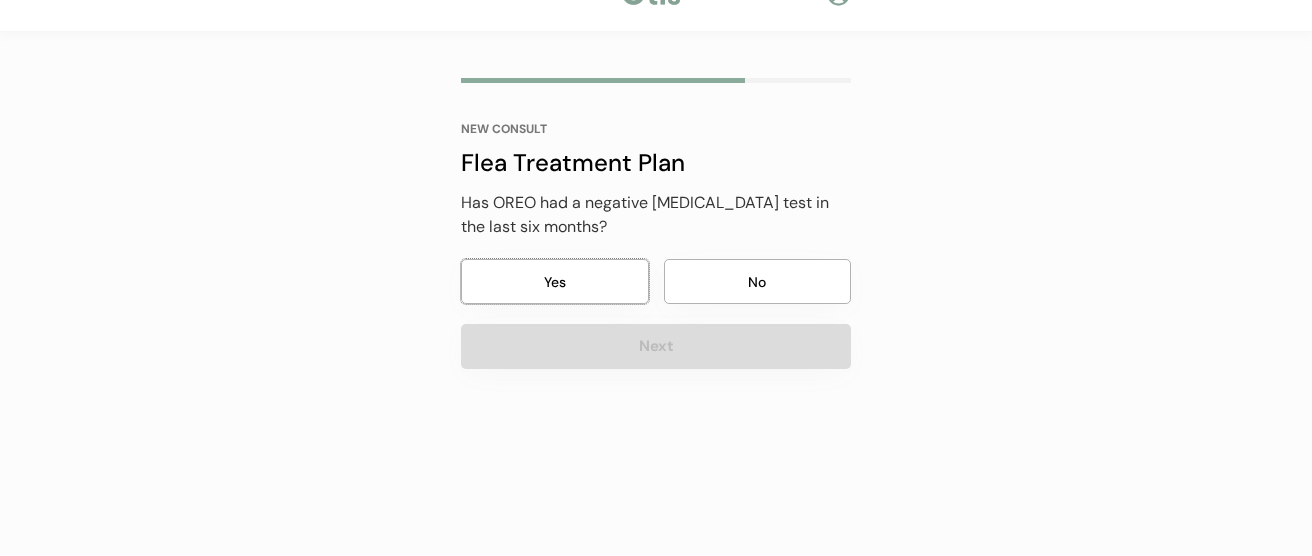 click on "Yes" at bounding box center (555, 281) 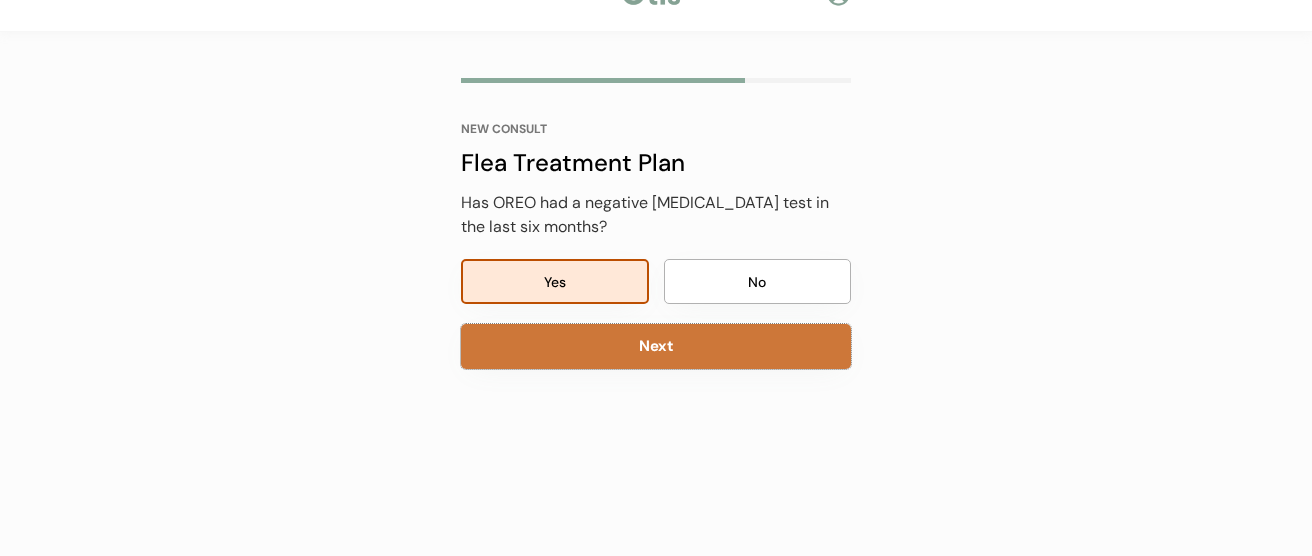 click on "Next" at bounding box center (656, 346) 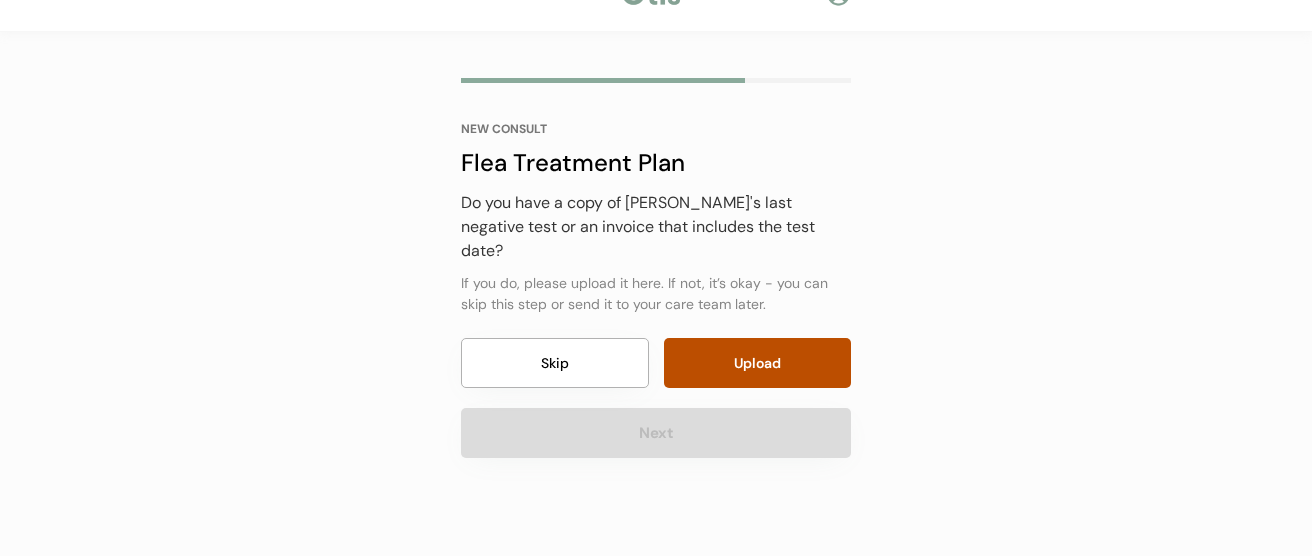 click on "Skip" at bounding box center (555, 363) 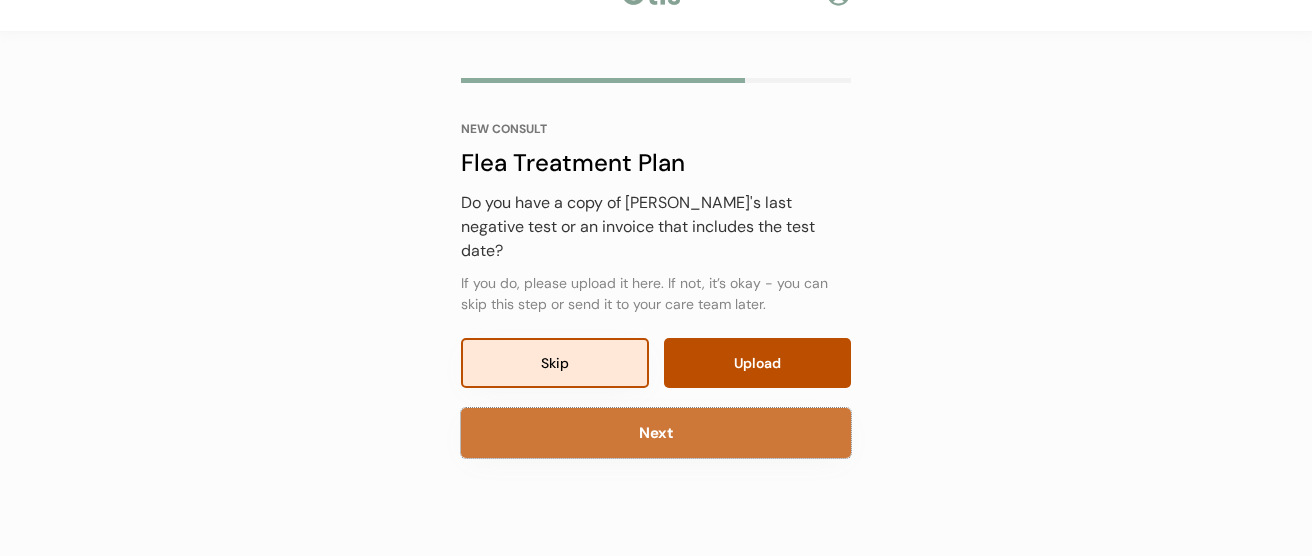 click on "Next" at bounding box center (656, 433) 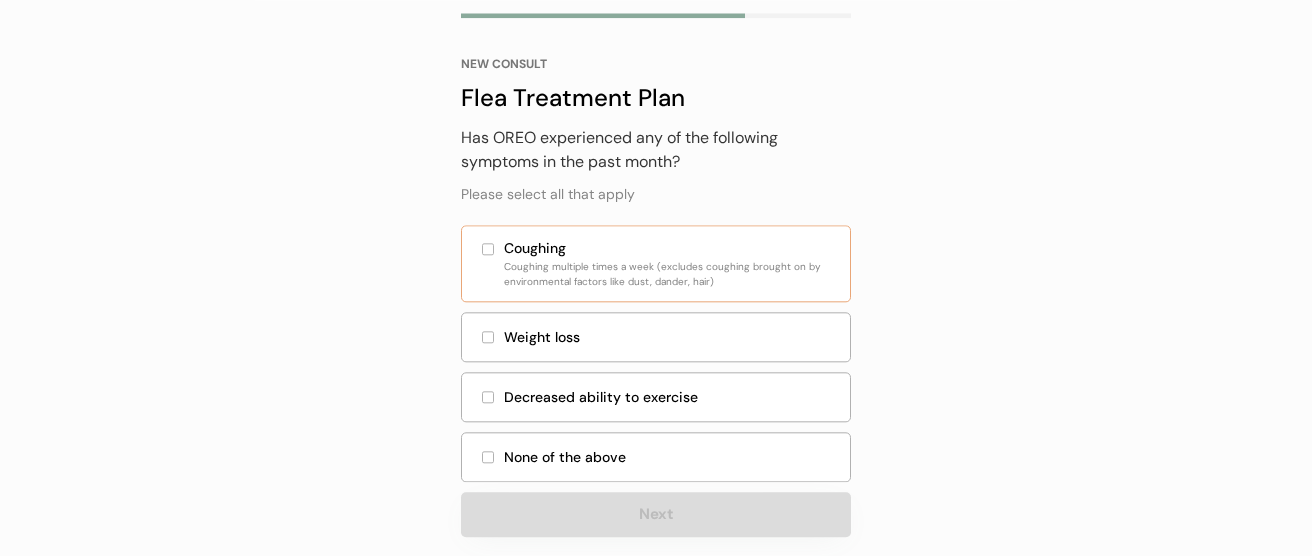 scroll, scrollTop: 133, scrollLeft: 0, axis: vertical 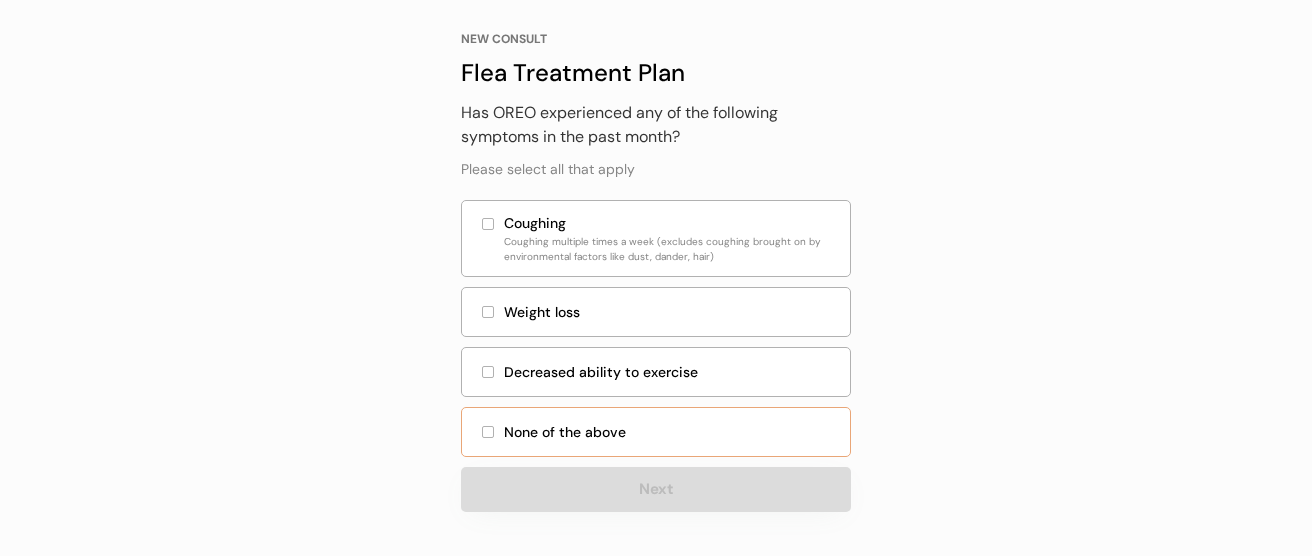 click at bounding box center [488, 432] 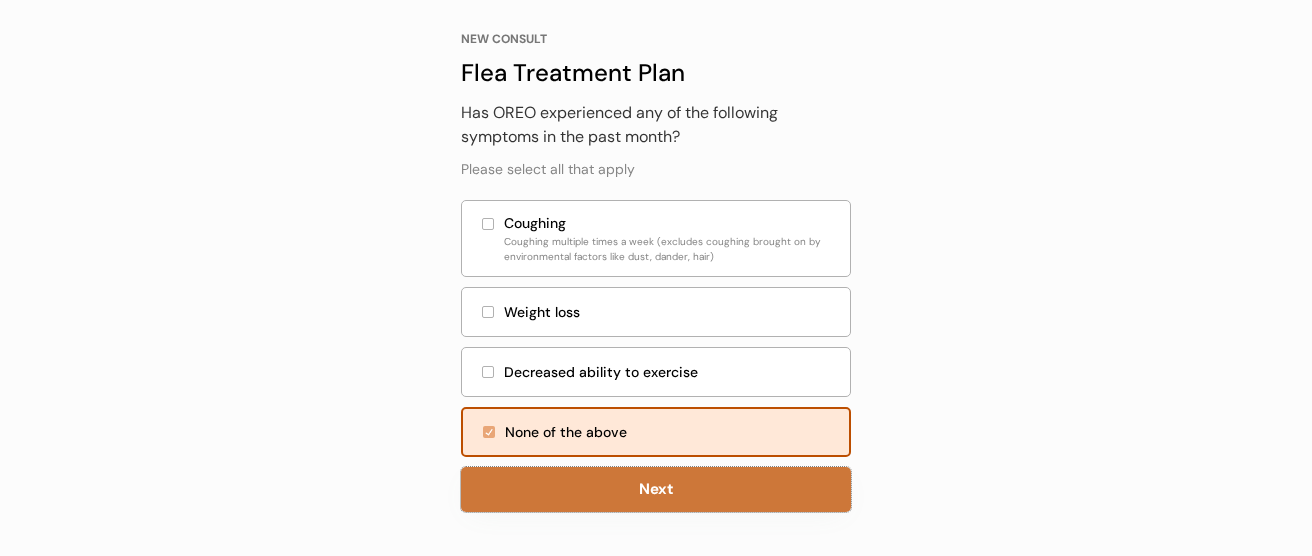 click on "Next" at bounding box center (656, 489) 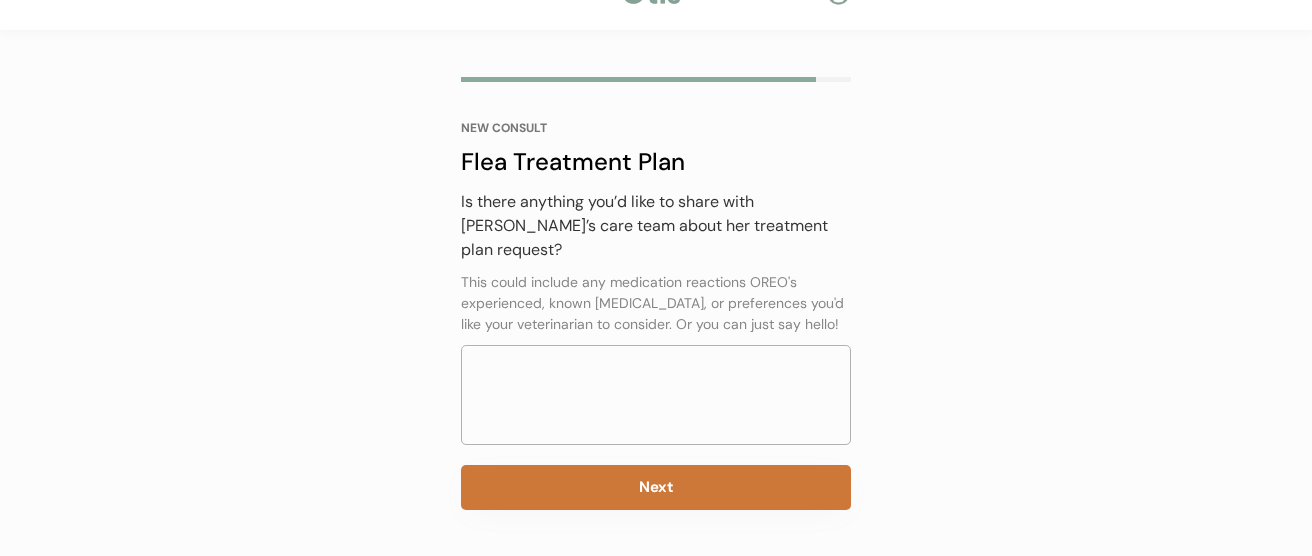 scroll, scrollTop: 43, scrollLeft: 0, axis: vertical 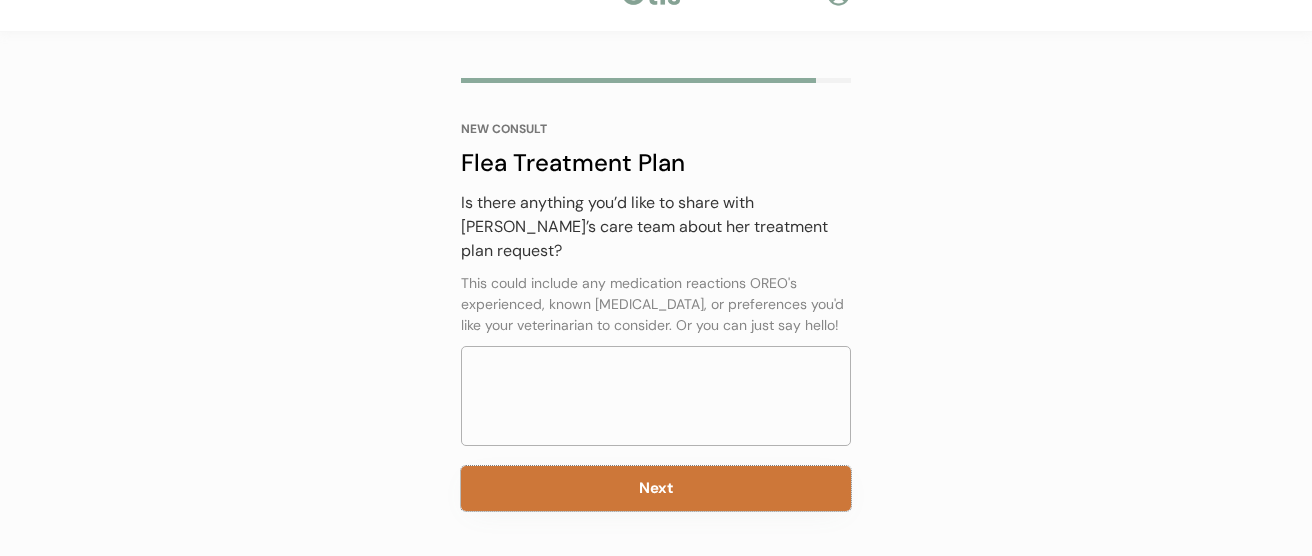 click on "Next" at bounding box center [656, 488] 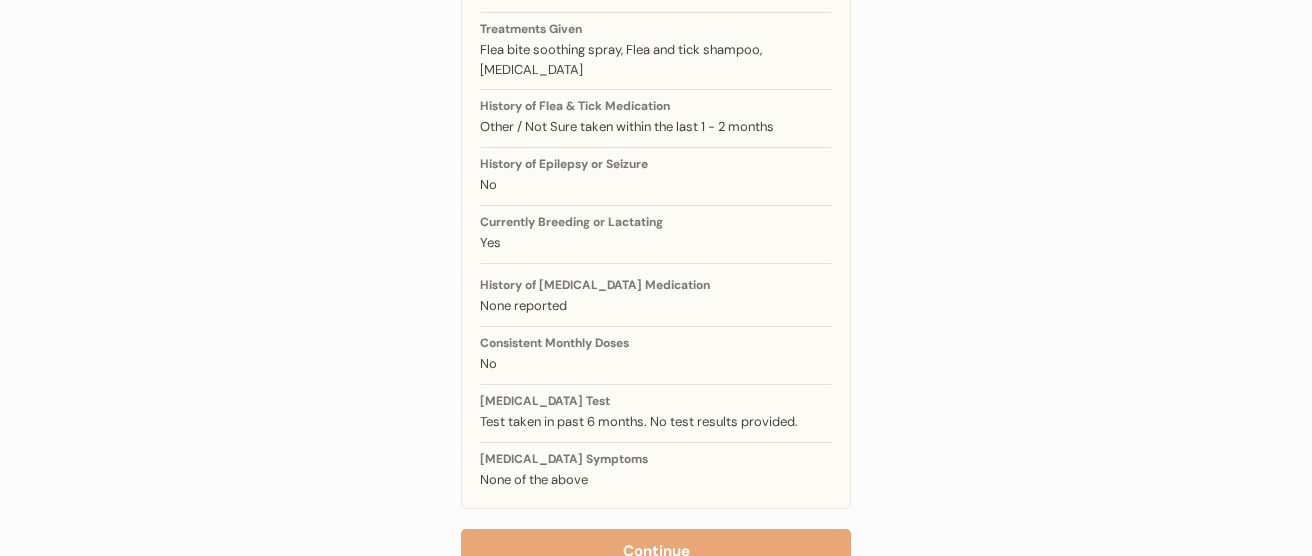 scroll, scrollTop: 470, scrollLeft: 0, axis: vertical 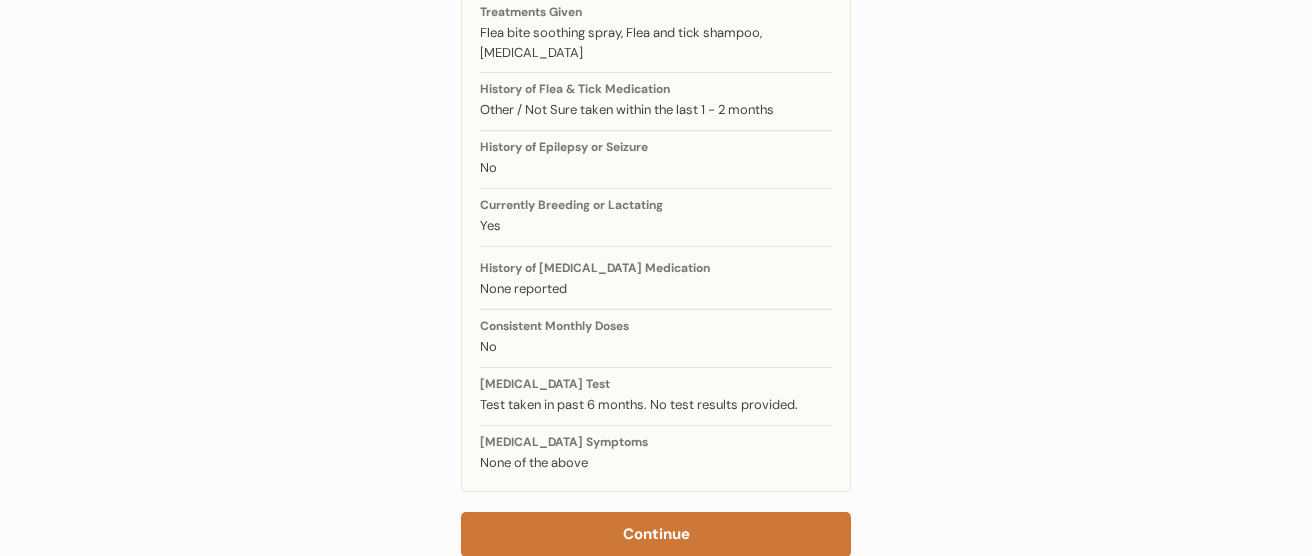 click on "Continue" at bounding box center (656, 534) 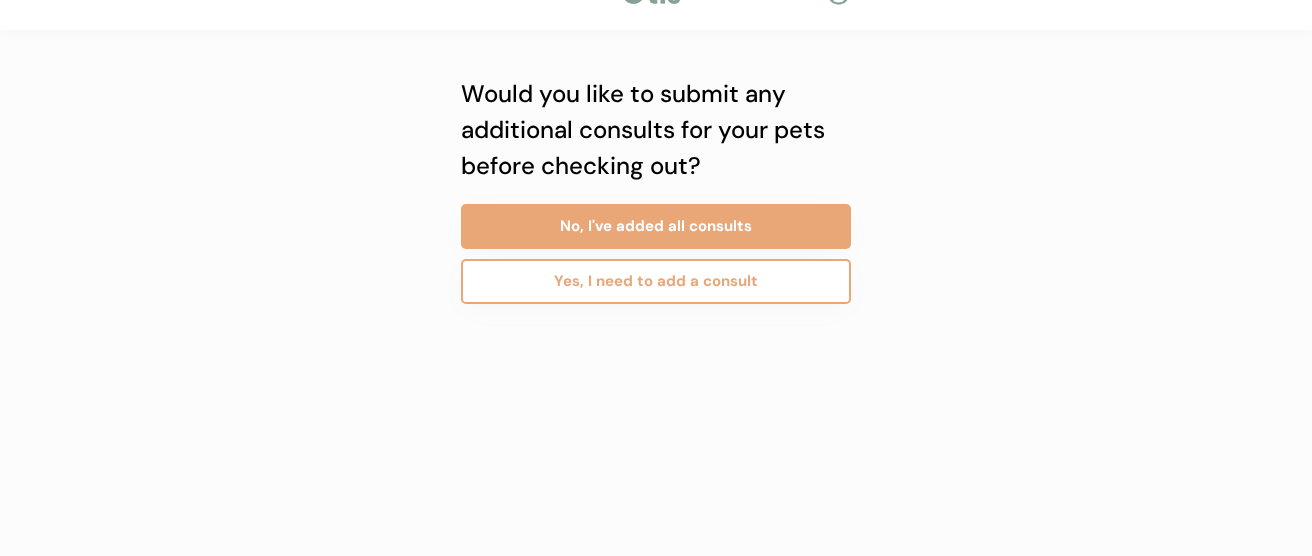 scroll, scrollTop: 43, scrollLeft: 0, axis: vertical 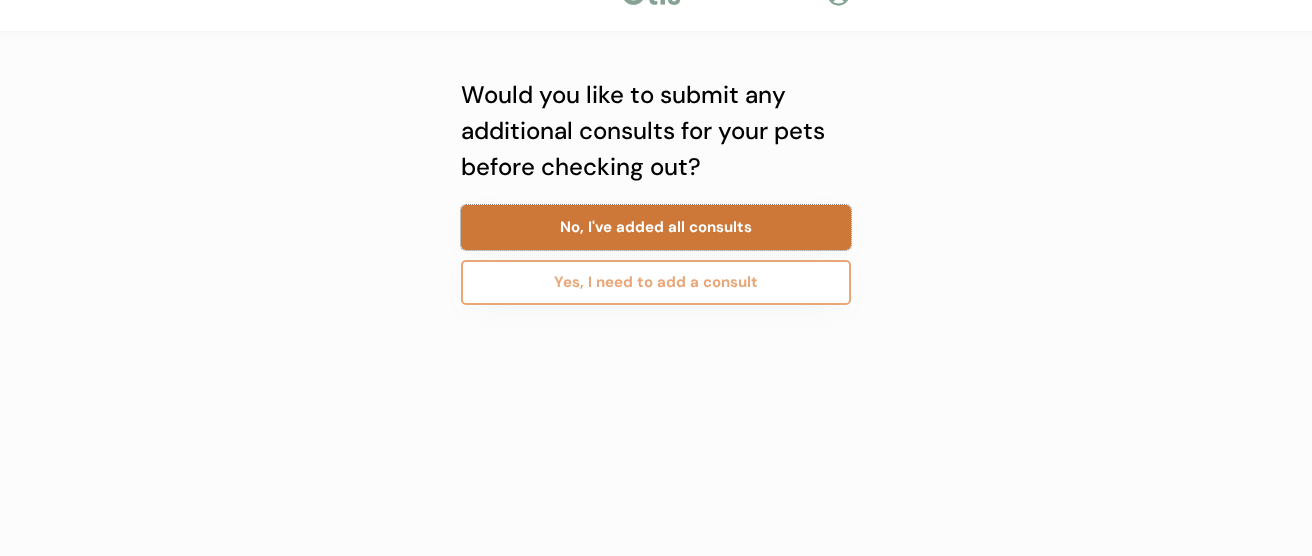 click on "No, I've added all consults" at bounding box center (656, 227) 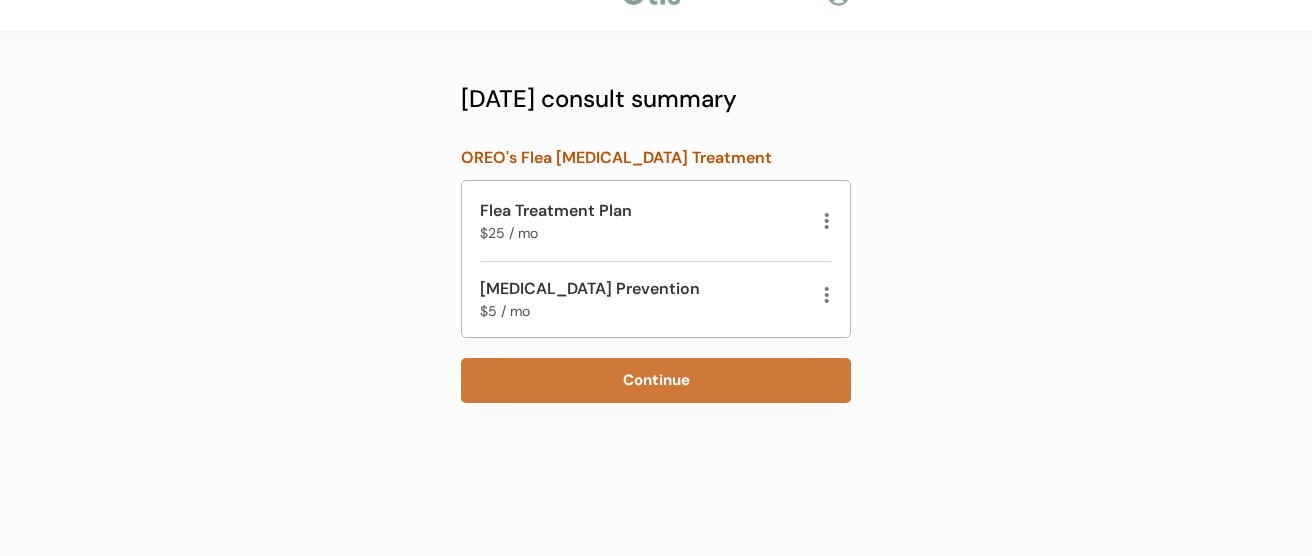 click on "Continue" at bounding box center (656, 380) 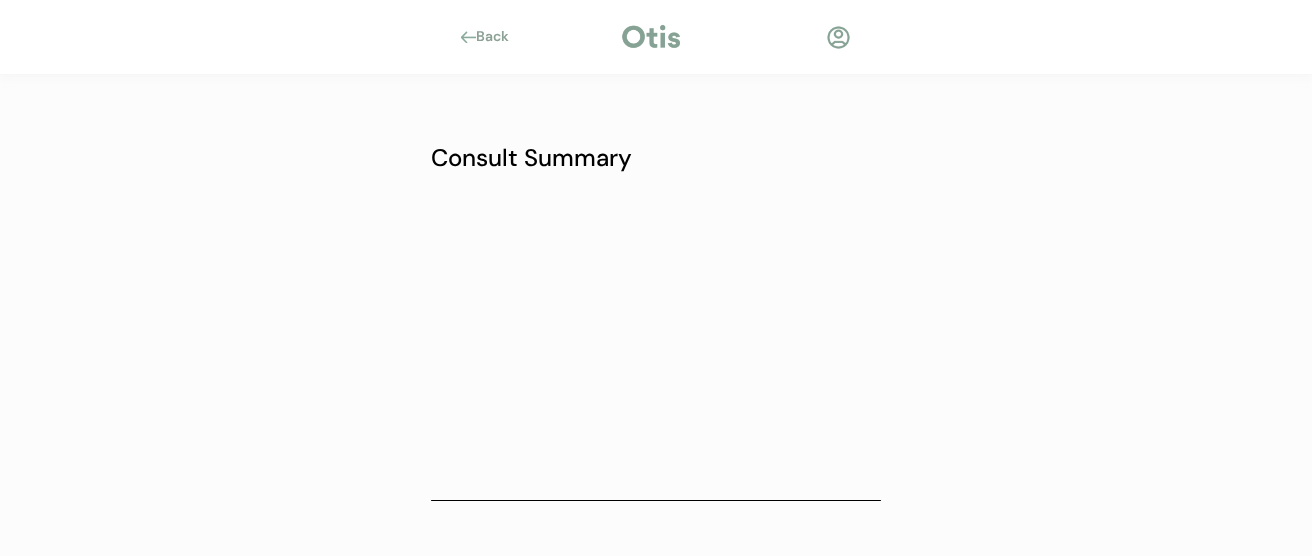 scroll, scrollTop: 0, scrollLeft: 0, axis: both 